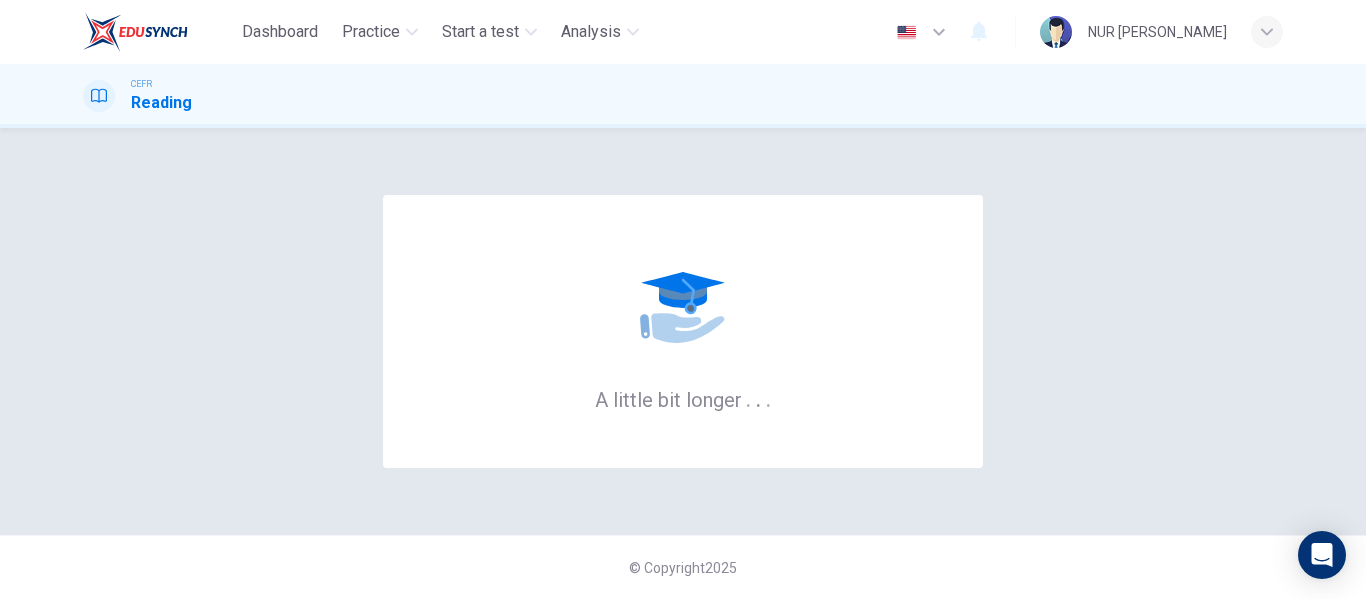 scroll, scrollTop: 0, scrollLeft: 0, axis: both 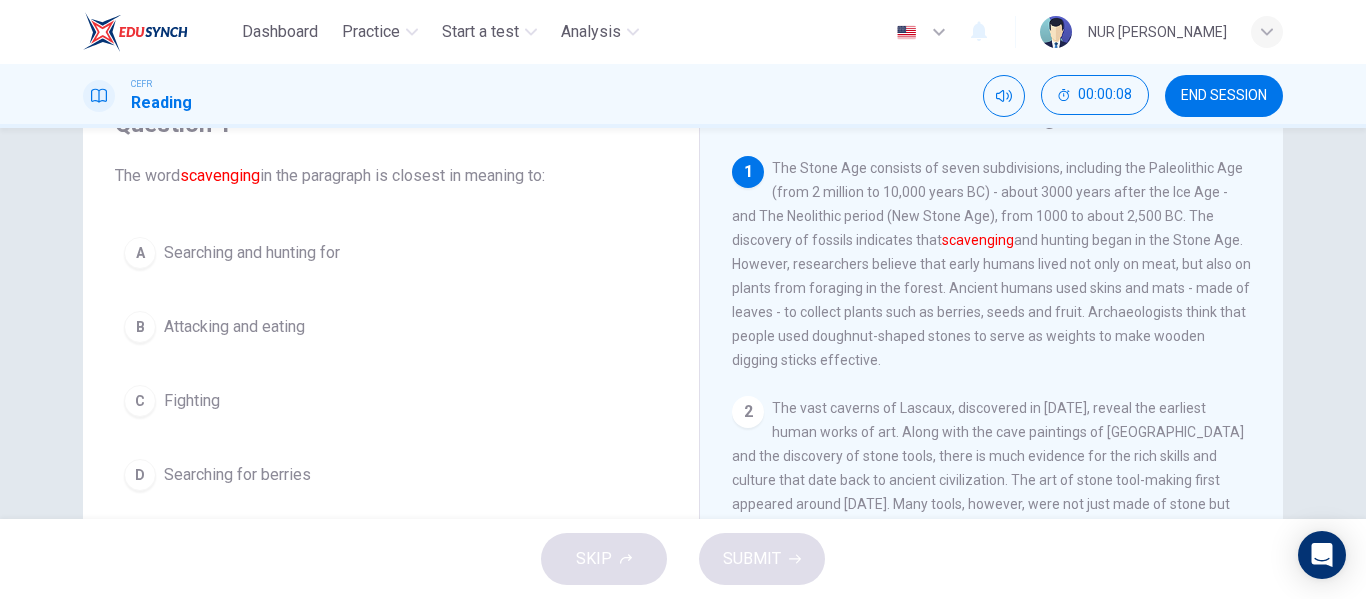 click on "A Searching and hunting for" at bounding box center (391, 253) 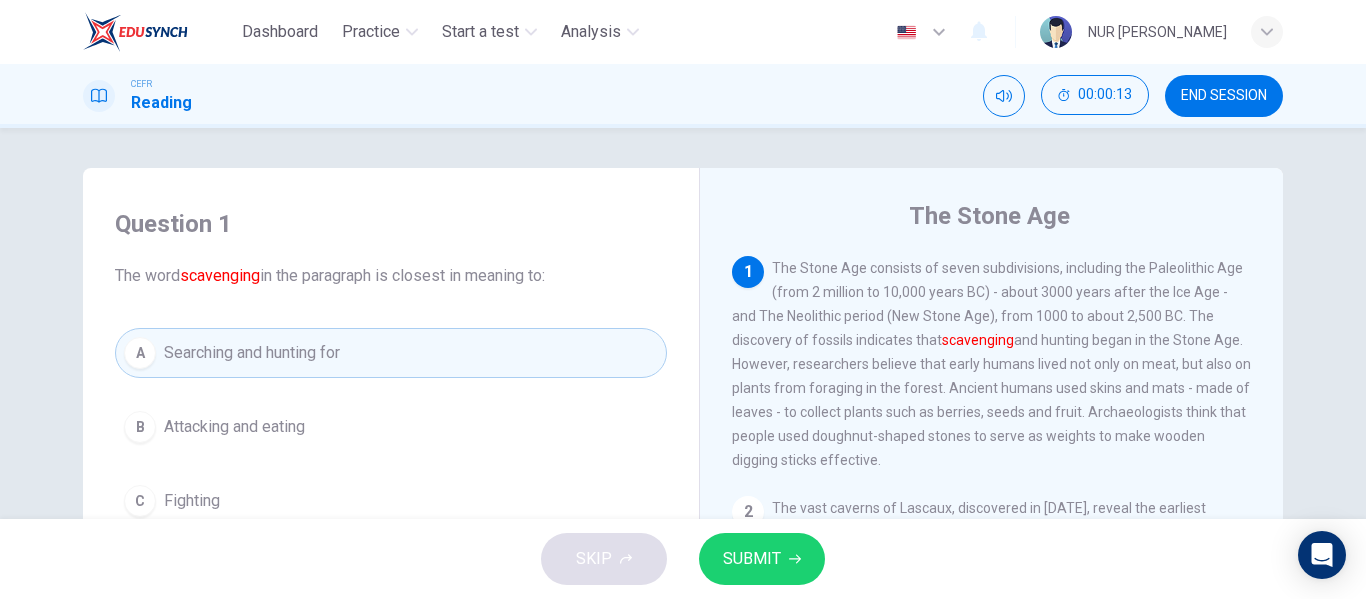 scroll, scrollTop: 1, scrollLeft: 0, axis: vertical 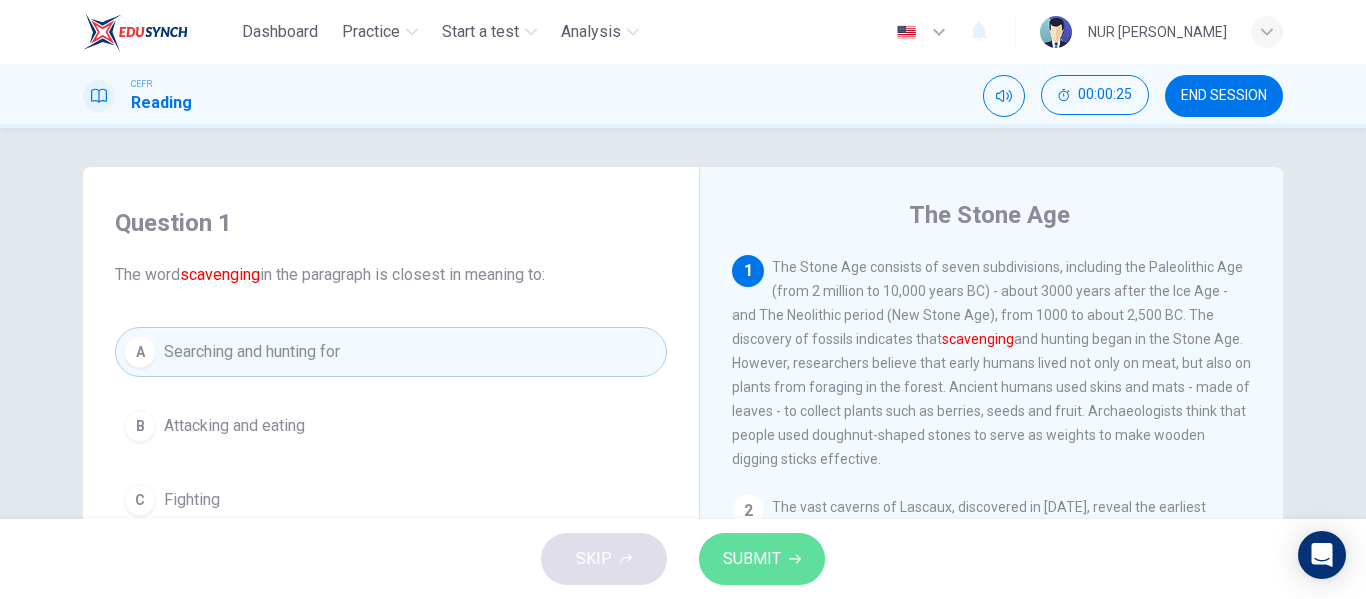 click 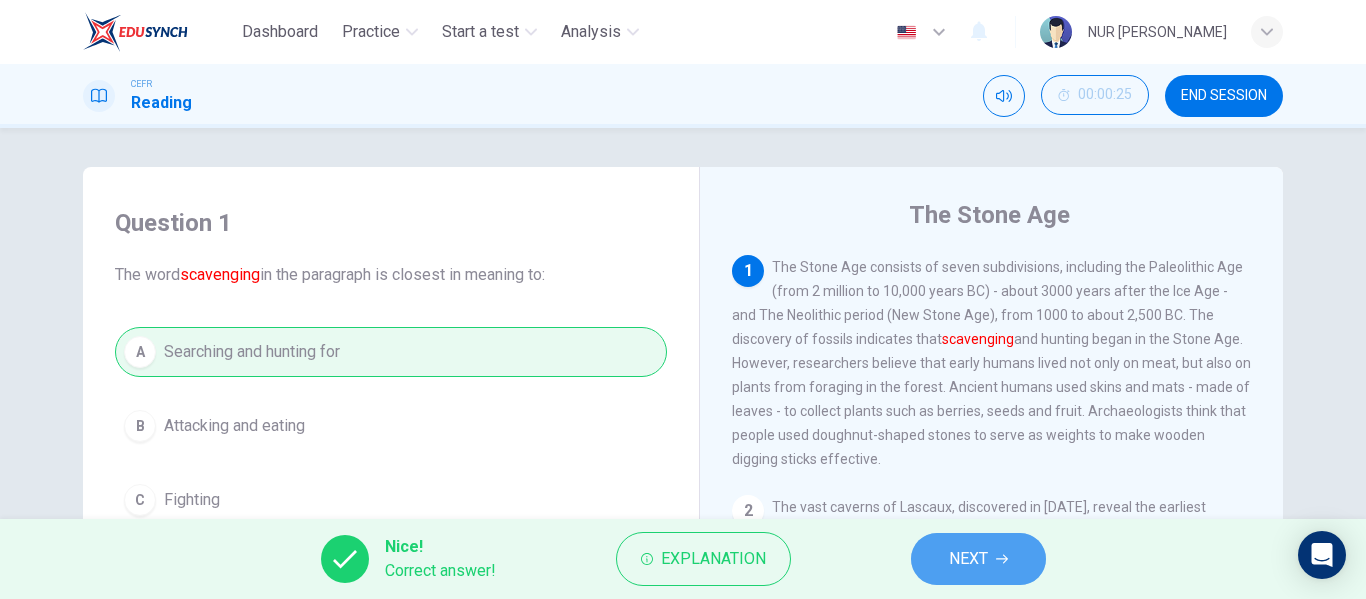 click on "NEXT" at bounding box center (978, 559) 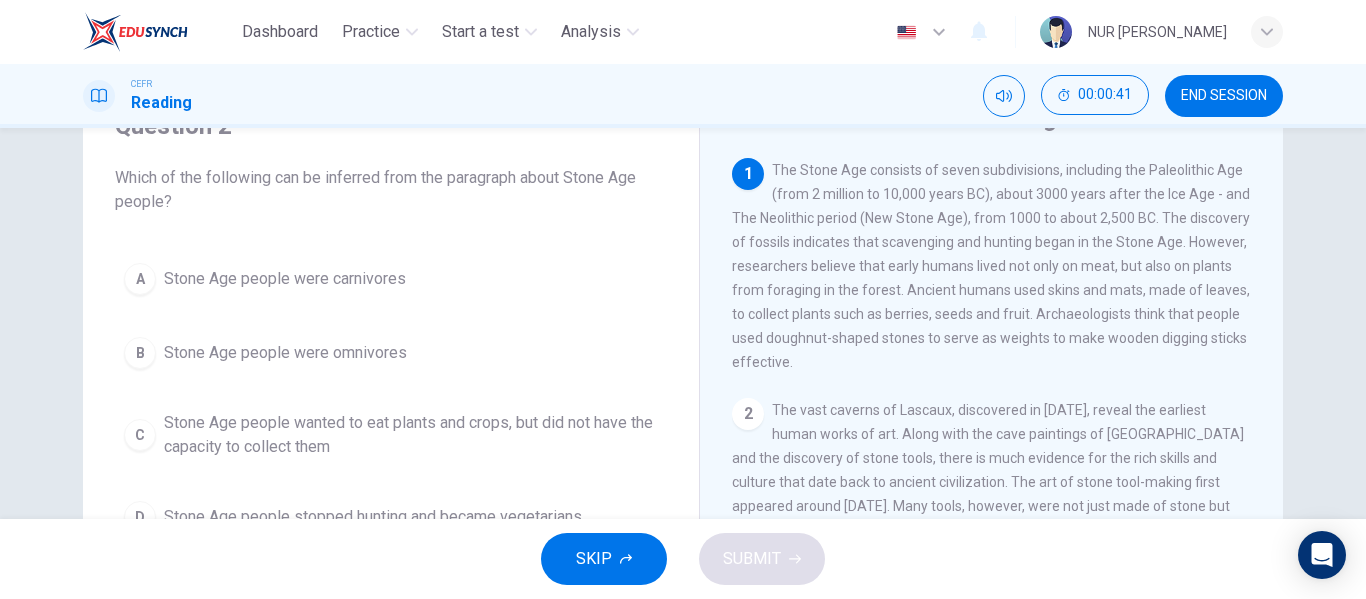 scroll, scrollTop: 99, scrollLeft: 0, axis: vertical 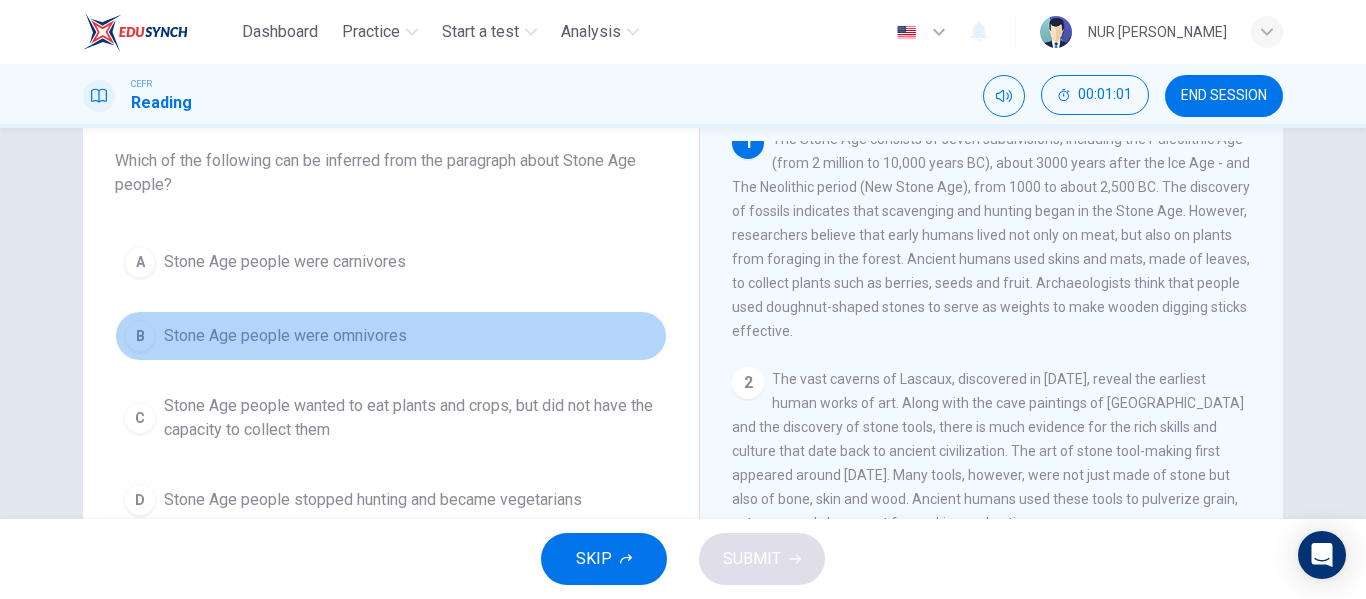 click on "B Stone Age people were omnivores" at bounding box center (391, 336) 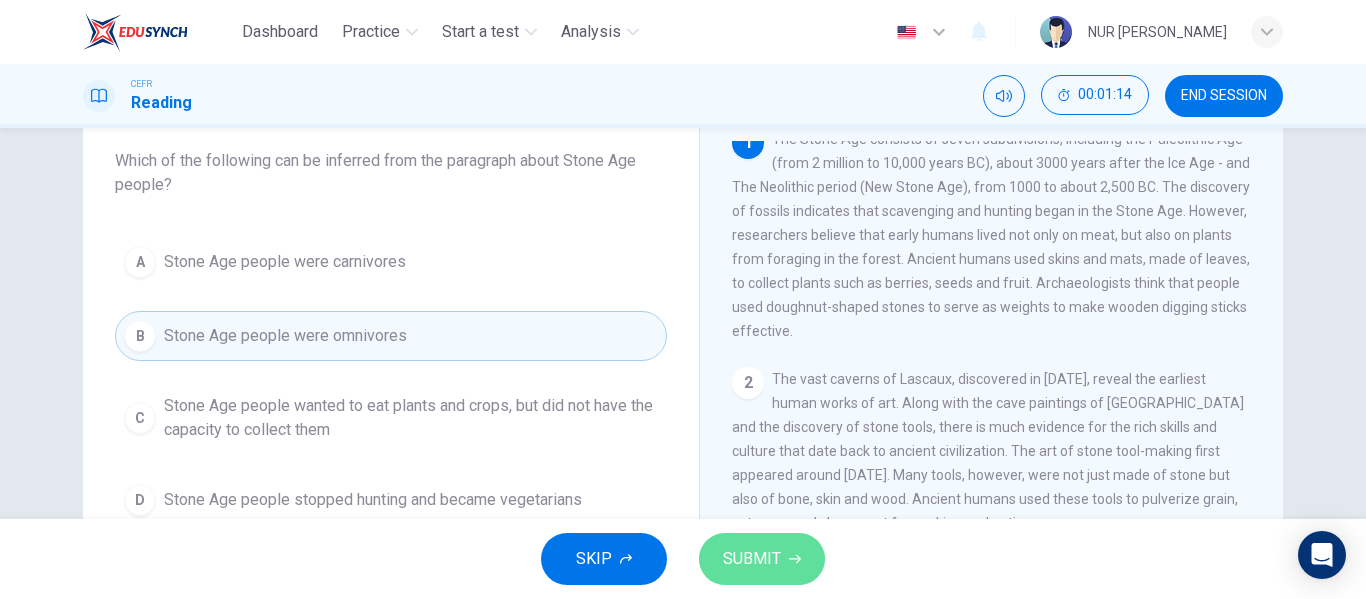 click on "SUBMIT" at bounding box center [752, 559] 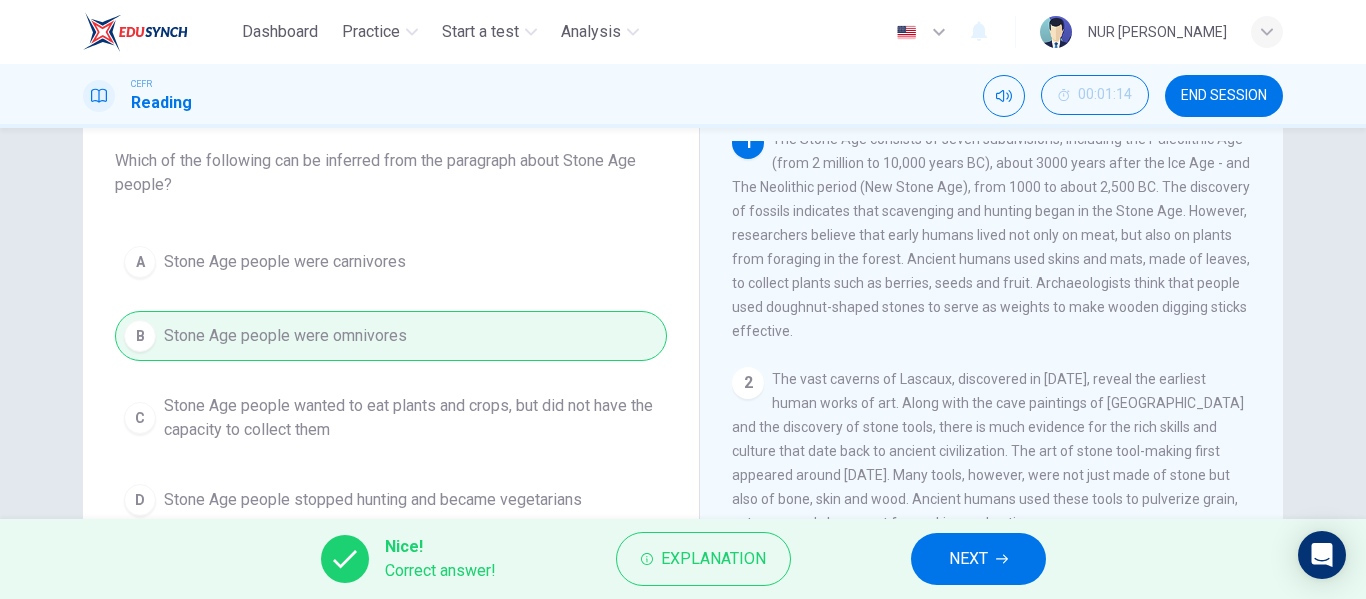 click on "NEXT" at bounding box center [968, 559] 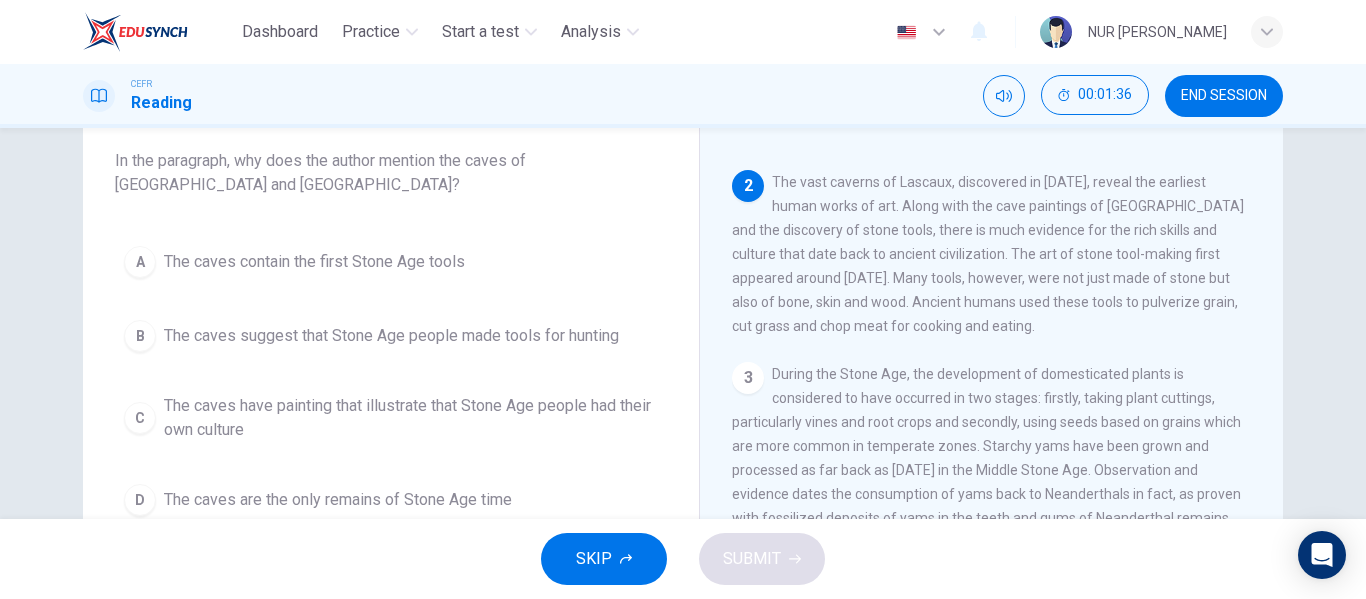 scroll, scrollTop: 212, scrollLeft: 0, axis: vertical 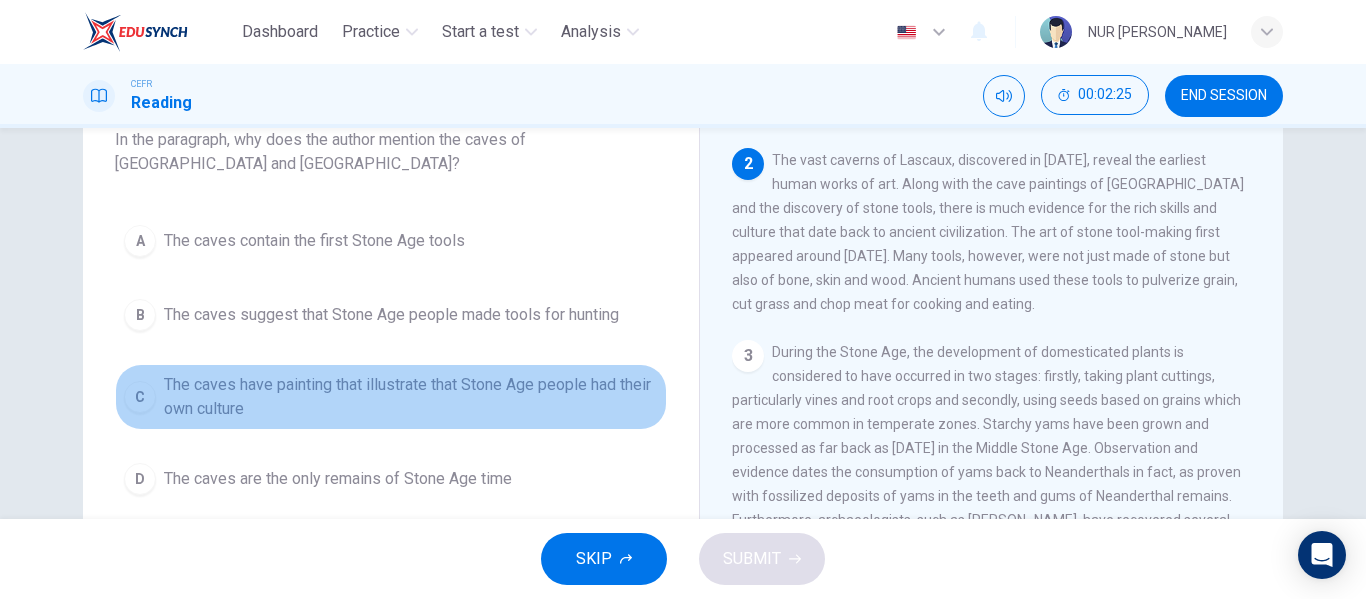 click on "The caves have painting that illustrate that Stone Age people had their own culture" at bounding box center (411, 397) 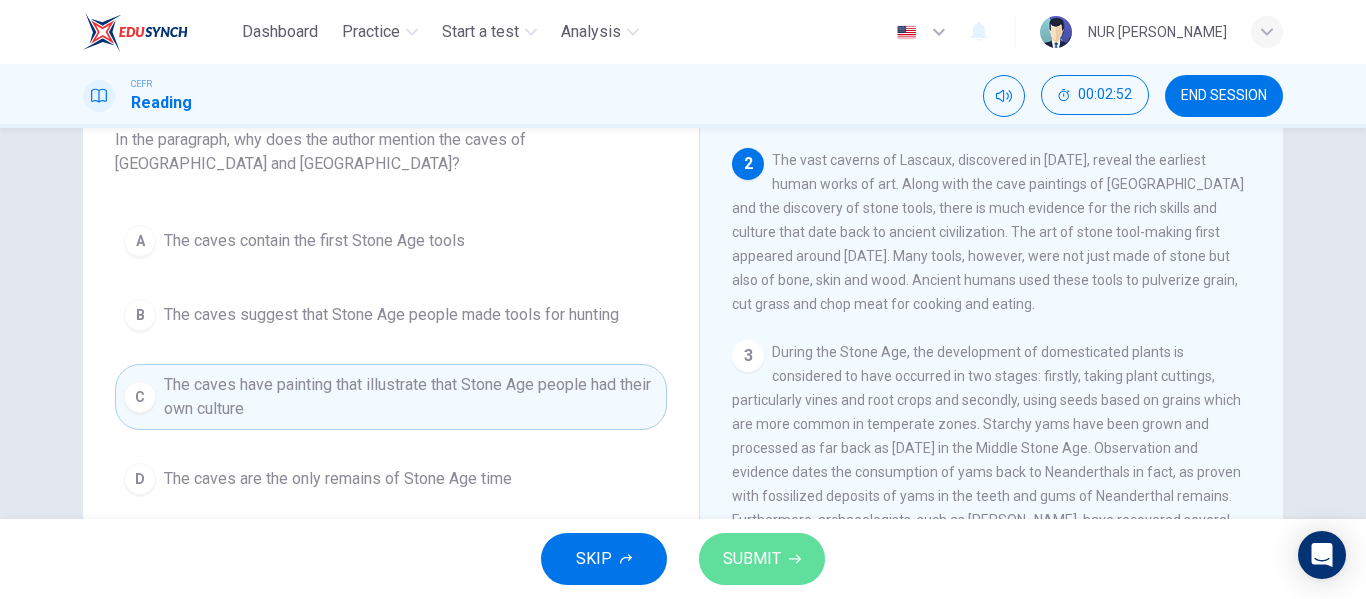 click on "SUBMIT" at bounding box center [762, 559] 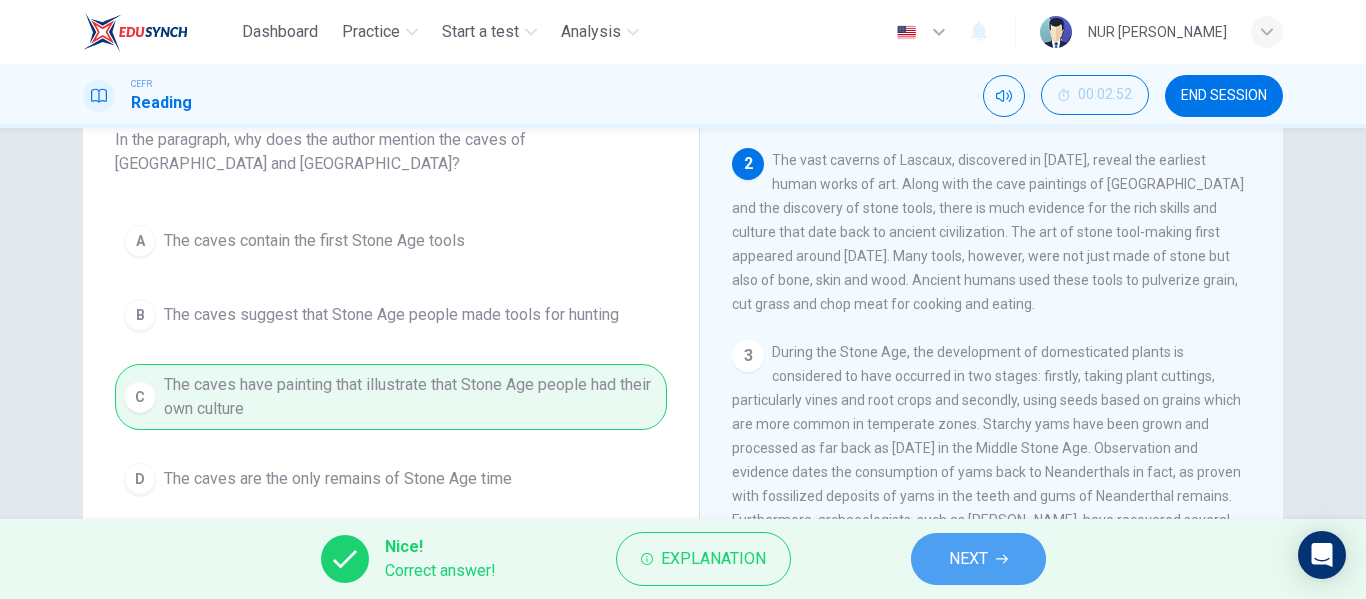 click on "NEXT" at bounding box center (968, 559) 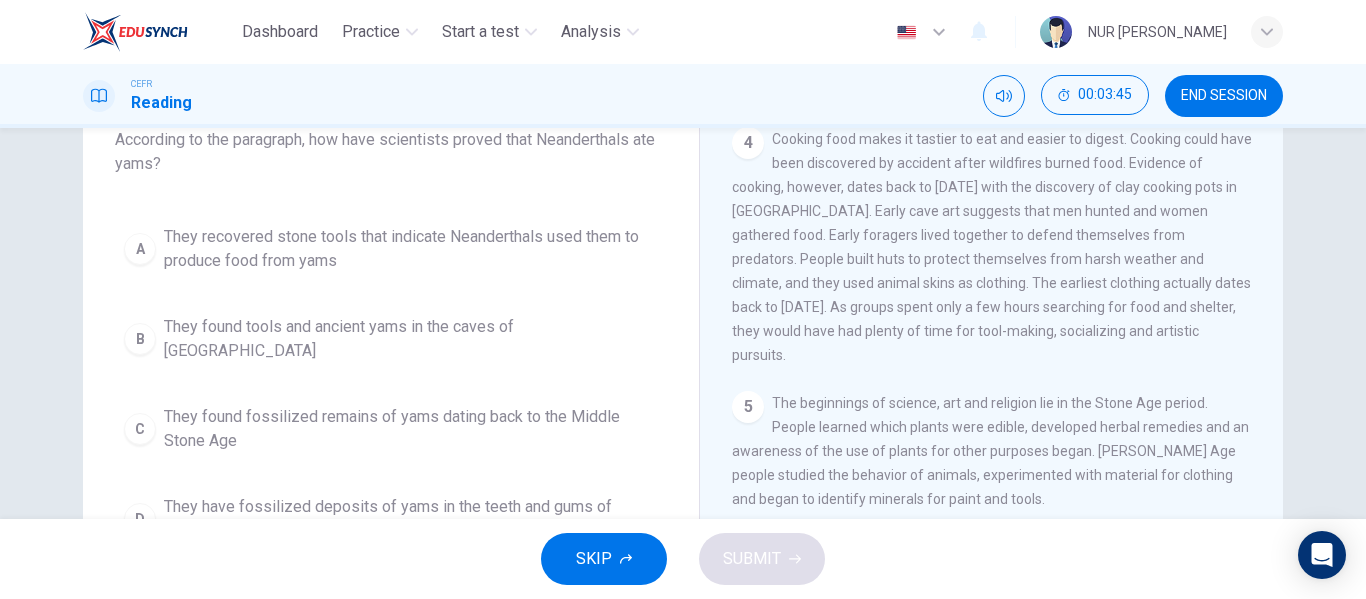 scroll, scrollTop: 712, scrollLeft: 0, axis: vertical 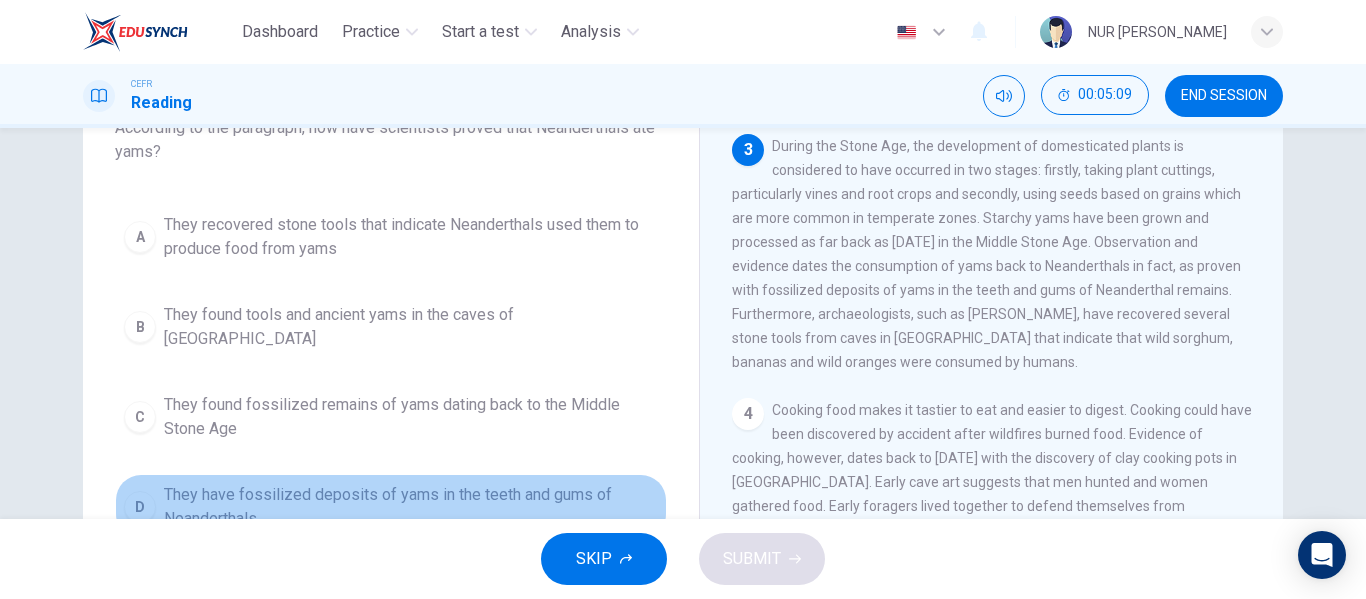 click on "They have fossilized deposits of yams in the teeth and gums of Neanderthals" at bounding box center (411, 507) 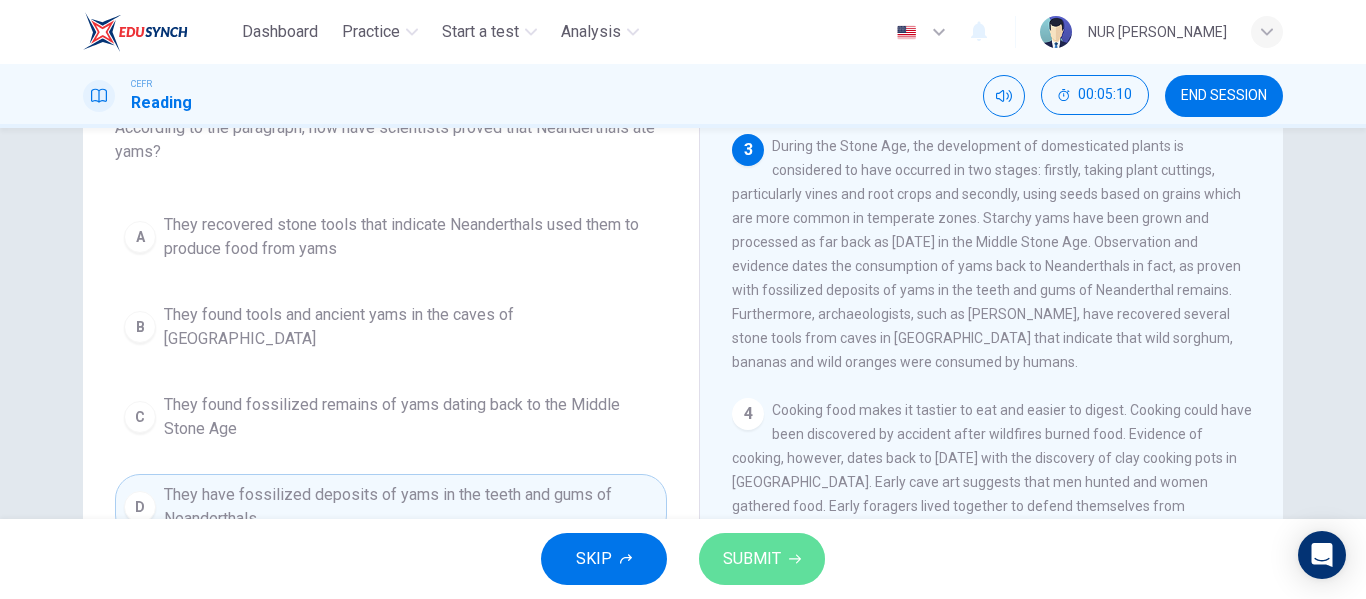 click on "SUBMIT" at bounding box center [762, 559] 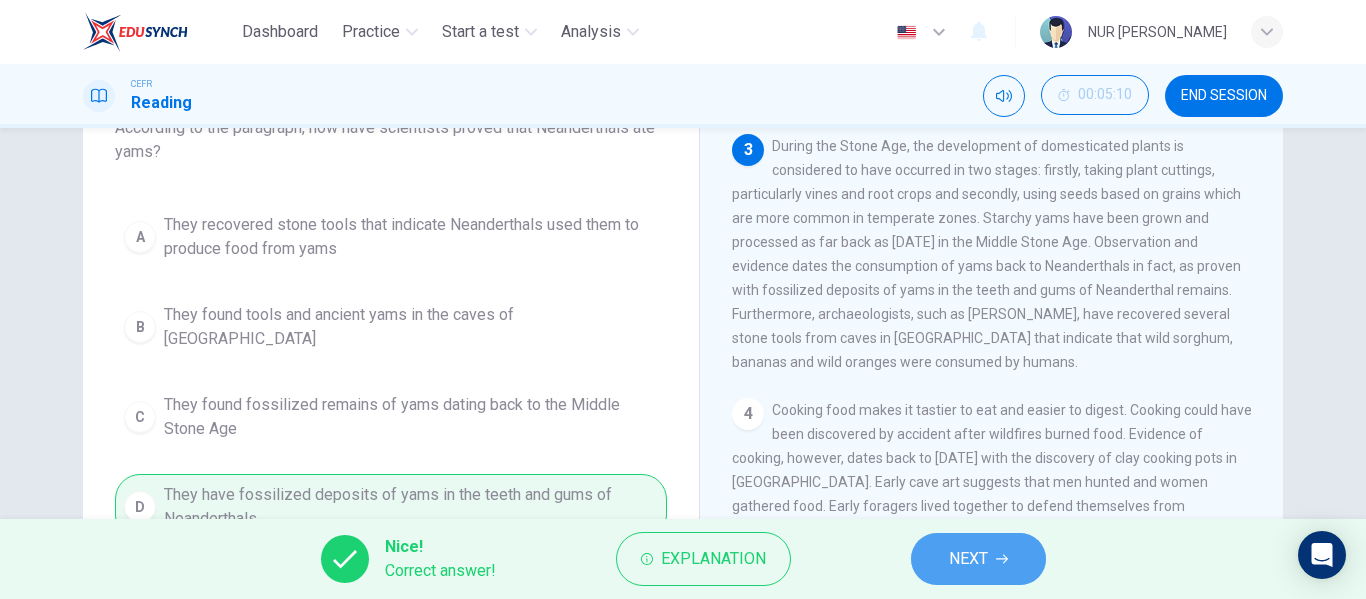 click on "NEXT" at bounding box center [978, 559] 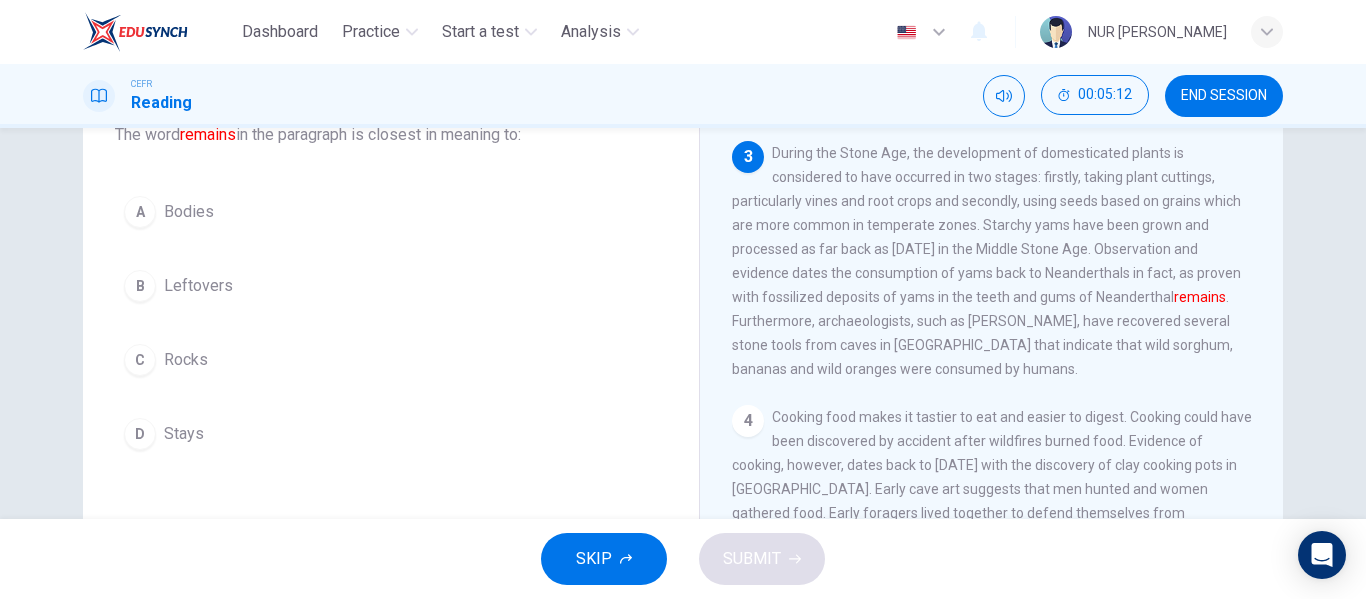 scroll, scrollTop: 140, scrollLeft: 0, axis: vertical 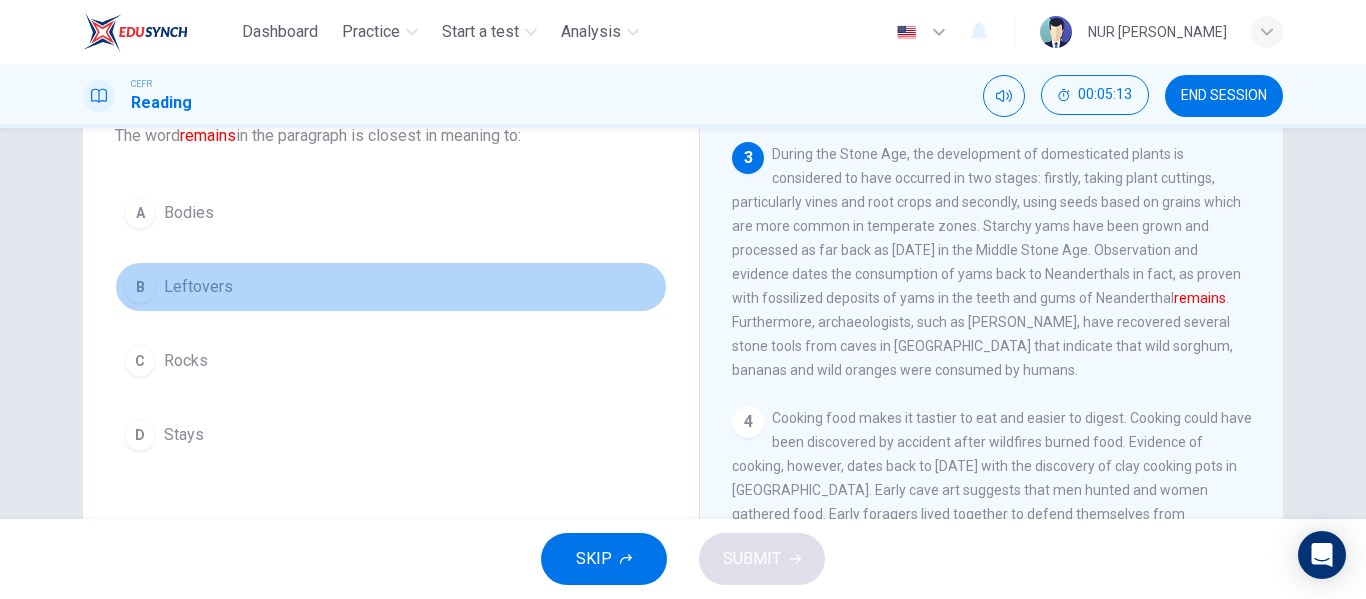 click on "B Leftovers" at bounding box center (391, 287) 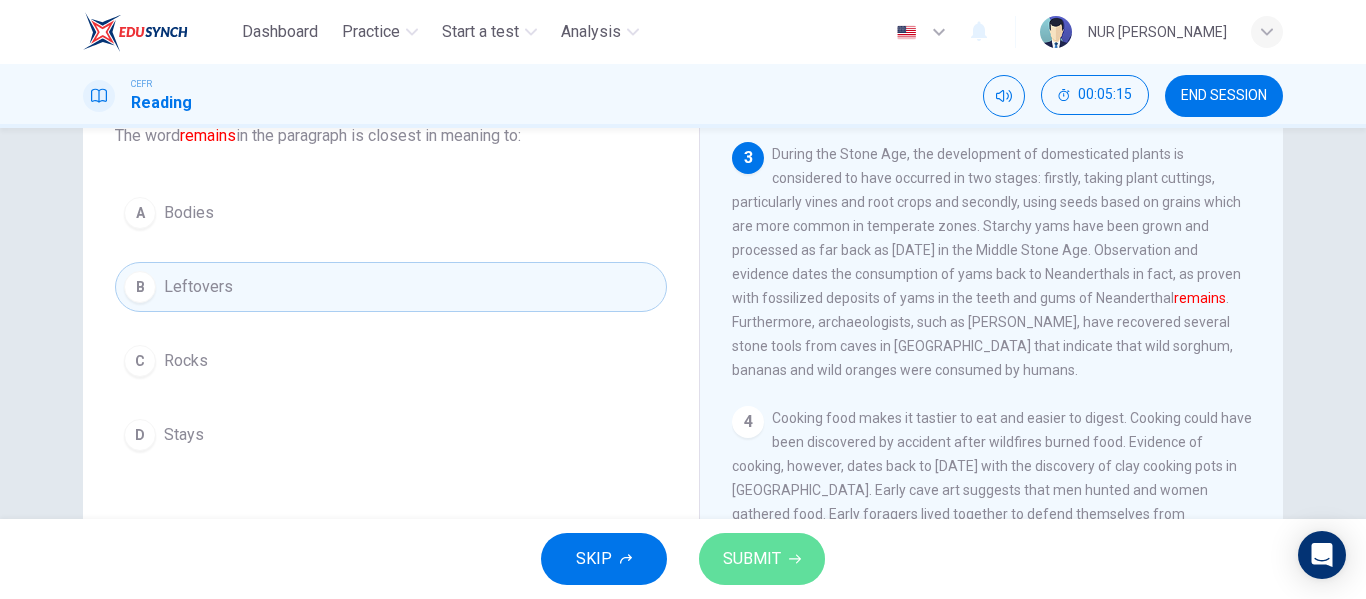click on "SUBMIT" at bounding box center [762, 559] 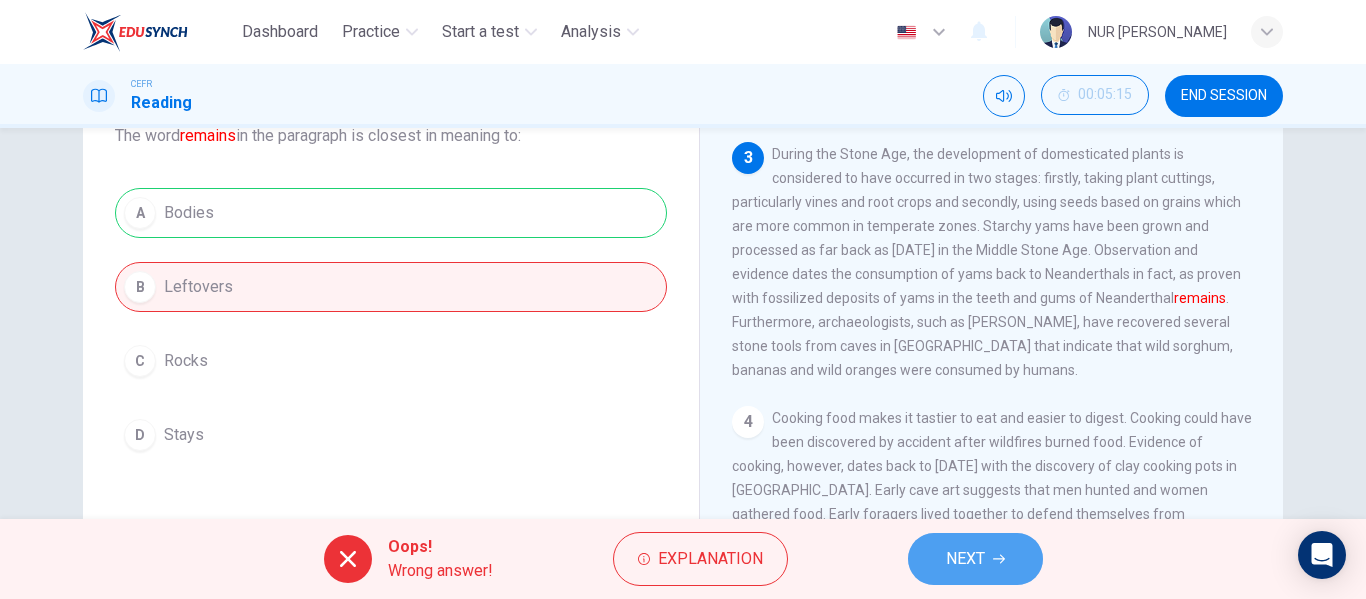 click 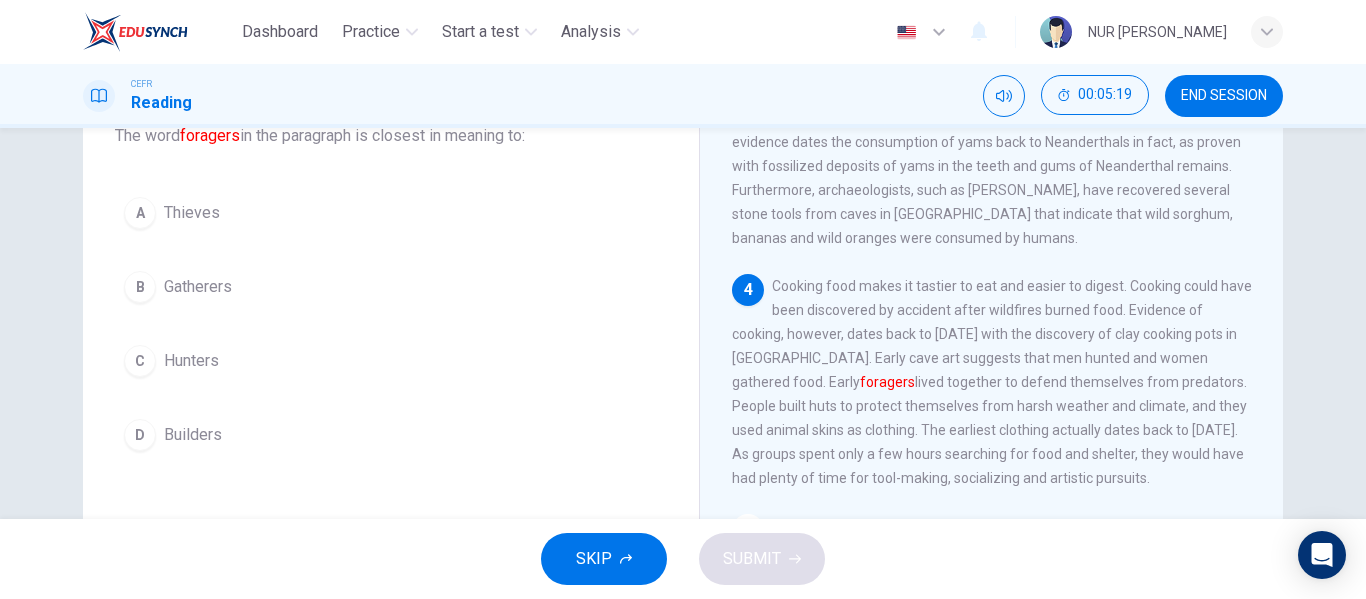 scroll, scrollTop: 539, scrollLeft: 0, axis: vertical 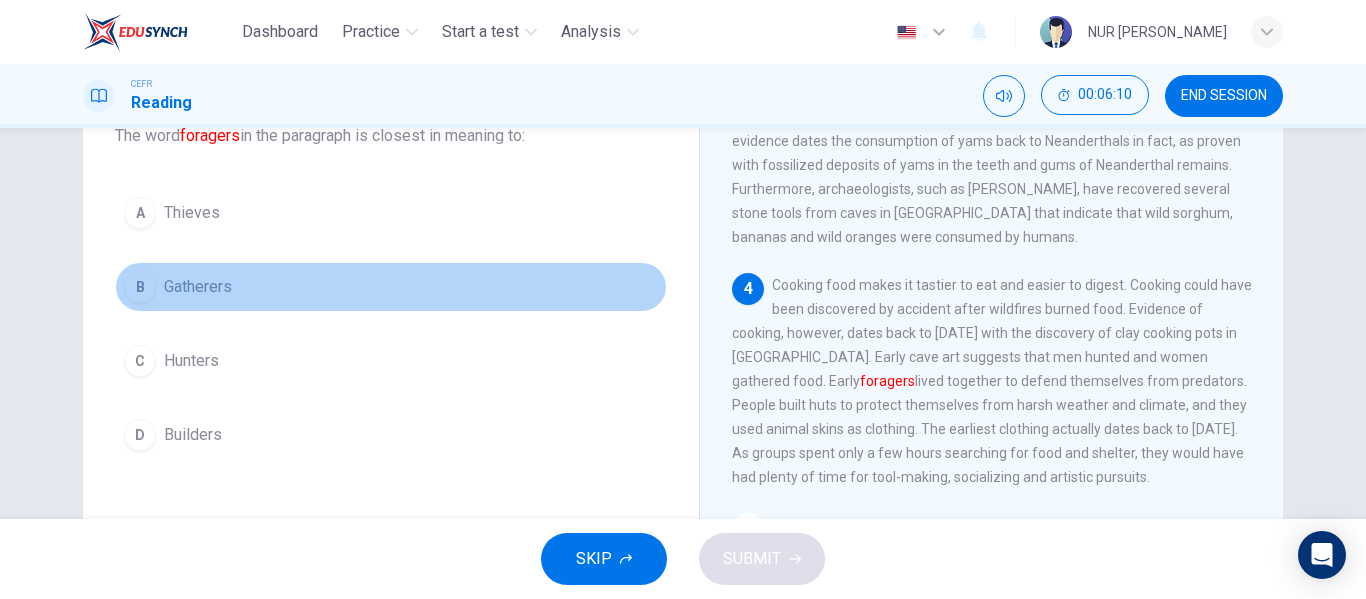 click on "B Gatherers" at bounding box center (391, 287) 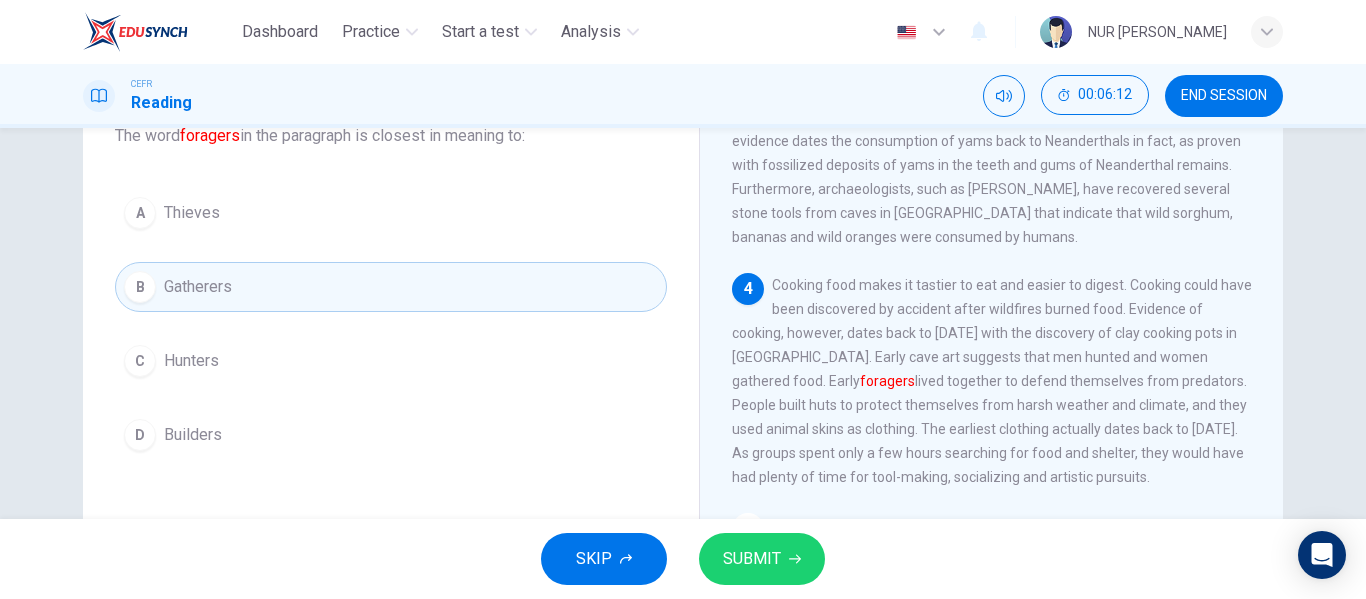 click on "SUBMIT" at bounding box center [762, 559] 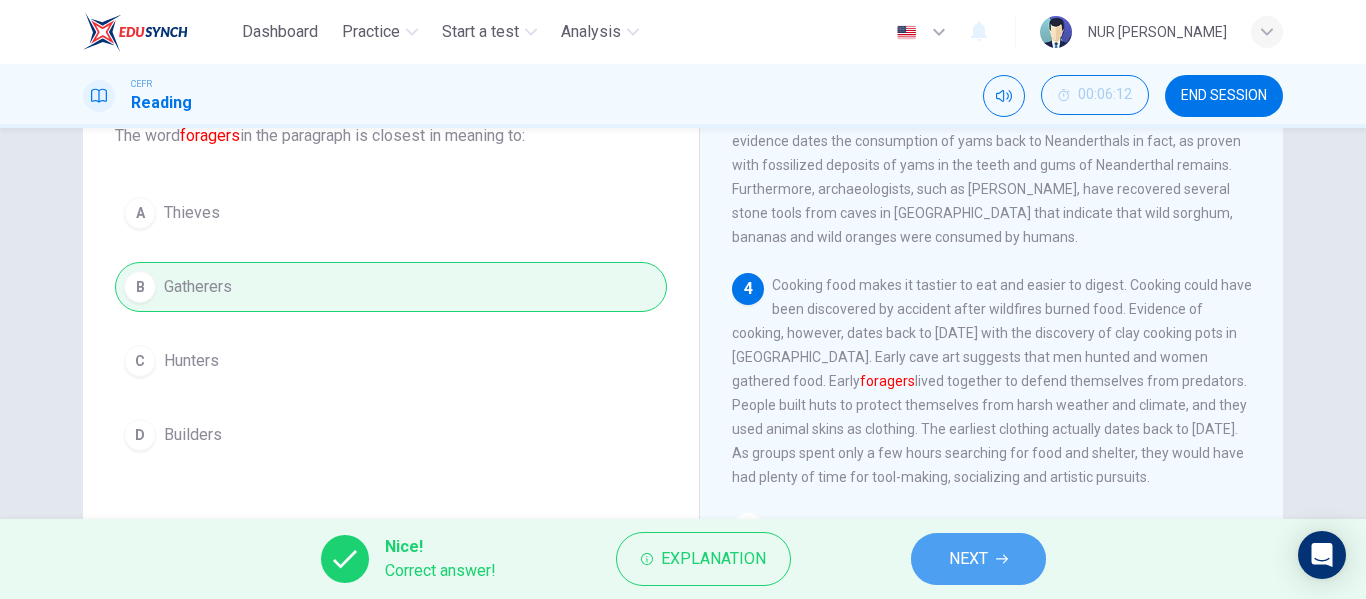click on "NEXT" at bounding box center (978, 559) 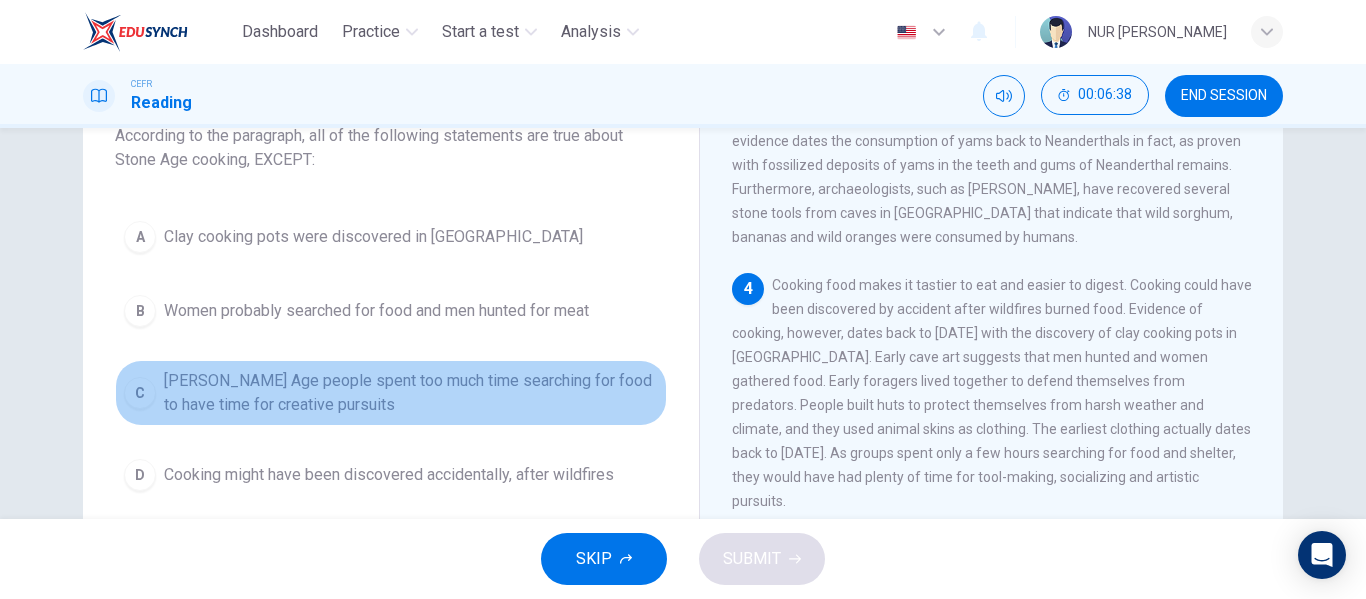 click on "[PERSON_NAME] Age people spent too much time searching for food to have time for creative pursuits" at bounding box center [411, 393] 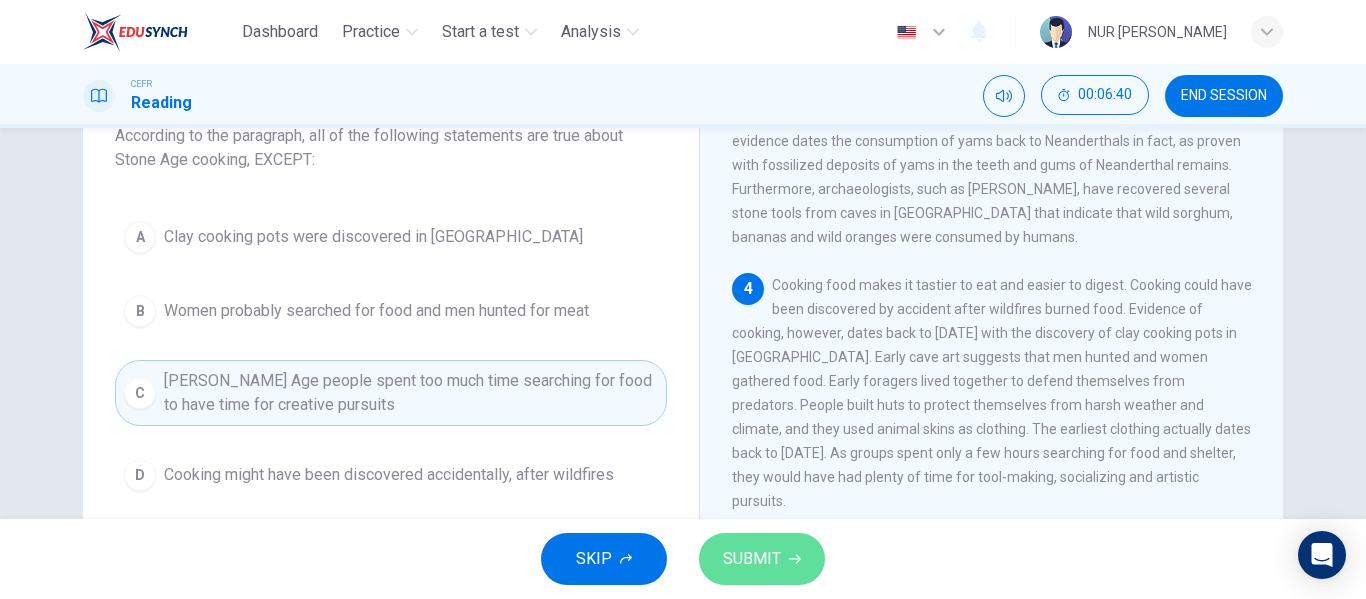 click on "SUBMIT" at bounding box center (752, 559) 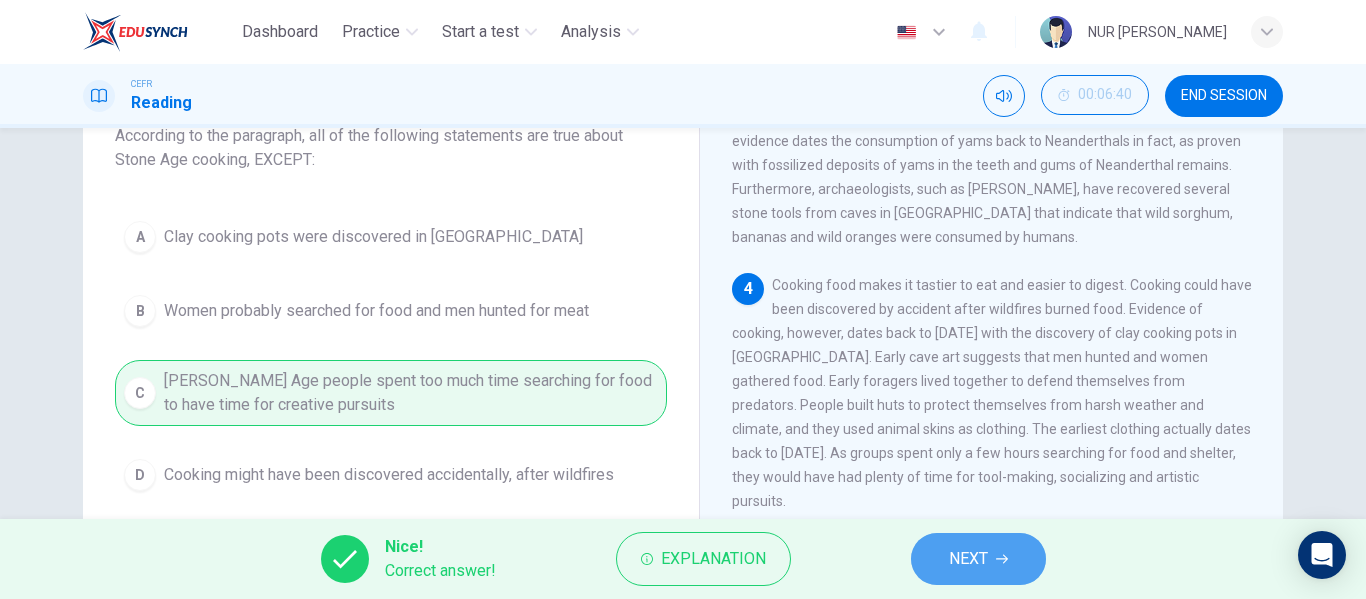 click on "NEXT" at bounding box center [978, 559] 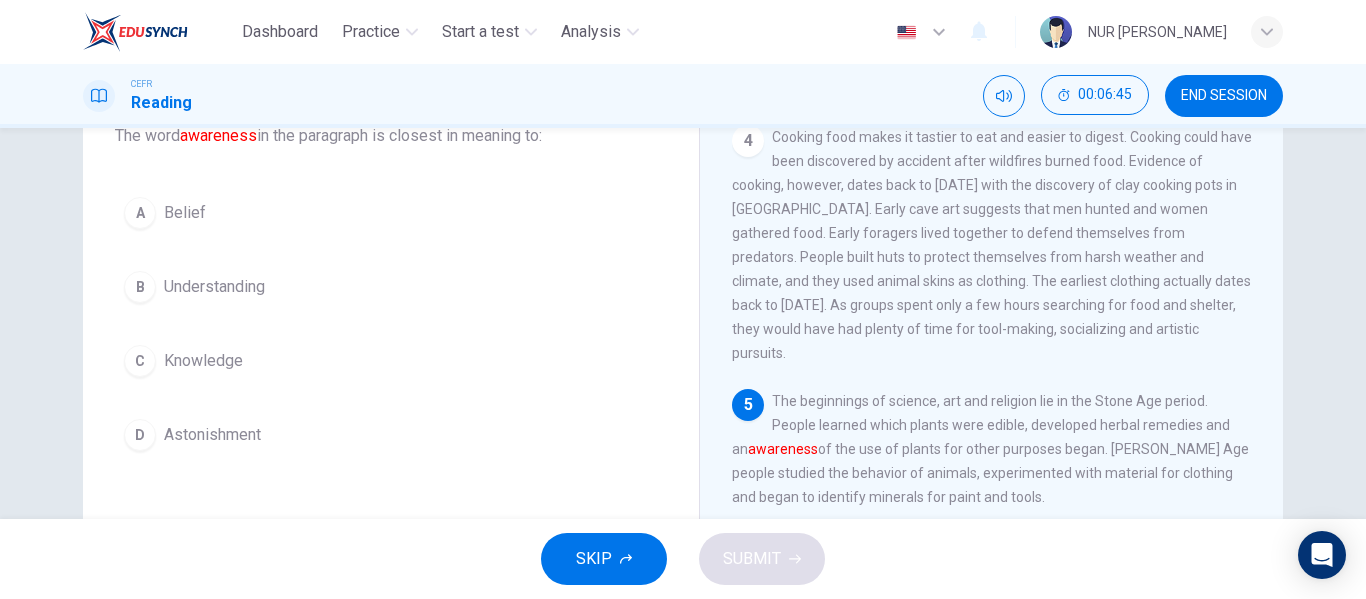 scroll, scrollTop: 712, scrollLeft: 0, axis: vertical 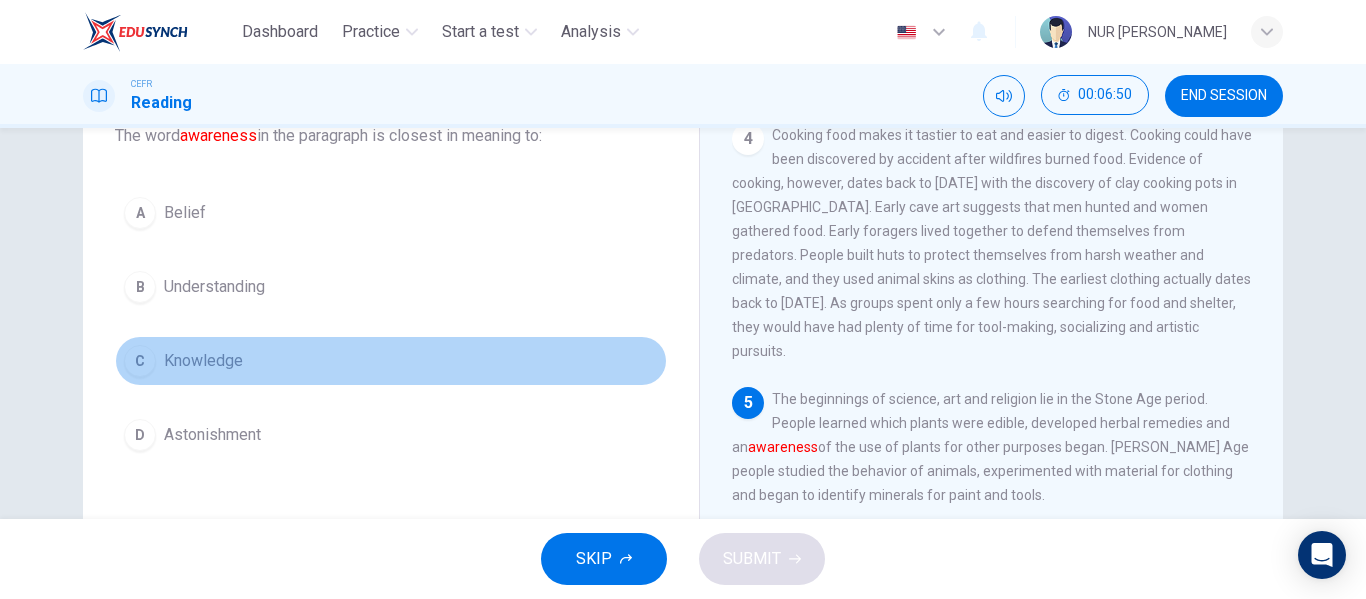 click on "C Knowledge" at bounding box center [391, 361] 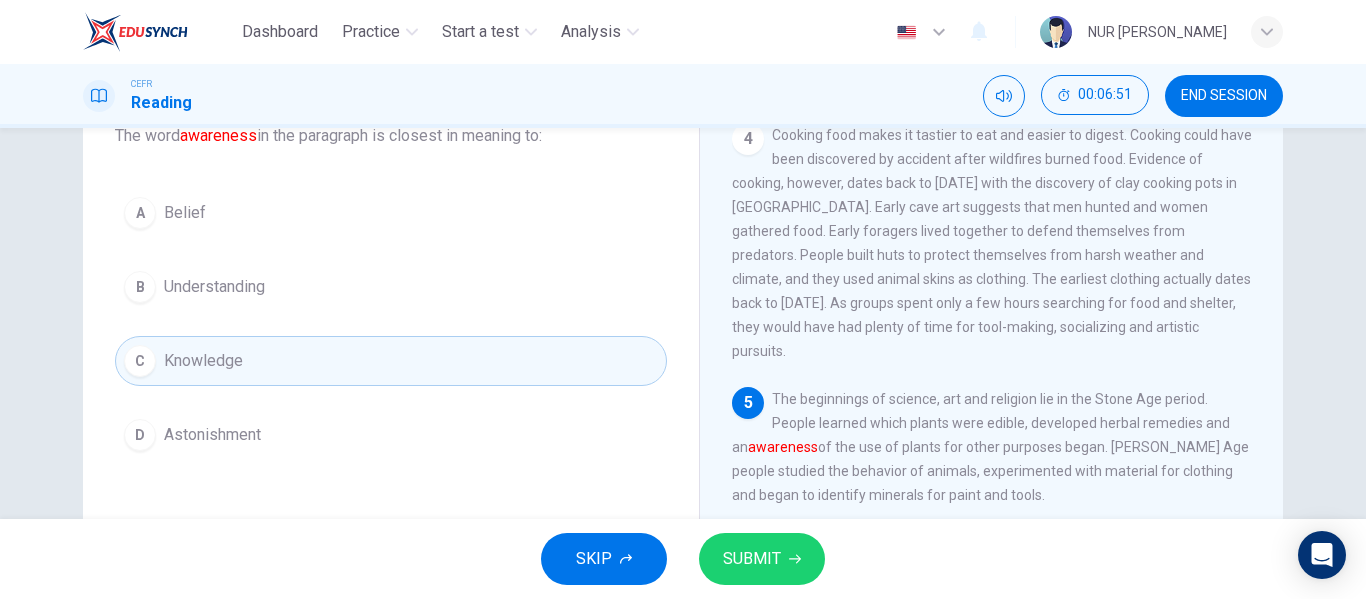 click on "SUBMIT" at bounding box center (762, 559) 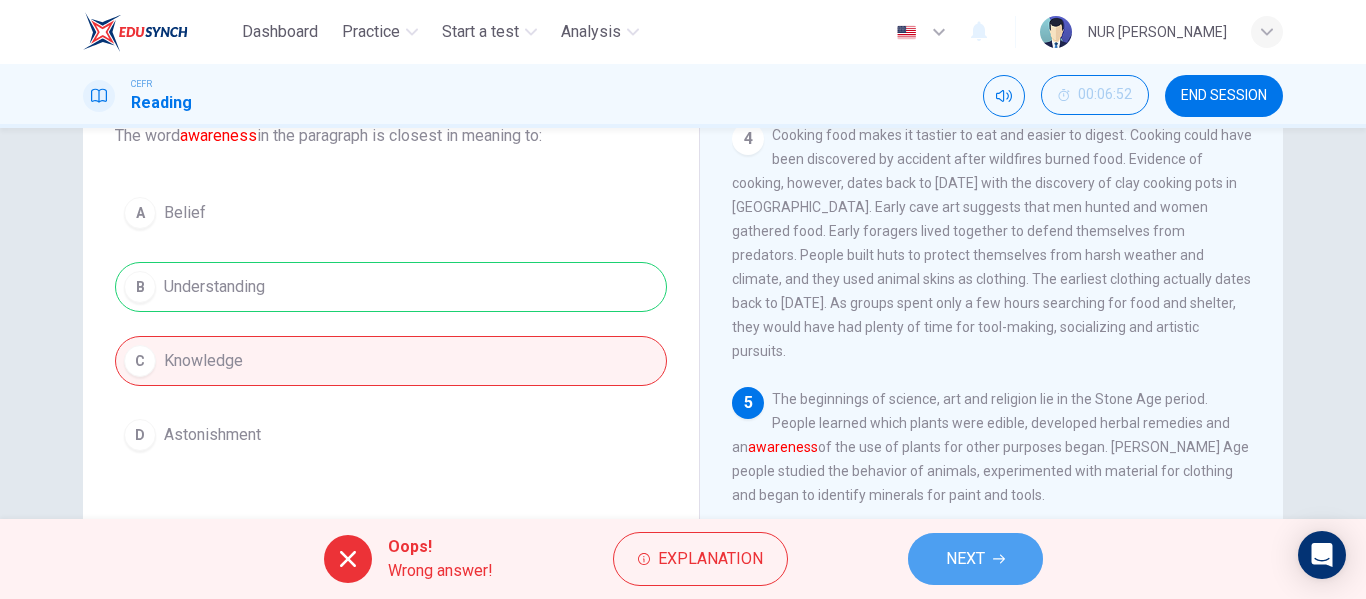 click on "NEXT" at bounding box center (975, 559) 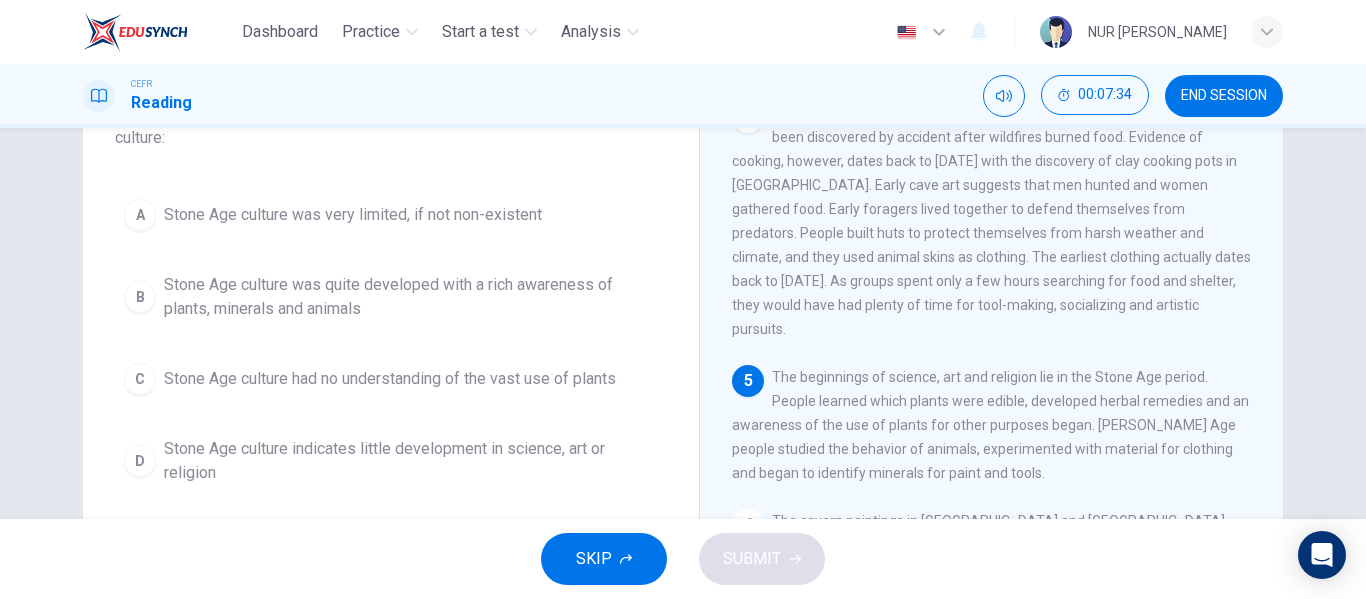 scroll, scrollTop: 161, scrollLeft: 0, axis: vertical 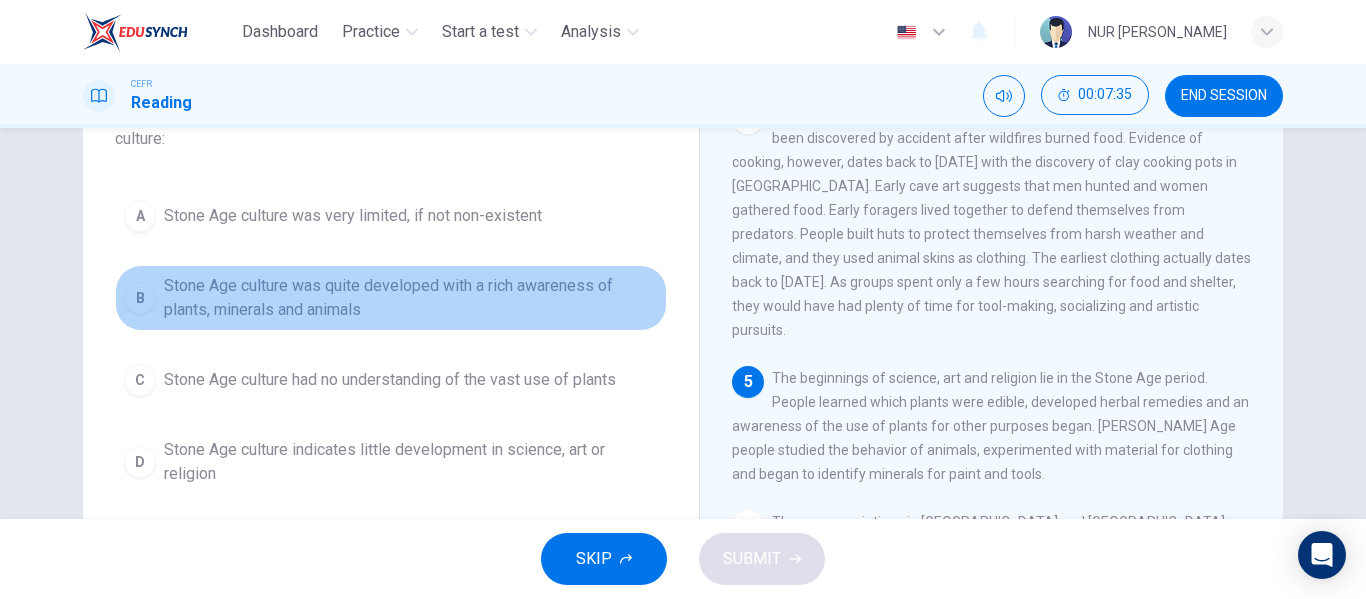 click on "Stone Age culture was quite developed with a rich awareness of plants, minerals and animals" at bounding box center [411, 298] 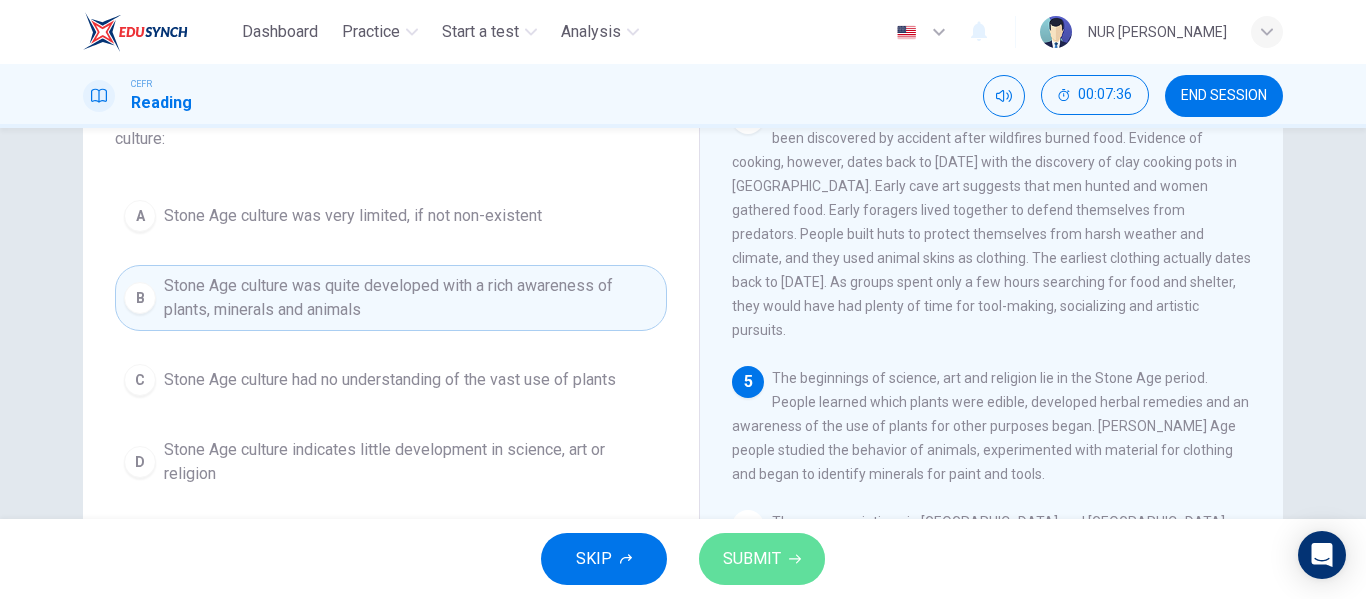 click on "SUBMIT" at bounding box center (752, 559) 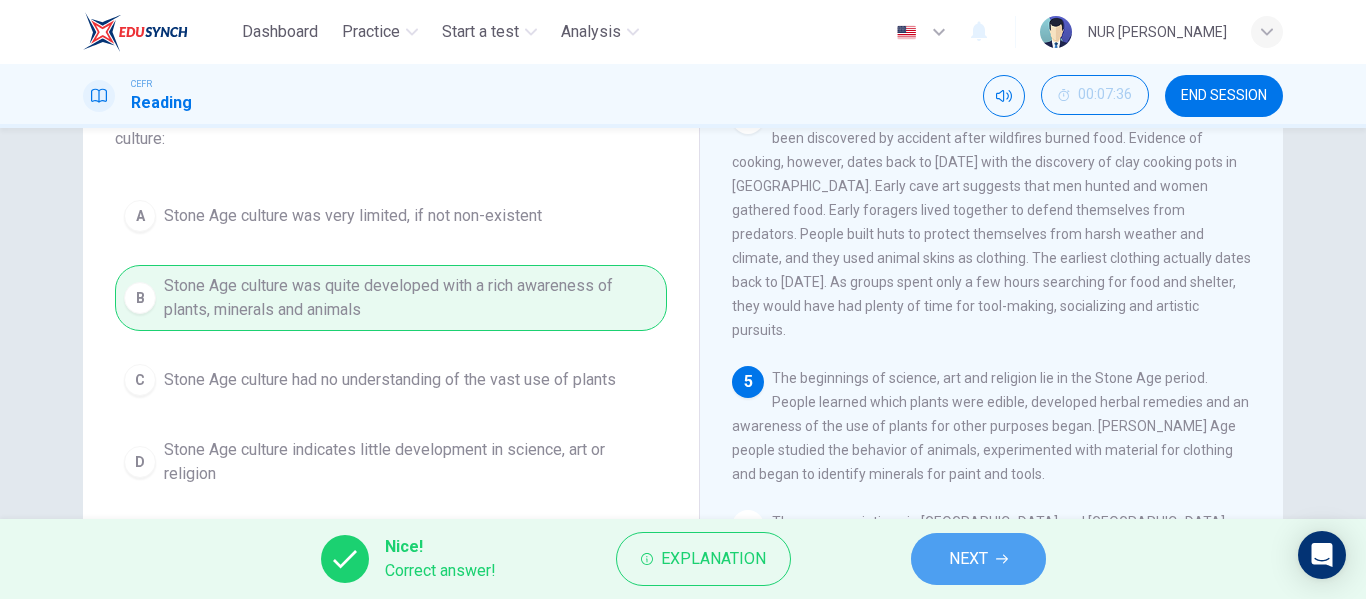 click on "NEXT" at bounding box center [968, 559] 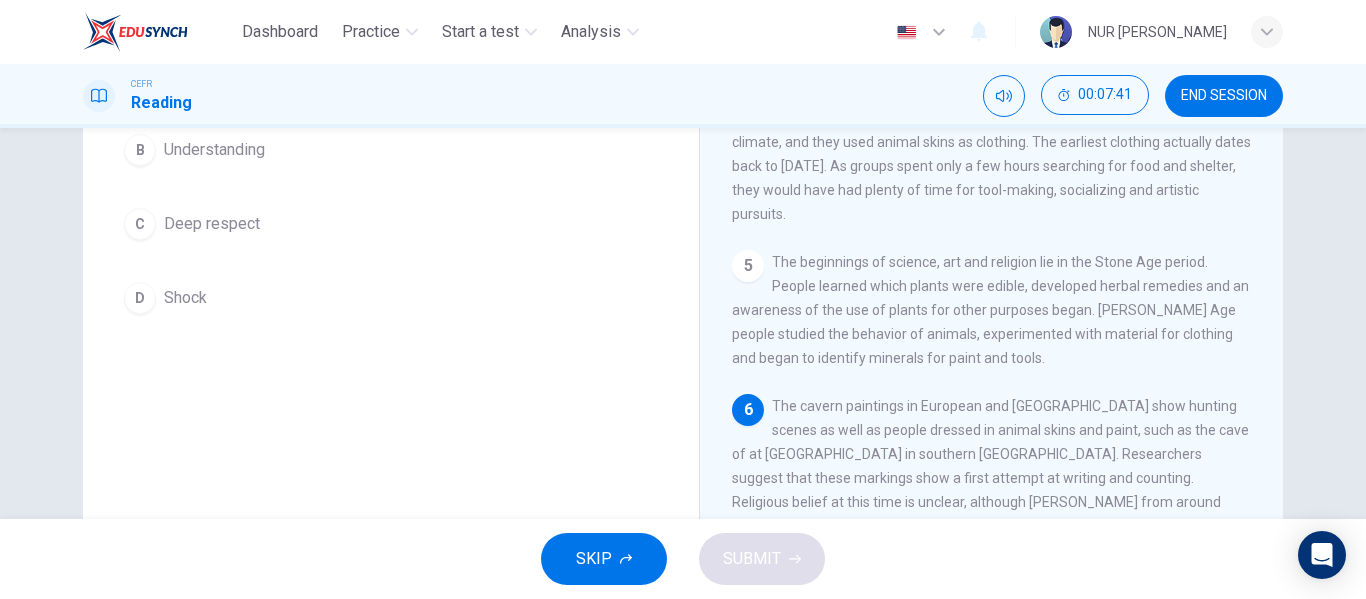 scroll, scrollTop: 276, scrollLeft: 0, axis: vertical 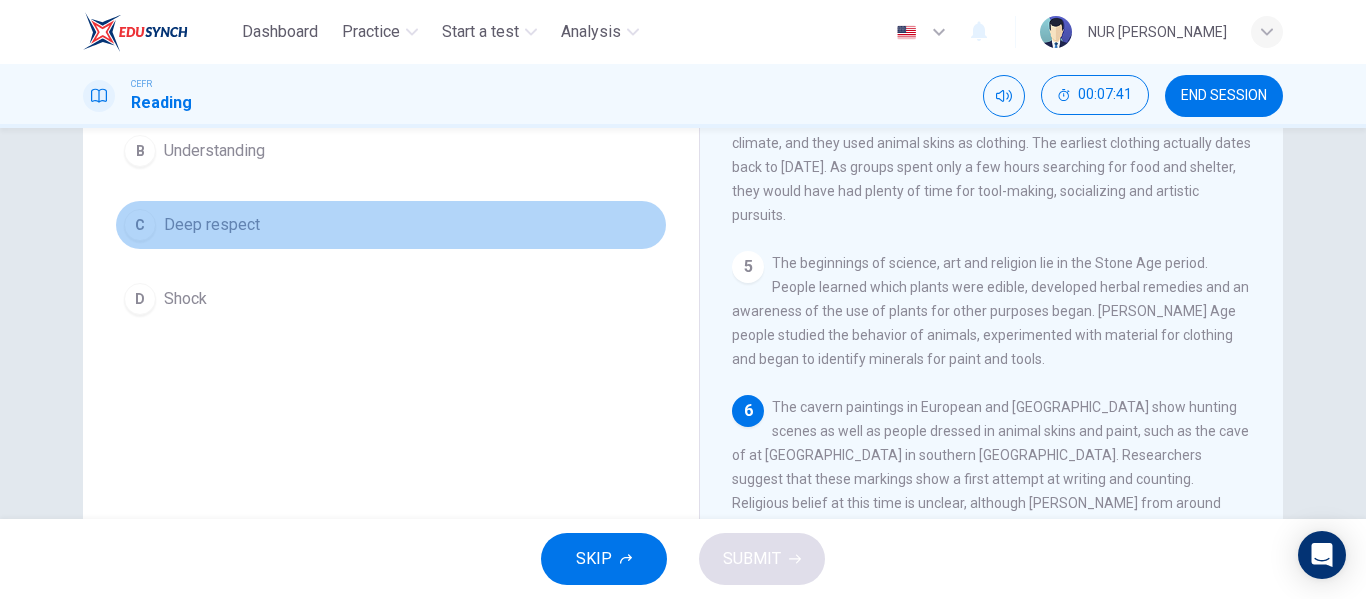 click on "C Deep respect" at bounding box center (391, 225) 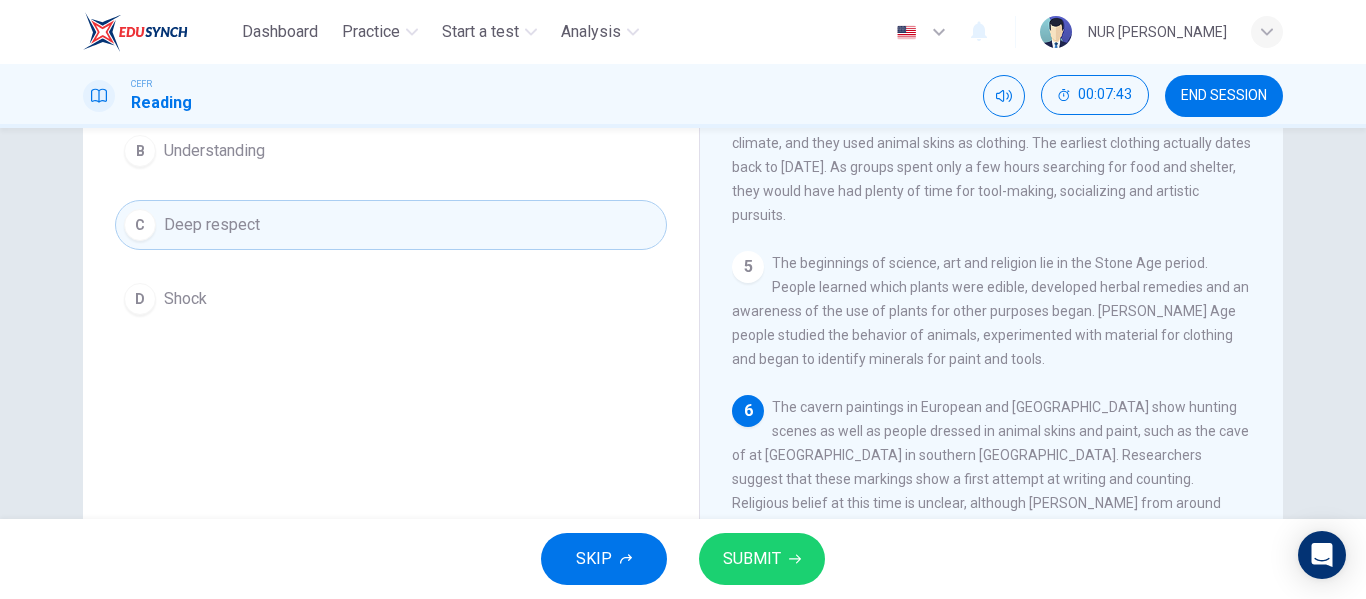 scroll, scrollTop: 323, scrollLeft: 0, axis: vertical 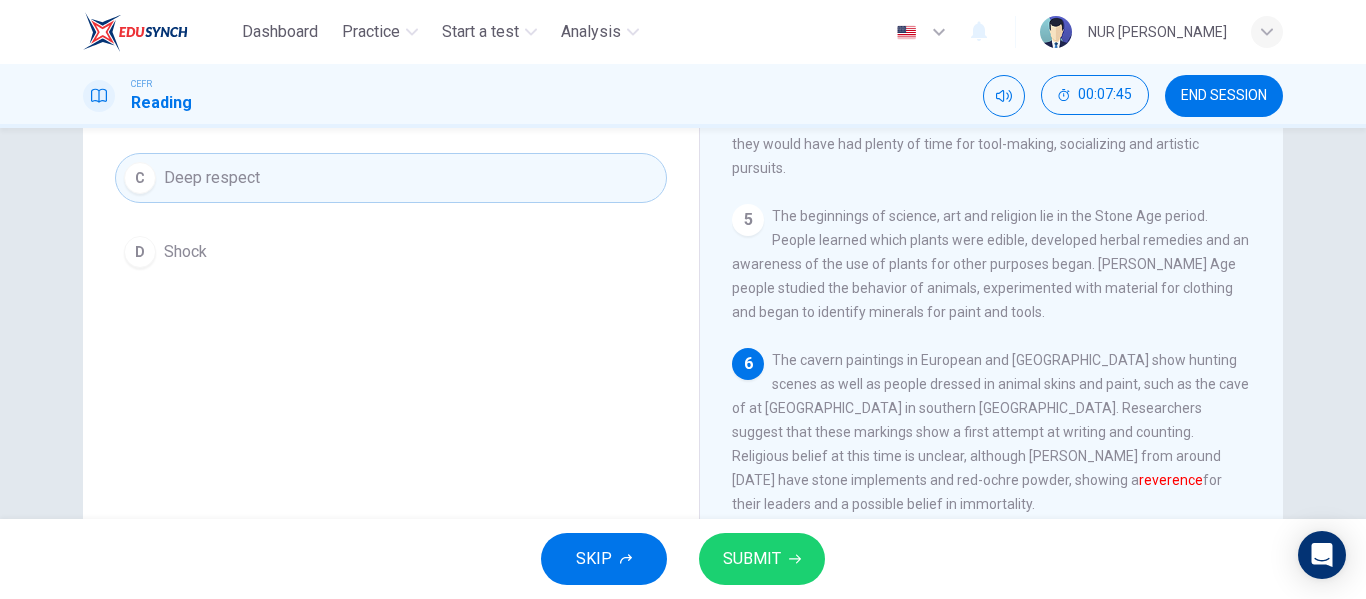 click on "SUBMIT" at bounding box center (752, 559) 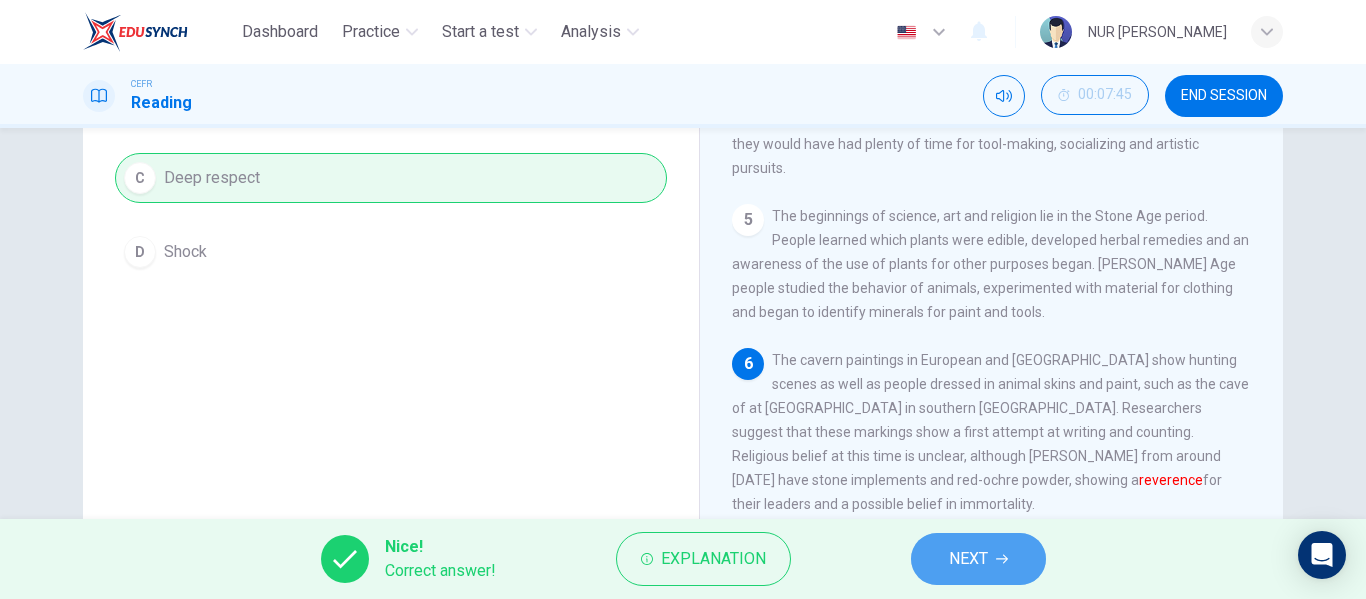click on "NEXT" at bounding box center (968, 559) 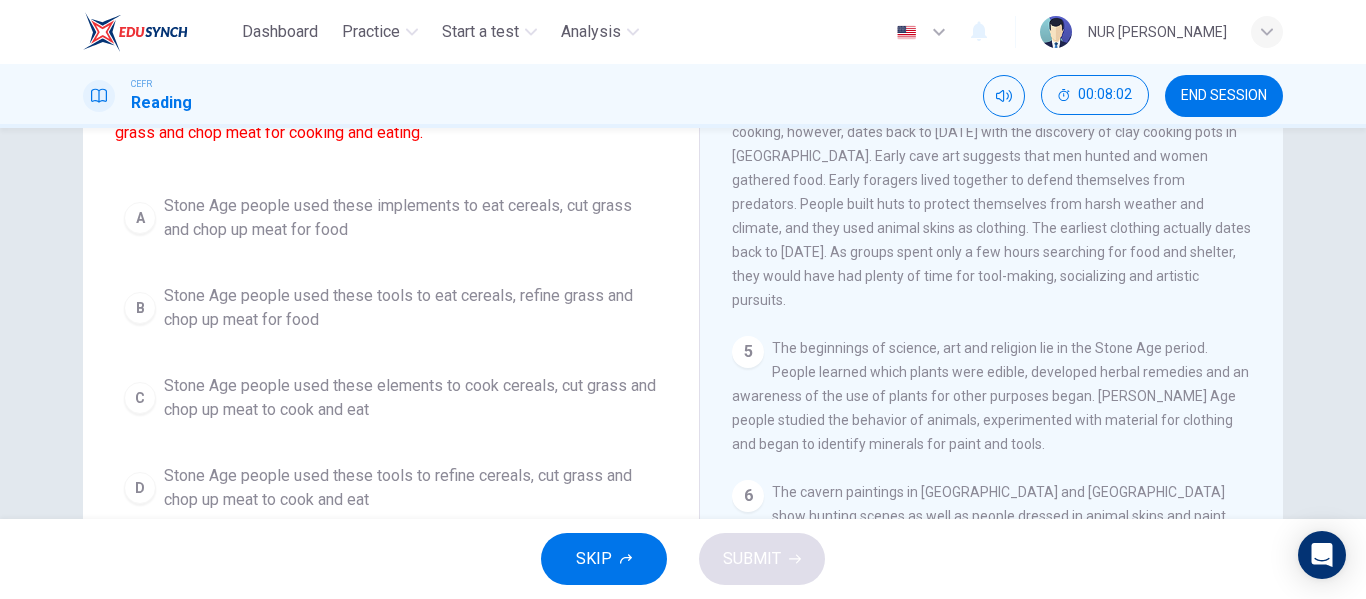 scroll, scrollTop: 192, scrollLeft: 0, axis: vertical 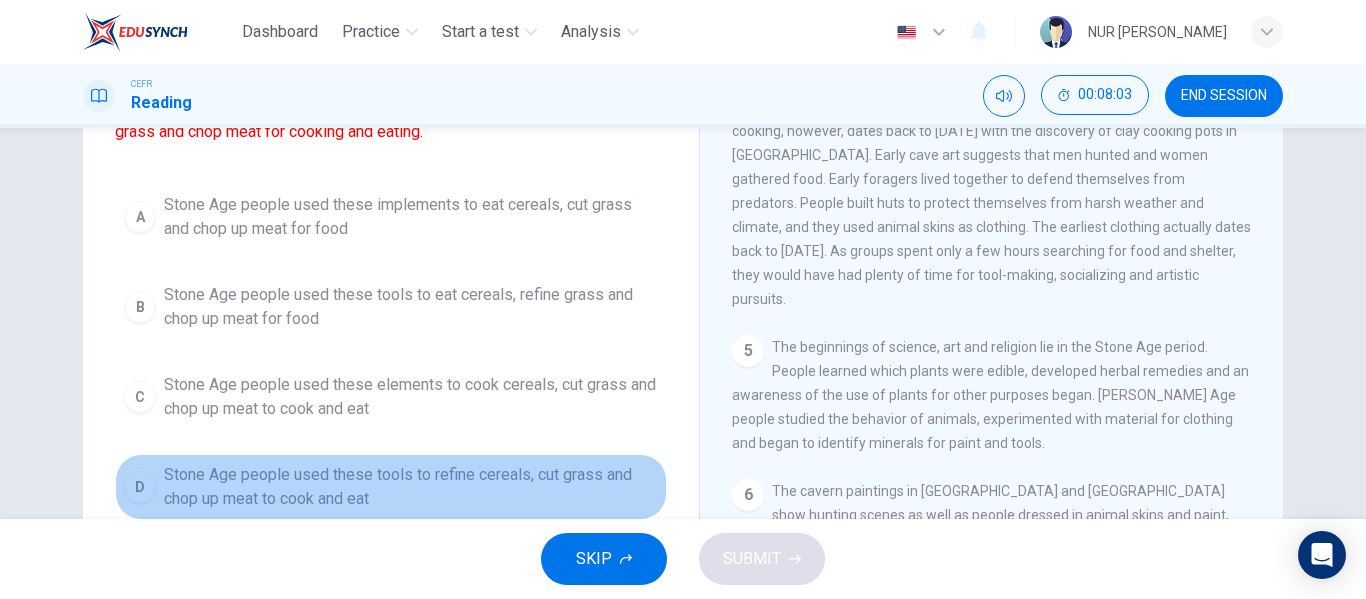 click on "Stone Age people used these tools to refine cereals, cut grass and chop up meat to cook and eat" at bounding box center (411, 487) 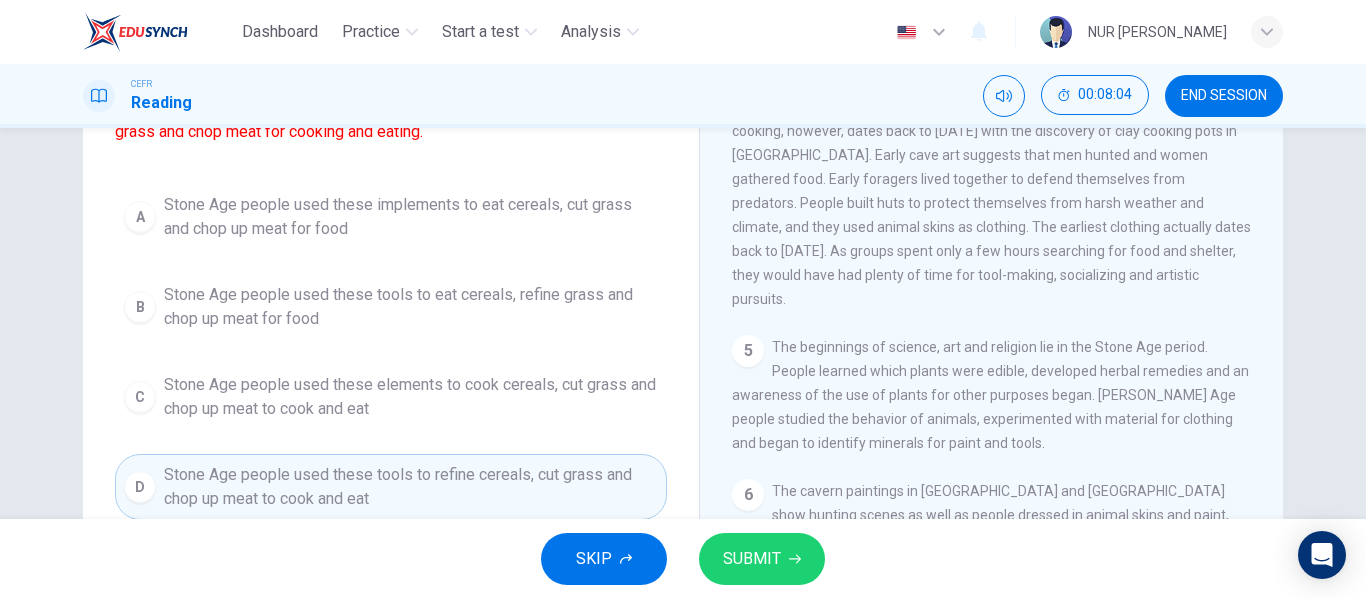 click on "SUBMIT" at bounding box center (752, 559) 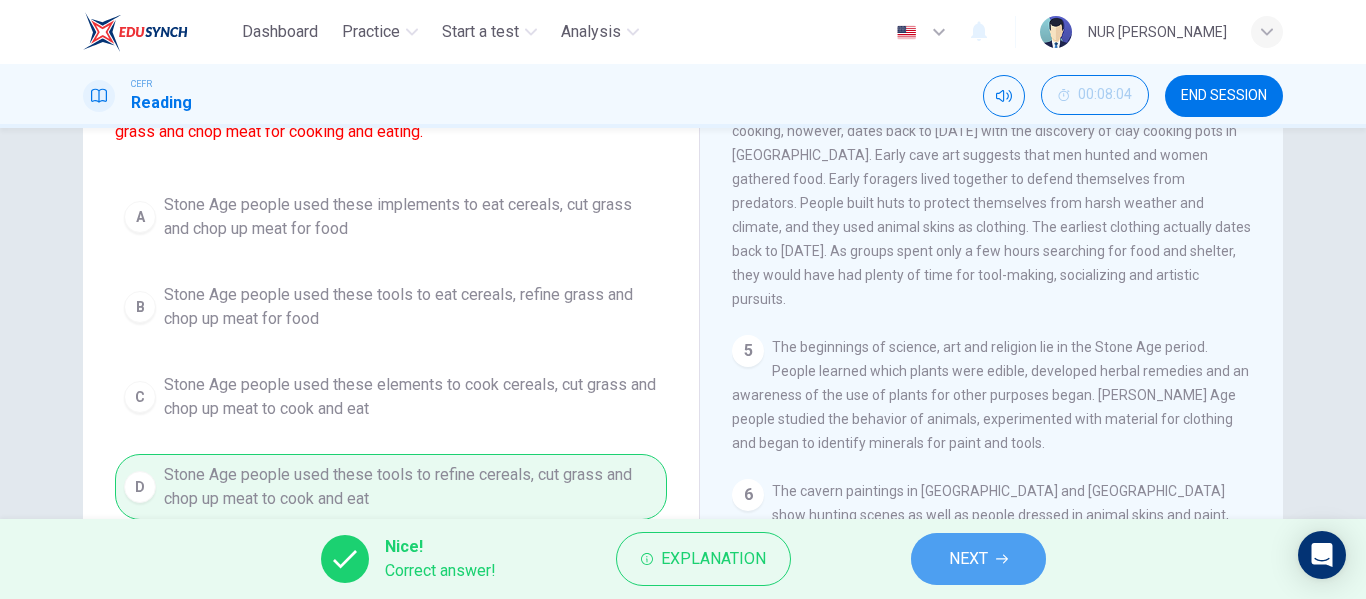 click on "NEXT" at bounding box center [978, 559] 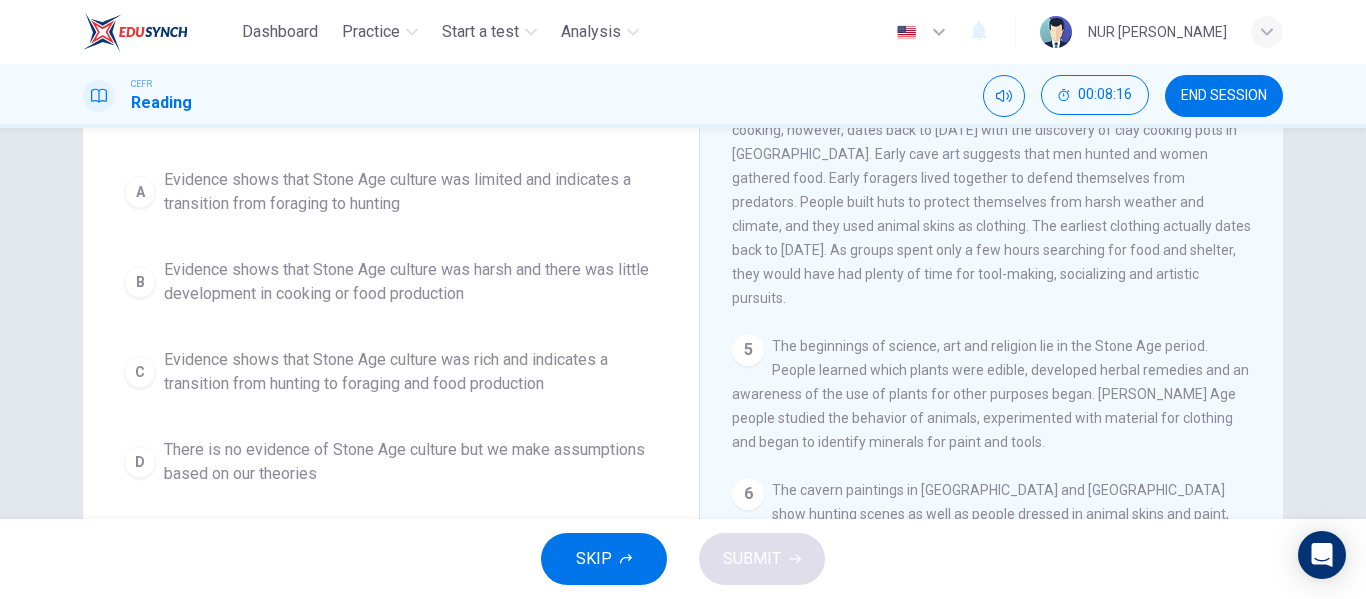 scroll, scrollTop: 194, scrollLeft: 0, axis: vertical 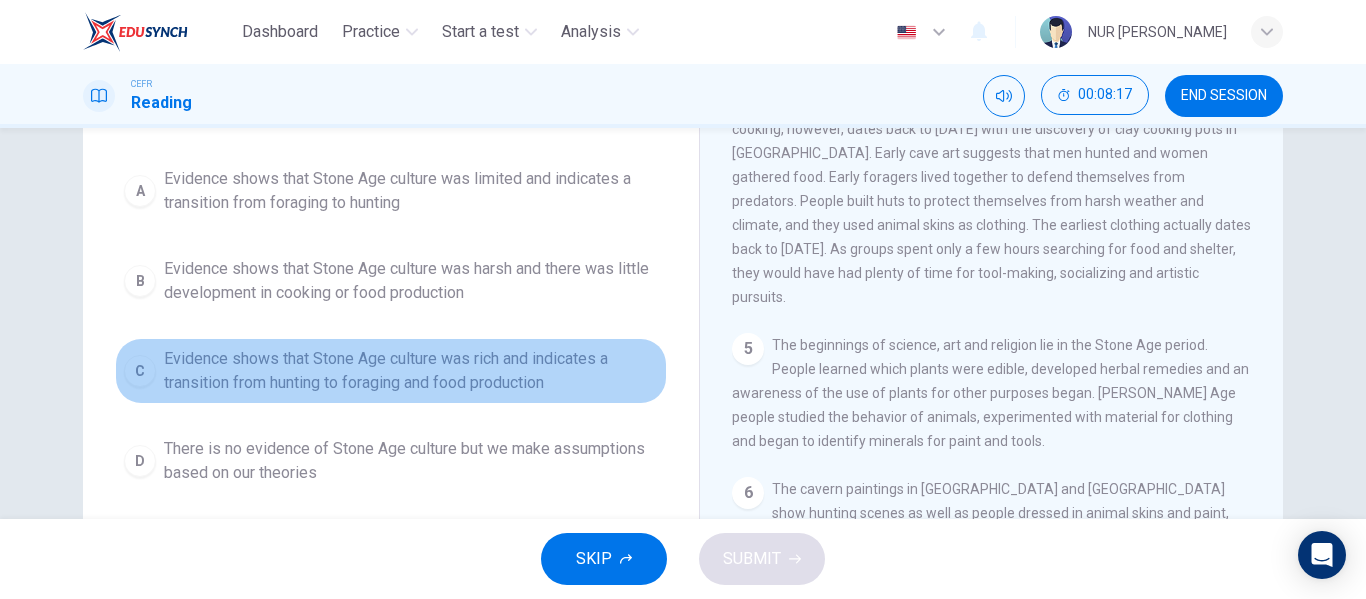 click on "Evidence shows that Stone Age culture was rich and indicates a transition from hunting to foraging and food production" at bounding box center [411, 371] 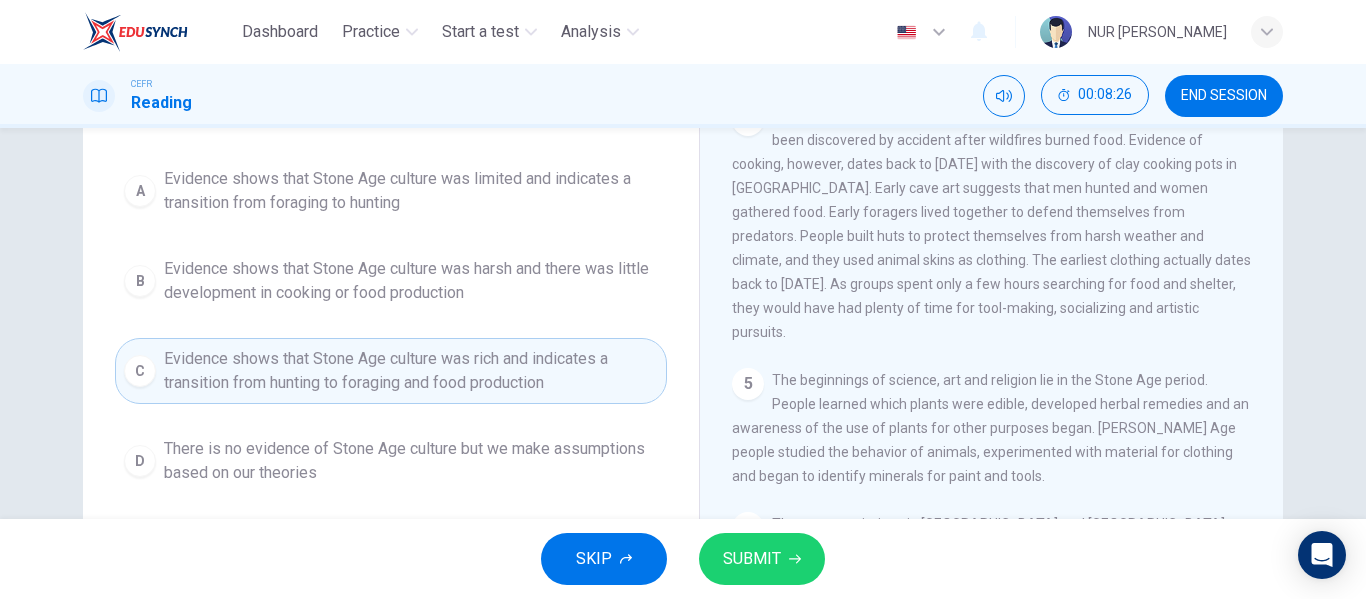 scroll, scrollTop: 653, scrollLeft: 0, axis: vertical 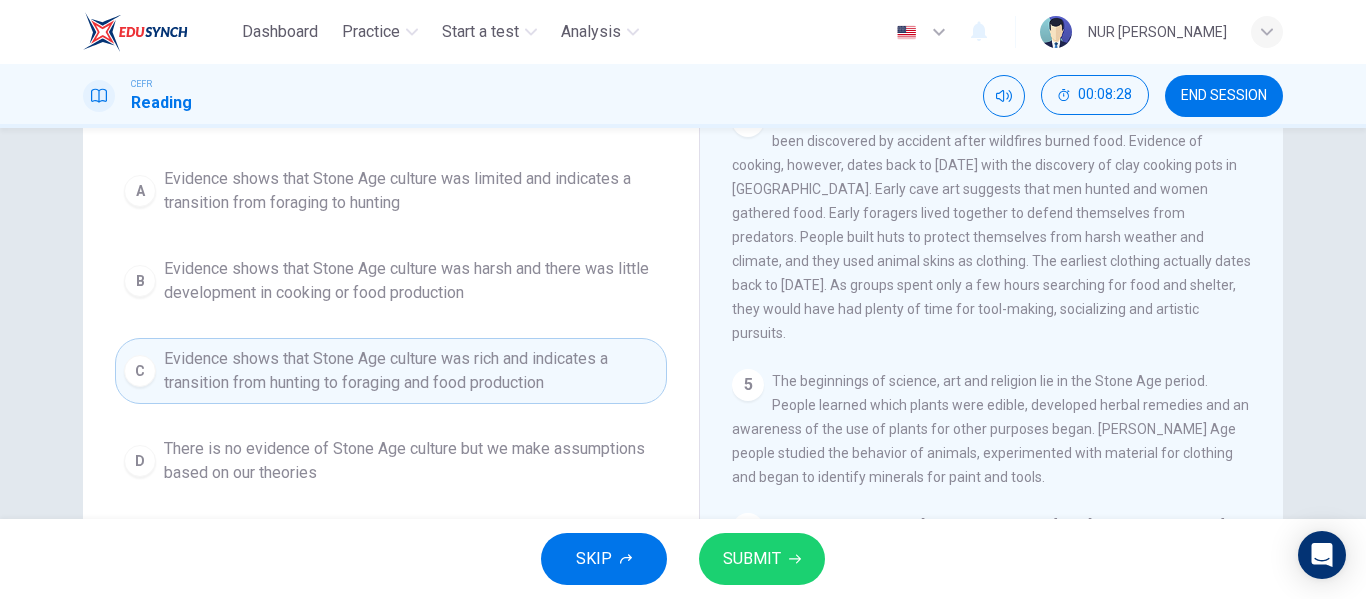click on "SUBMIT" at bounding box center (762, 559) 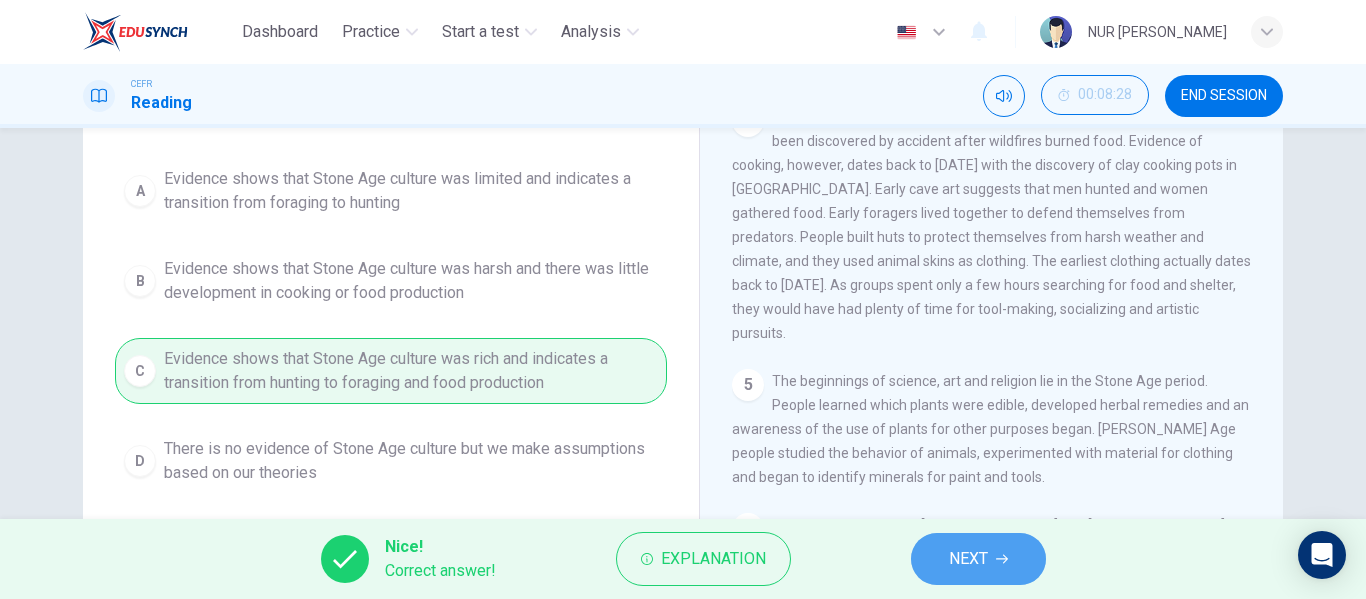 click on "NEXT" at bounding box center [978, 559] 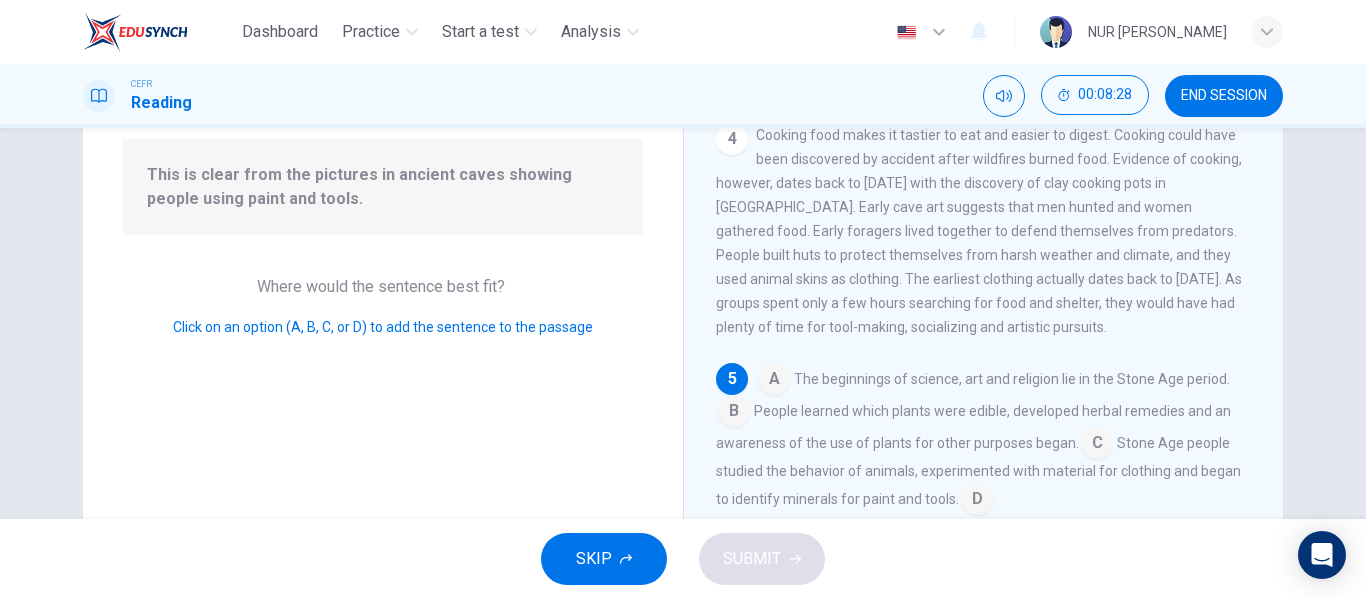 scroll, scrollTop: 746, scrollLeft: 0, axis: vertical 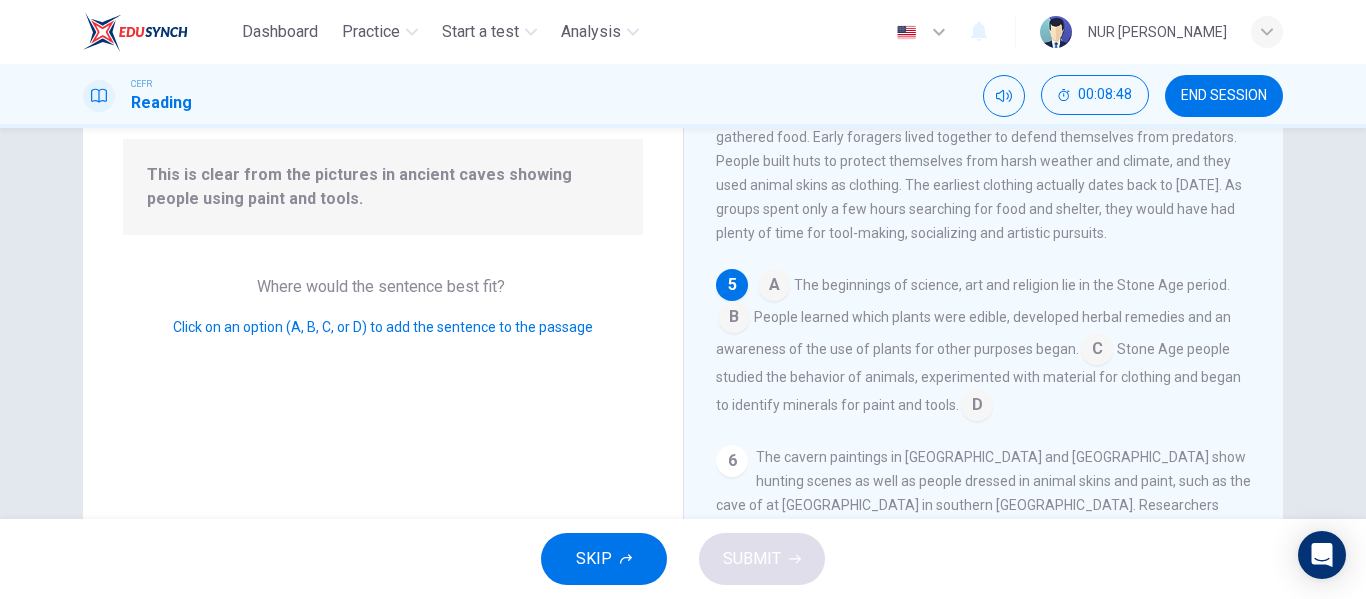 click at bounding box center [977, 407] 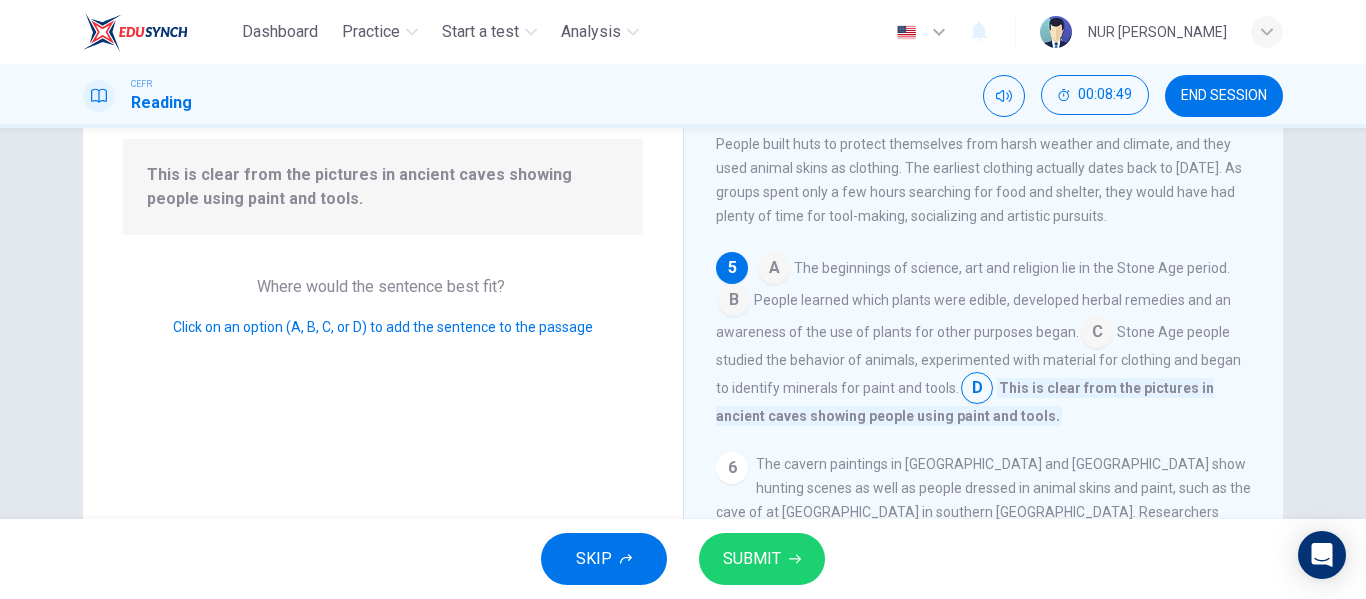 click on "SUBMIT" at bounding box center (752, 559) 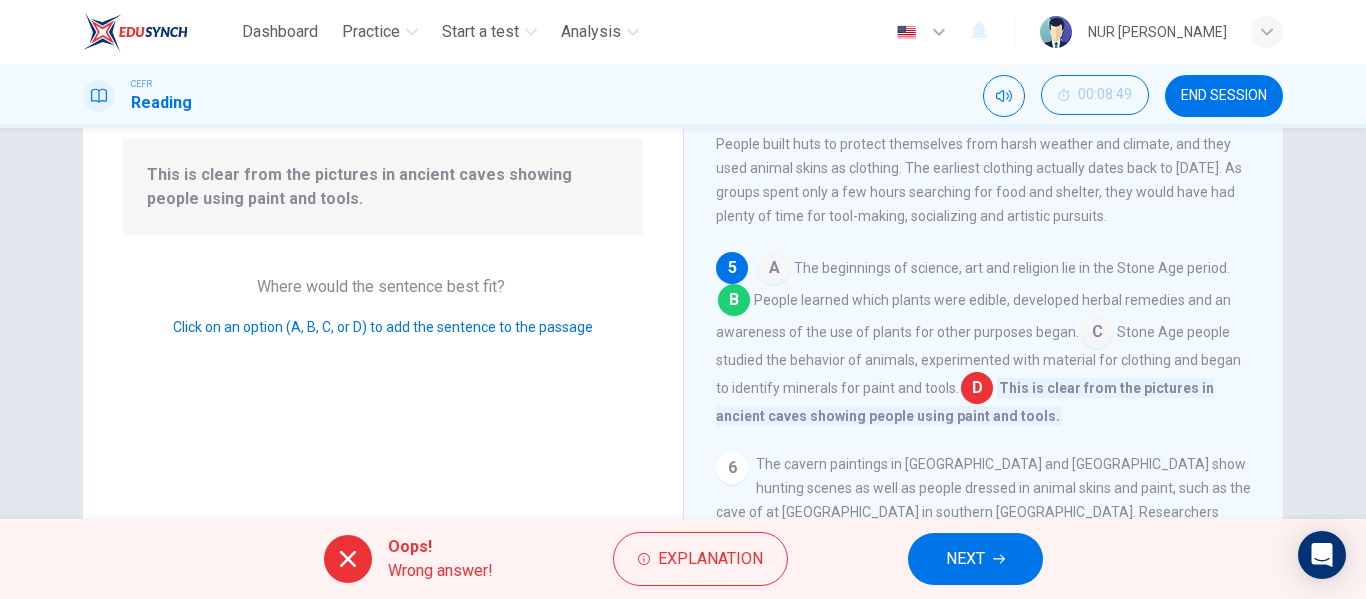click on "NEXT" at bounding box center (965, 559) 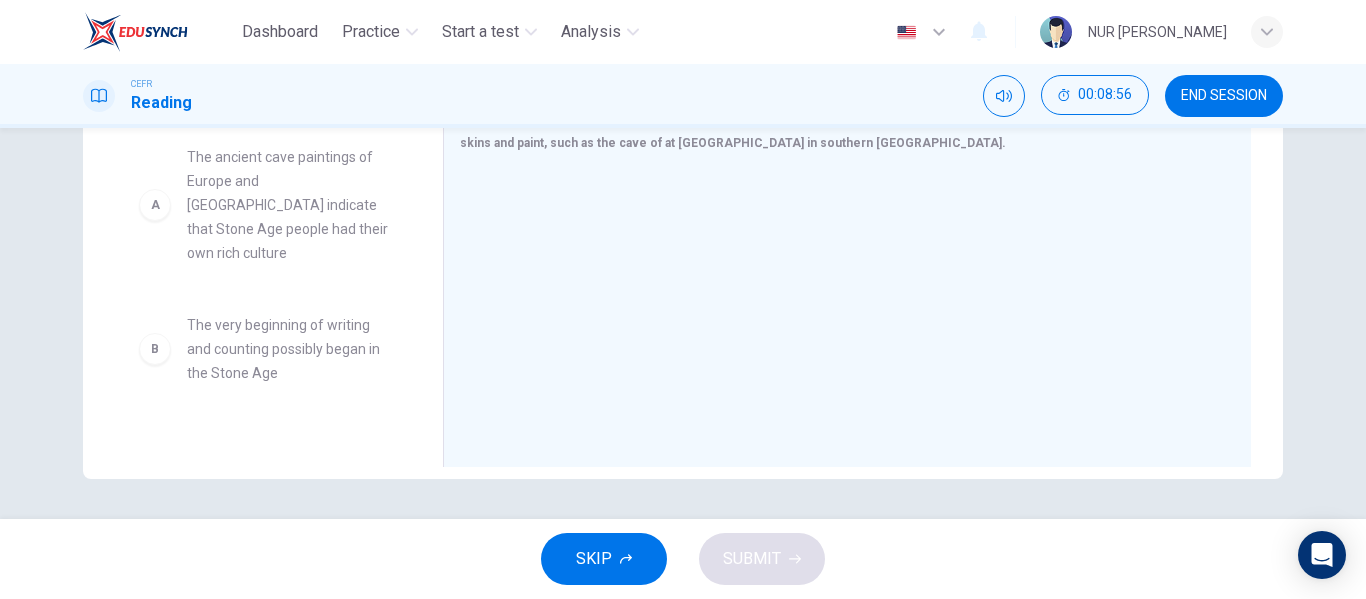 scroll, scrollTop: 284, scrollLeft: 0, axis: vertical 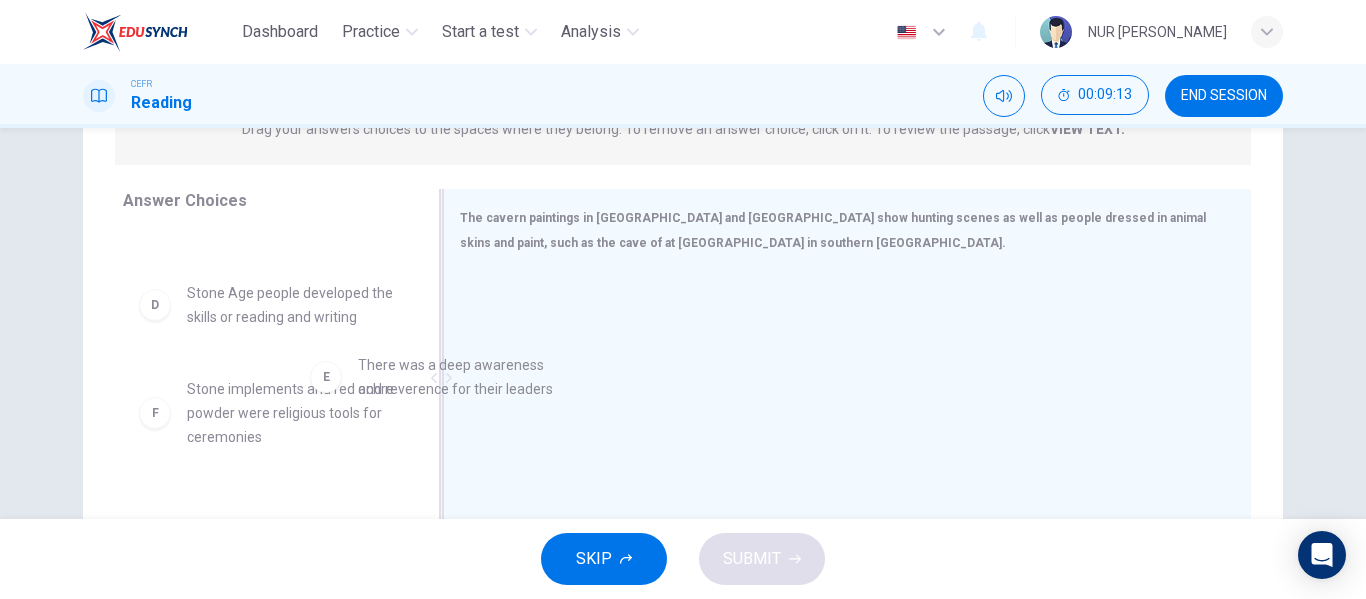 drag, startPoint x: 310, startPoint y: 407, endPoint x: 602, endPoint y: 396, distance: 292.20712 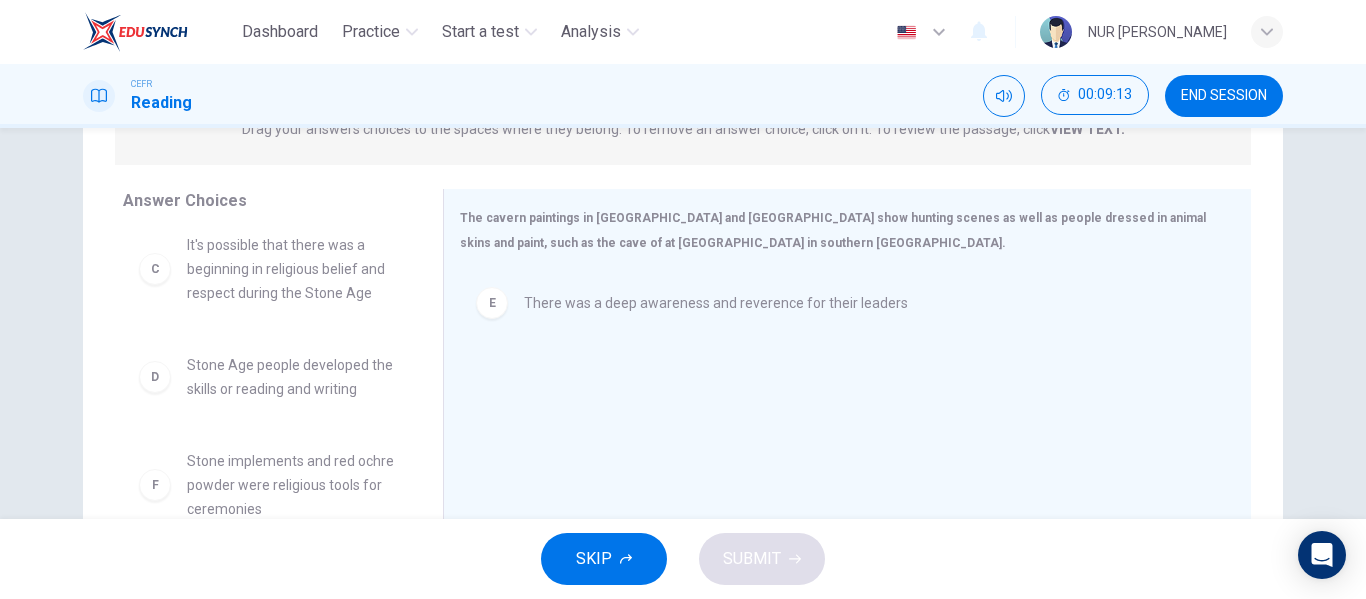scroll, scrollTop: 298, scrollLeft: 0, axis: vertical 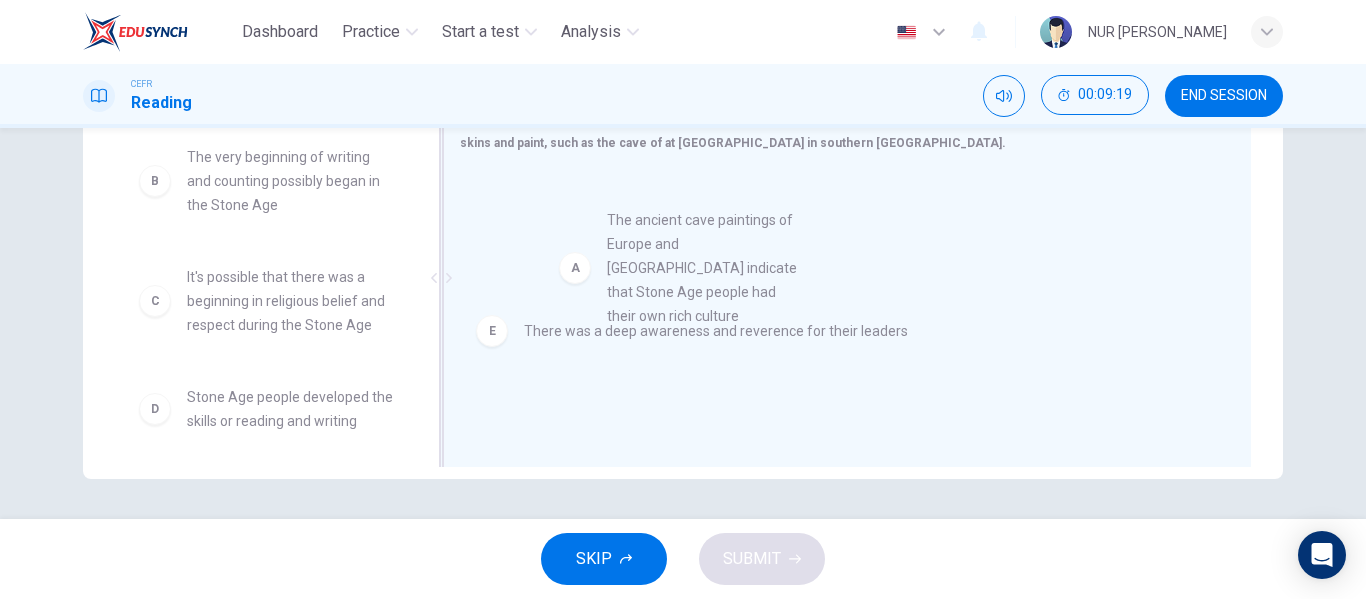 drag, startPoint x: 391, startPoint y: 228, endPoint x: 732, endPoint y: 291, distance: 346.7708 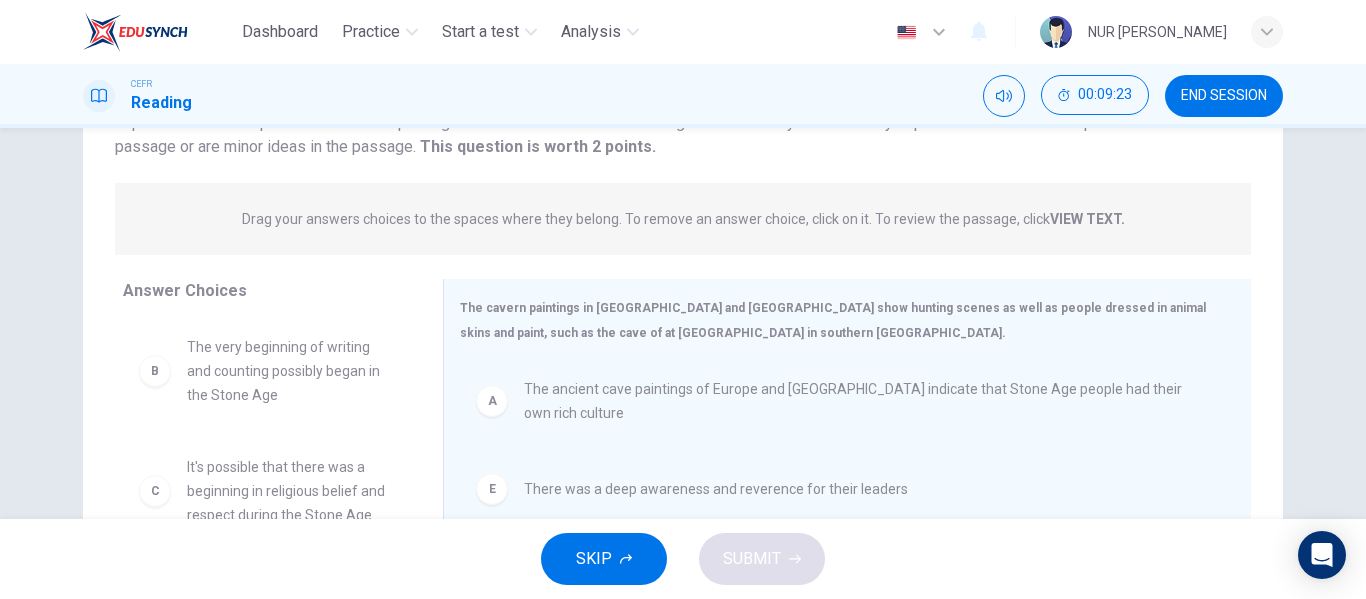 scroll, scrollTop: 84, scrollLeft: 0, axis: vertical 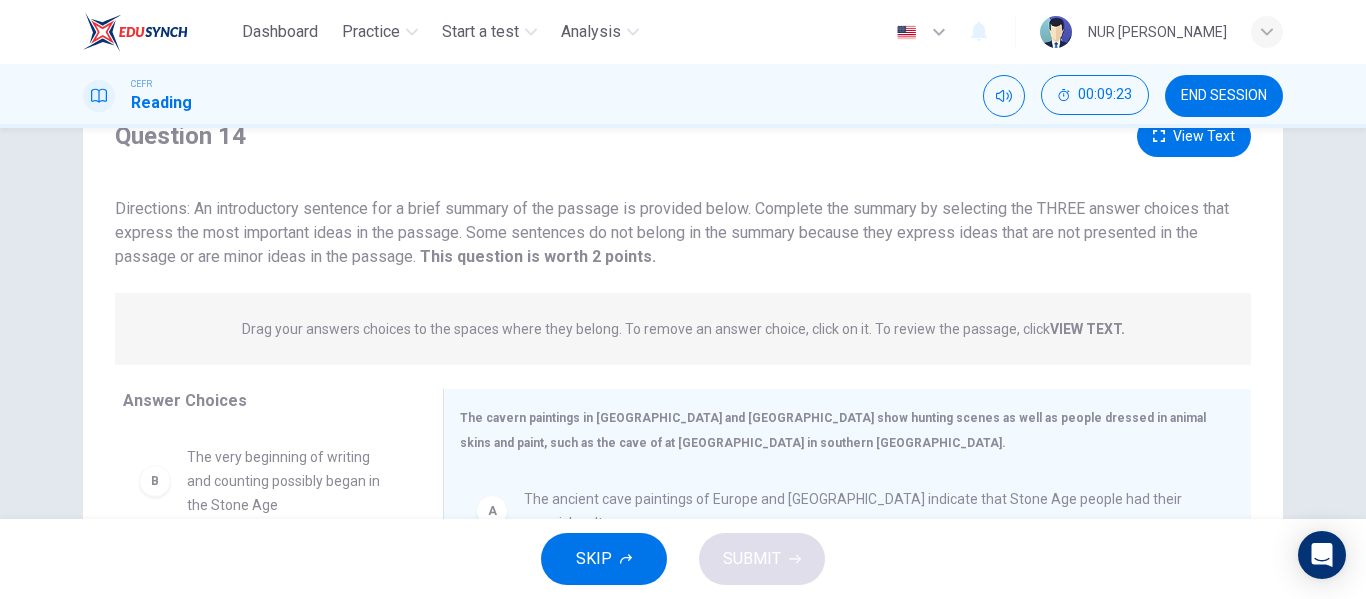 click on "View Text" at bounding box center (1194, 136) 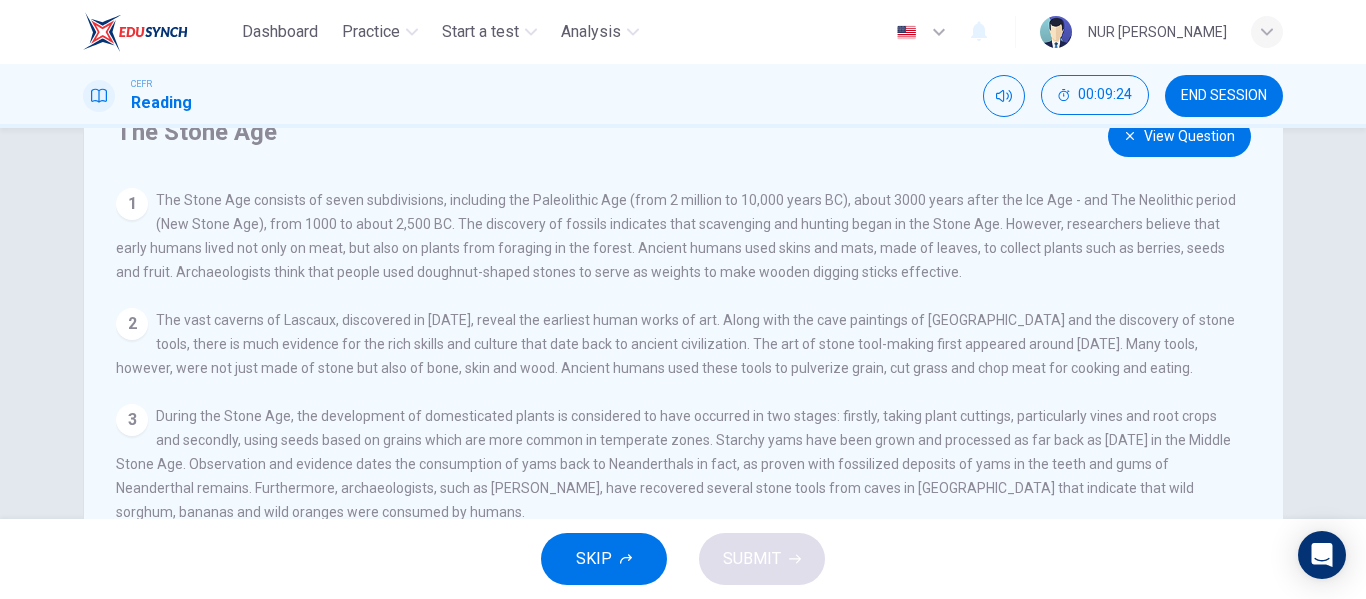 scroll, scrollTop: 144, scrollLeft: 0, axis: vertical 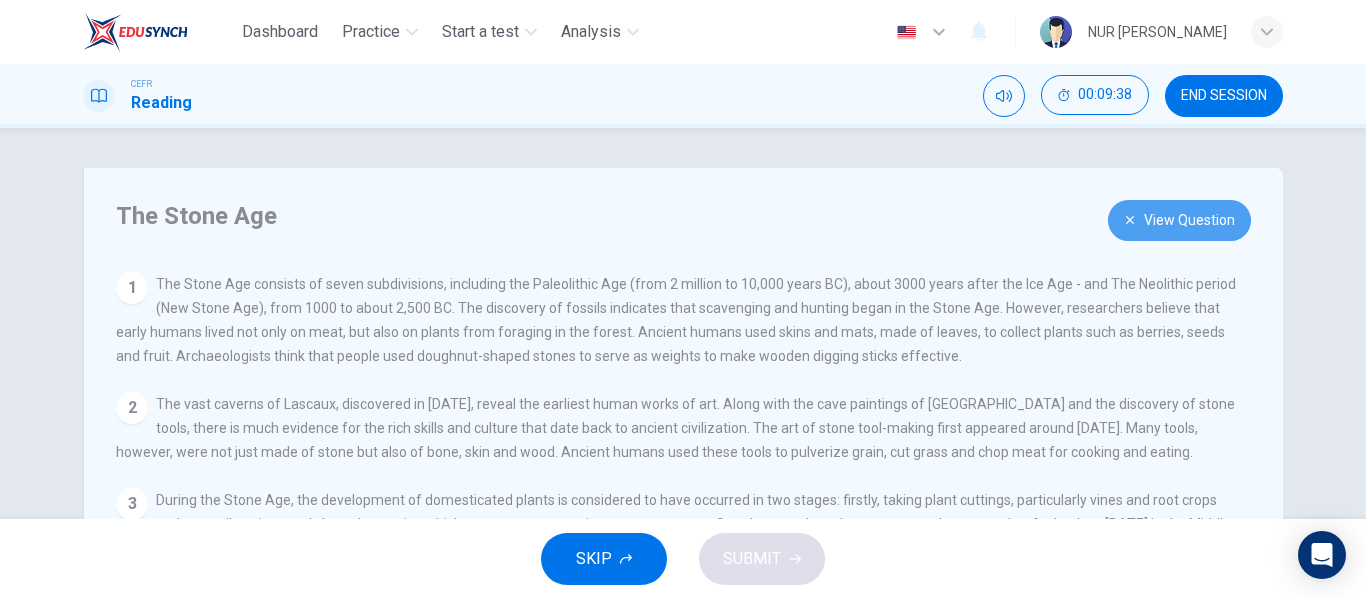 click on "View Question" at bounding box center (1179, 220) 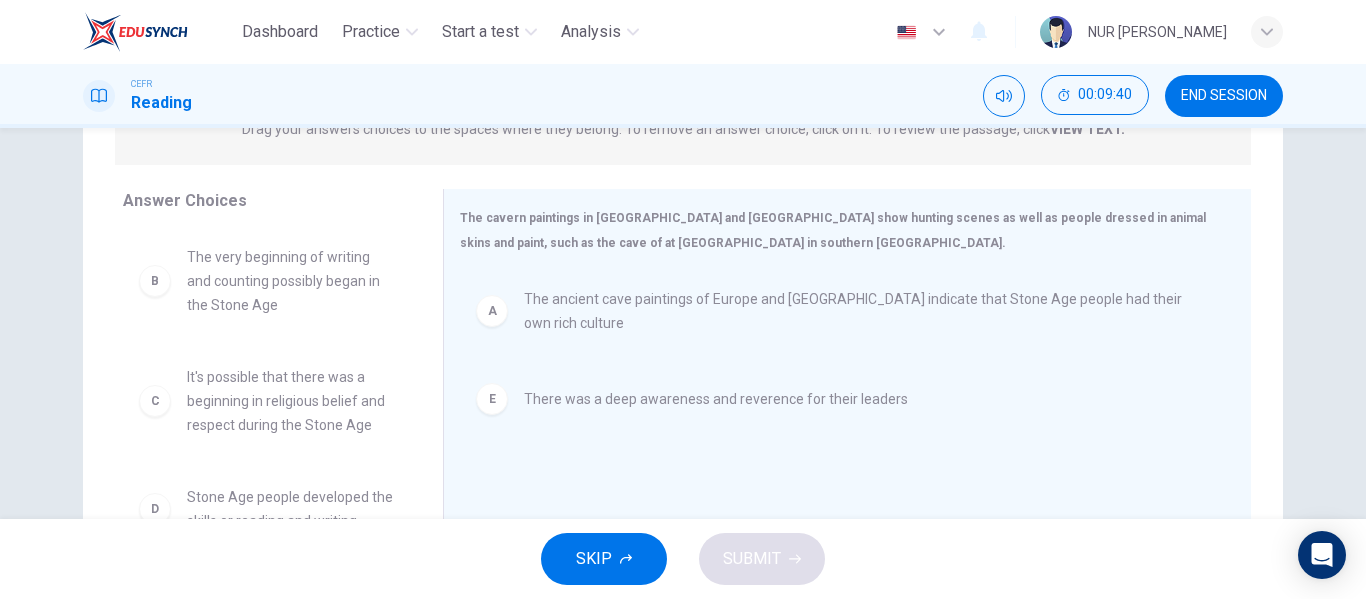 scroll, scrollTop: 384, scrollLeft: 0, axis: vertical 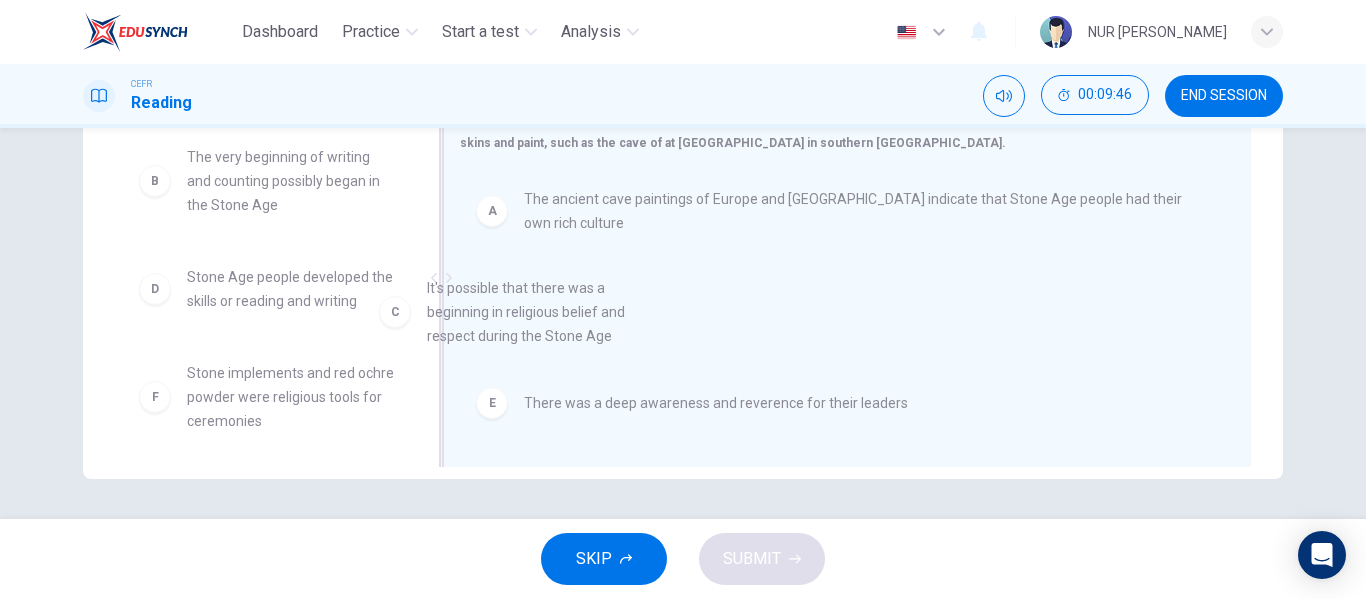 drag, startPoint x: 320, startPoint y: 348, endPoint x: 589, endPoint y: 358, distance: 269.18582 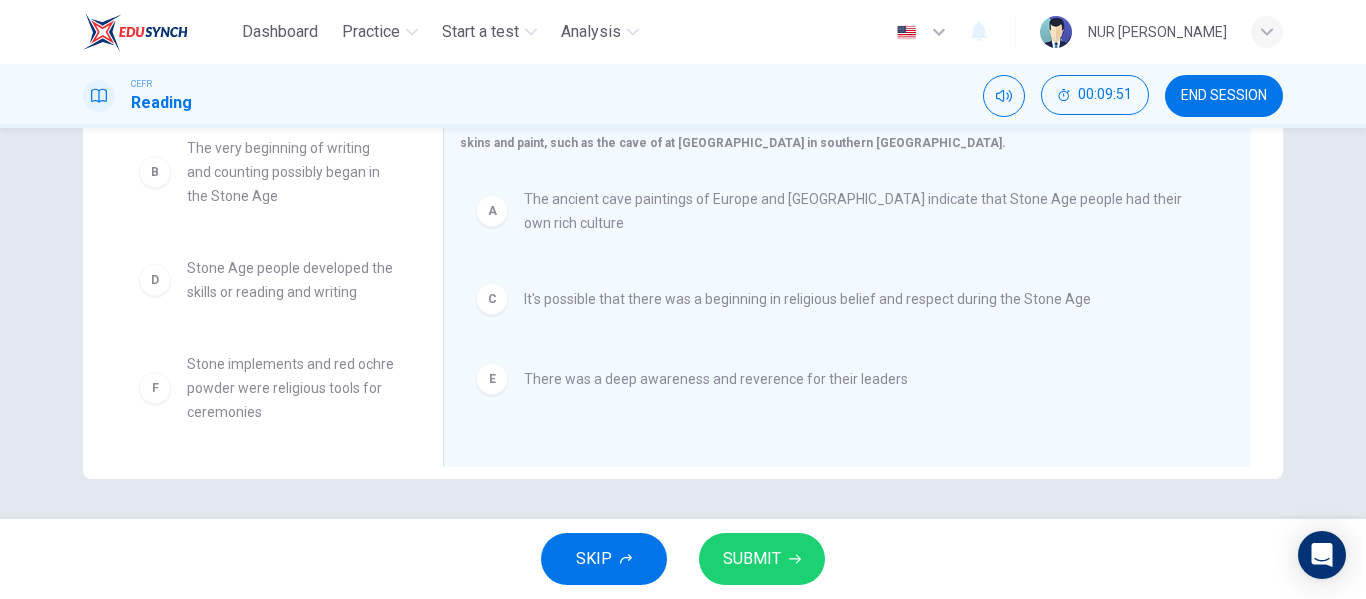 scroll, scrollTop: 12, scrollLeft: 0, axis: vertical 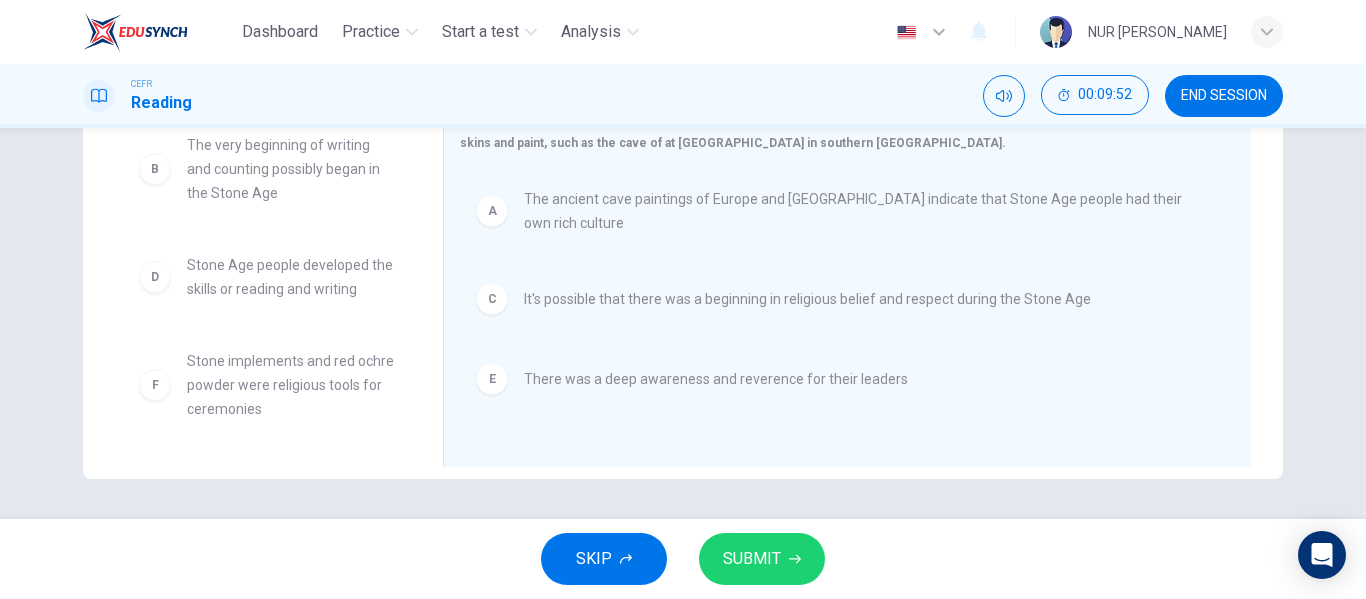 click on "SUBMIT" at bounding box center (752, 559) 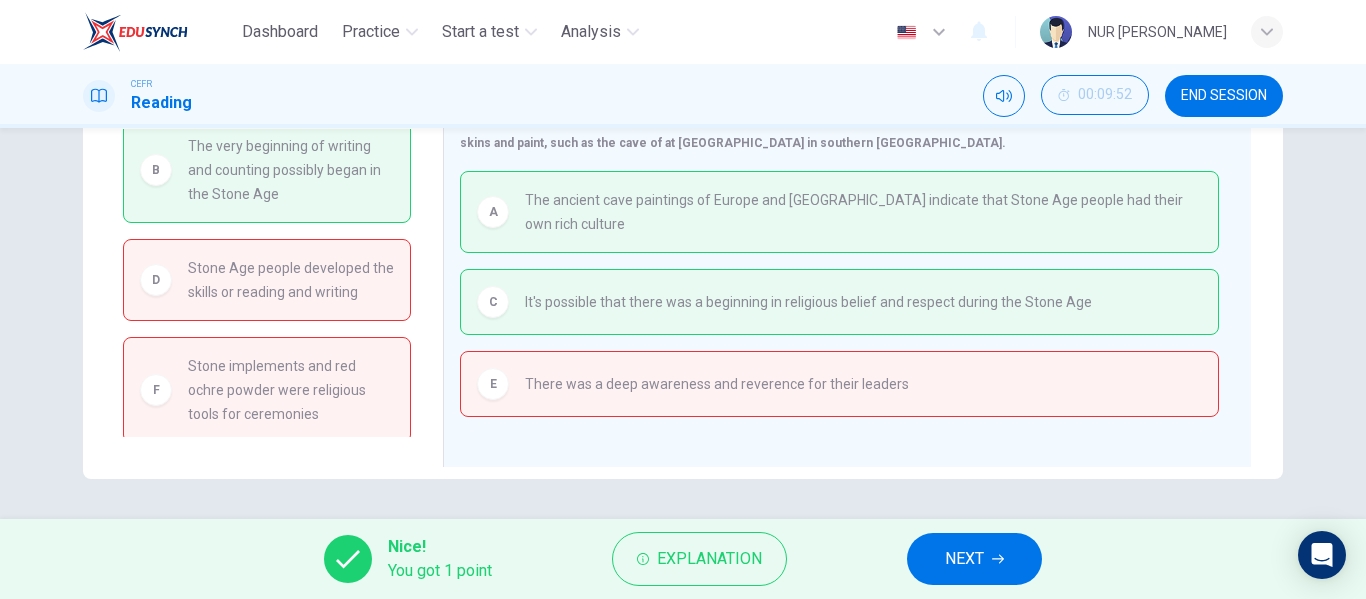 click on "NEXT" at bounding box center (964, 559) 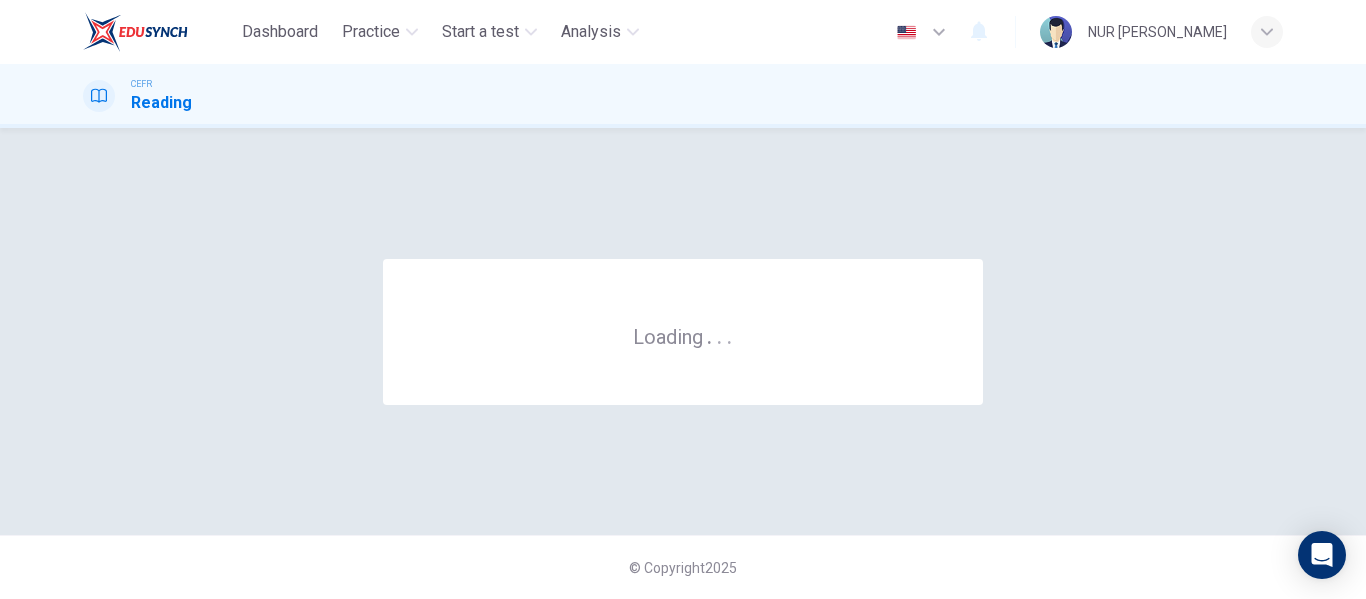 scroll, scrollTop: 0, scrollLeft: 0, axis: both 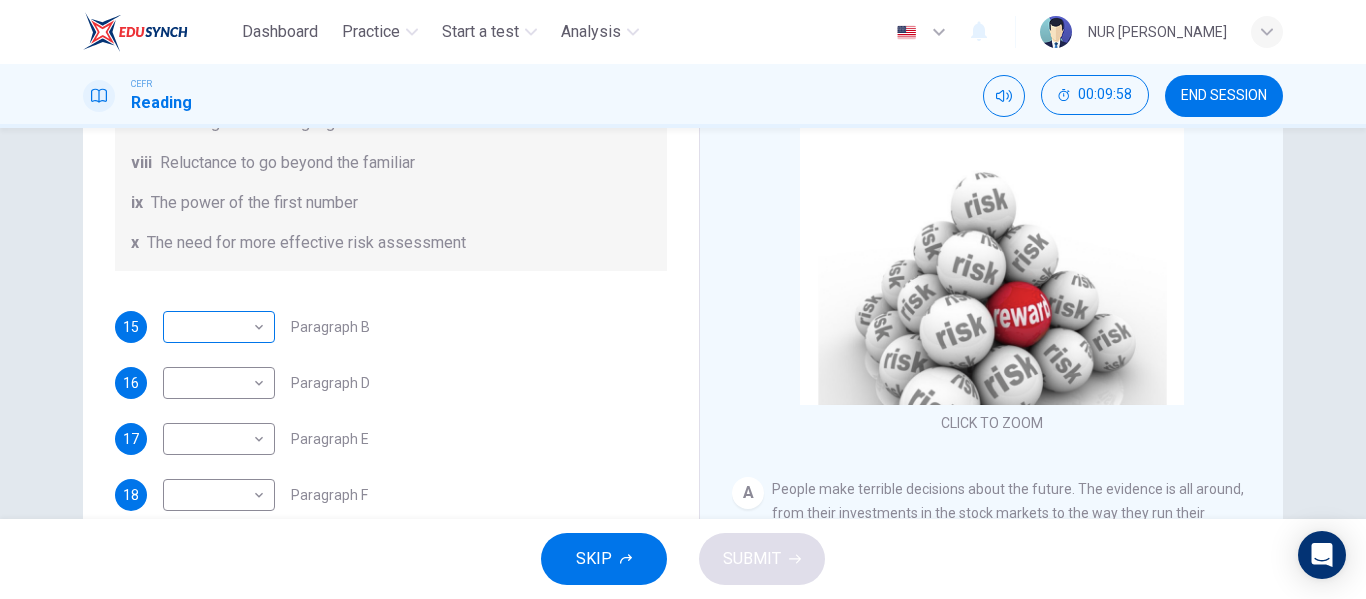 click on "Dashboard Practice Start a test Analysis English en ​ NUR [PERSON_NAME] Reading 00:09:58 END SESSION Questions 15 - 20 Reading Passage 1 has nine paragraphs  A-I
Choose the correct heading for Paragraphs  B  and  D-H  from the list of headings below.
Write the correct number  (i-xi)  in the boxes below. List of Headings i Not identifying the correct priorities ii A solution for the long term iii The difficulty of changing your mind iv Why looking back is unhelpful v Strengthening inner resources vi A successful approach to the study of decision-making vii The danger of trusting a global market viii Reluctance to go beyond the familiar ix The power of the first number x The need for more effective risk assessment 15 ​ ​ Paragraph B 16 ​ ​ Paragraph D 17 ​ ​ Paragraph E 18 ​ ​ Paragraph F 19 ​ ​ Paragraph G 20 ​ ​ Paragraph H Why Risks Can Go Wrong CLICK TO ZOOM Click to Zoom A B C D E F G H I SKIP SUBMIT EduSynch - Online Language Proficiency Testing Dashboard" at bounding box center (683, 299) 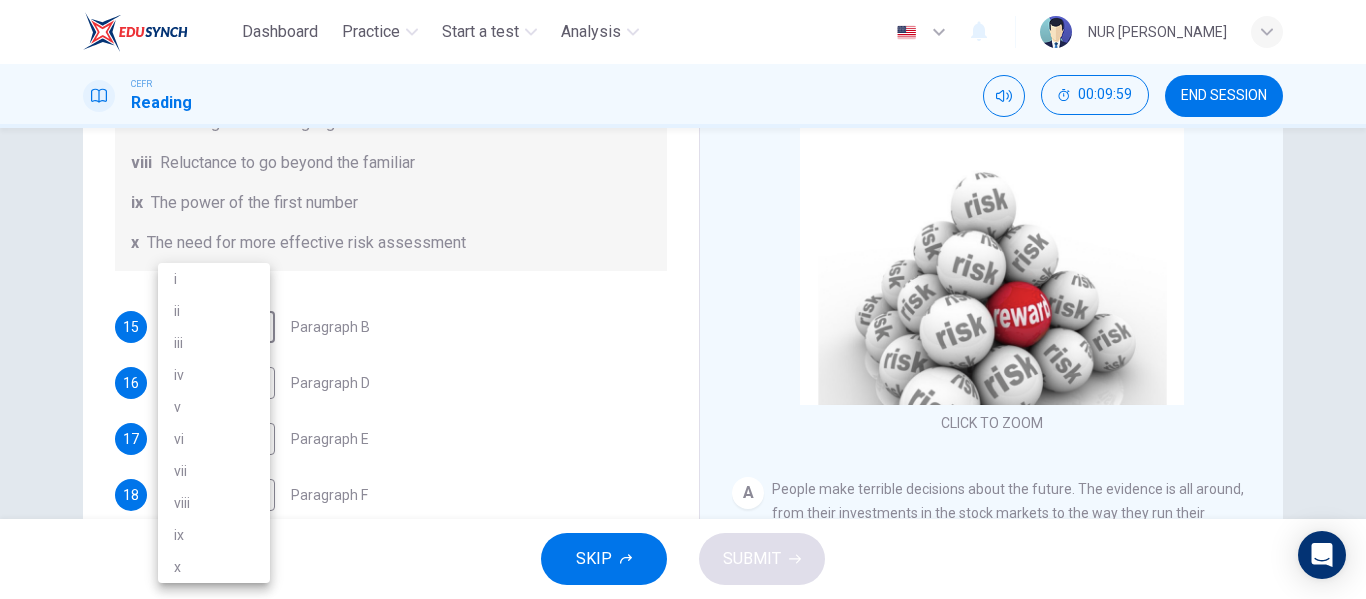click on "vi" at bounding box center [214, 439] 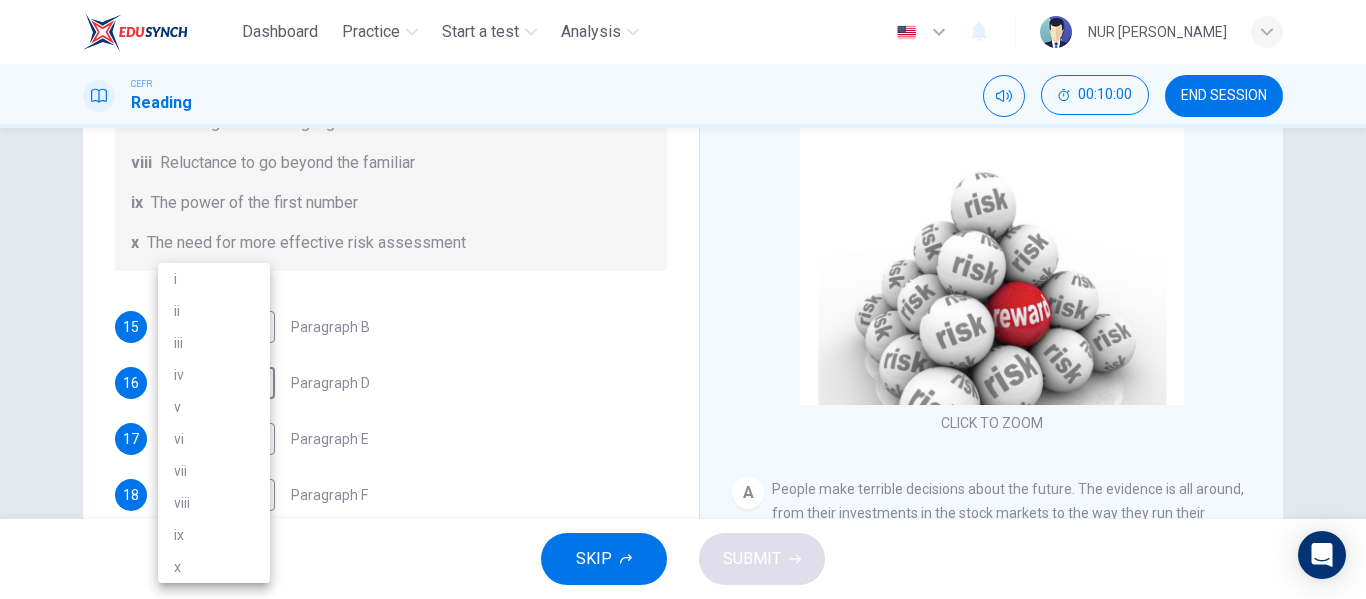 click on "Dashboard Practice Start a test Analysis English en ​ NUR [PERSON_NAME] Reading 00:10:00 END SESSION Questions 15 - 20 Reading Passage 1 has nine paragraphs  A-I
Choose the correct heading for Paragraphs  B  and  D-H  from the list of headings below.
Write the correct number  (i-xi)  in the boxes below. List of Headings i Not identifying the correct priorities ii A solution for the long term iii The difficulty of changing your mind iv Why looking back is unhelpful v Strengthening inner resources vi A successful approach to the study of decision-making vii The danger of trusting a global market viii Reluctance to go beyond the familiar ix The power of the first number x The need for more effective risk assessment 15 vi vi ​ Paragraph B 16 ​ ​ Paragraph D 17 ​ ​ Paragraph E 18 ​ ​ Paragraph F 19 ​ ​ Paragraph G 20 ​ ​ Paragraph H Why Risks Can Go Wrong CLICK TO ZOOM Click to Zoom A B C D E F G H I SKIP SUBMIT EduSynch - Online Language Proficiency Testing Dashboard" at bounding box center (683, 299) 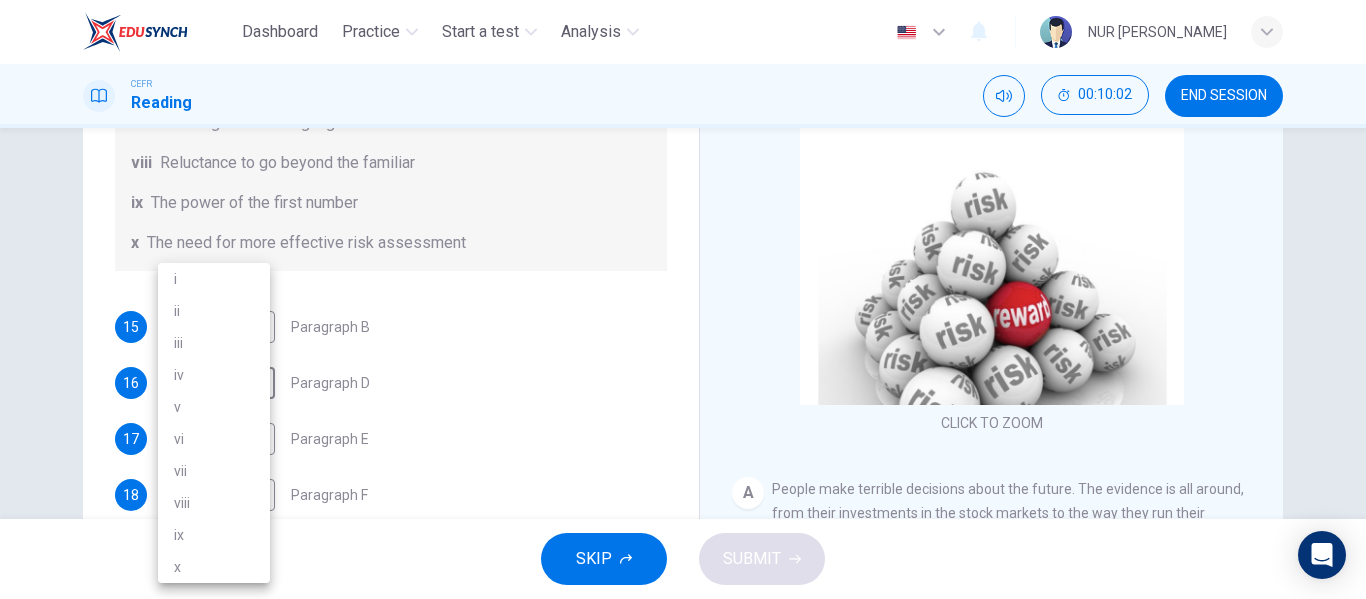 click on "ix" at bounding box center (214, 535) 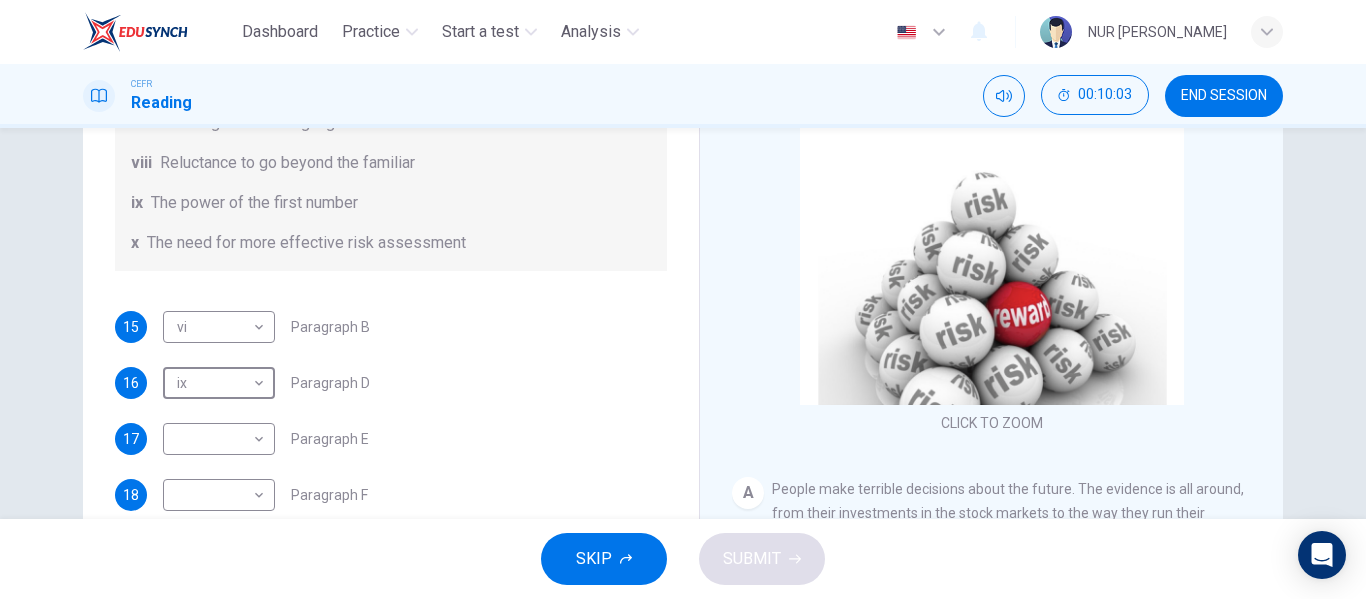 type on "ix" 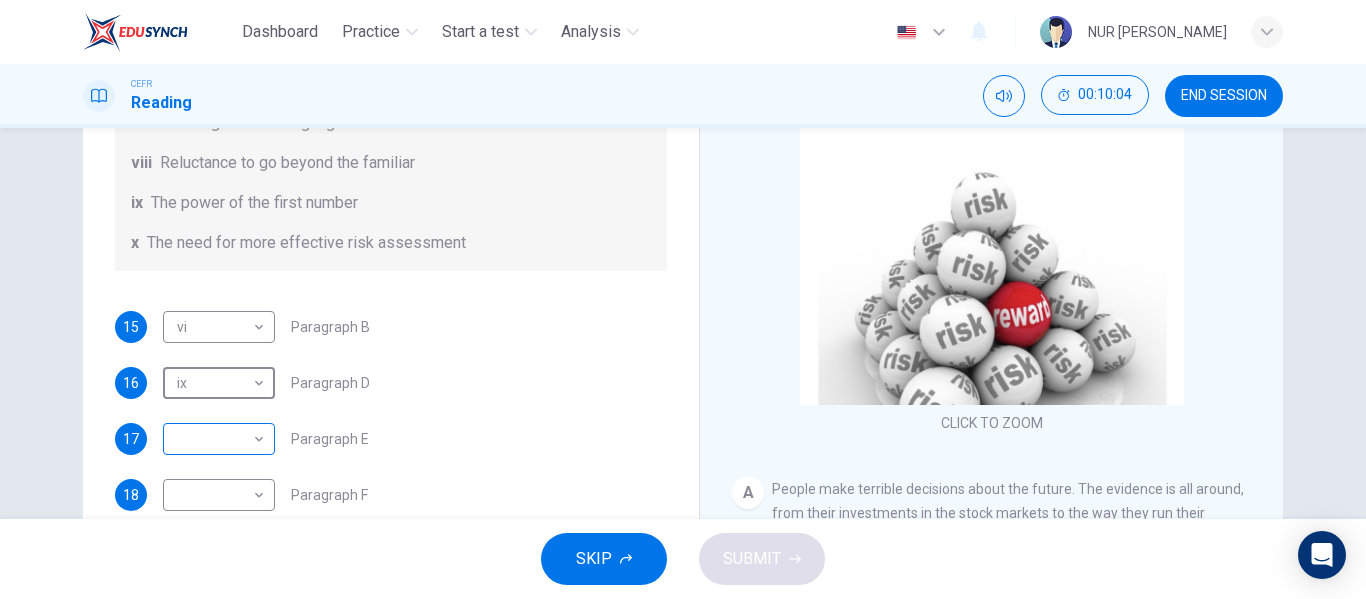 click on "Dashboard Practice Start a test Analysis English en ​ NUR [PERSON_NAME] Reading 00:10:04 END SESSION Questions 15 - 20 Reading Passage 1 has nine paragraphs  A-I
Choose the correct heading for Paragraphs  B  and  D-H  from the list of headings below.
Write the correct number  (i-xi)  in the boxes below. List of Headings i Not identifying the correct priorities ii A solution for the long term iii The difficulty of changing your mind iv Why looking back is unhelpful v Strengthening inner resources vi A successful approach to the study of decision-making vii The danger of trusting a global market viii Reluctance to go beyond the familiar ix The power of the first number x The need for more effective risk assessment 15 vi vi ​ Paragraph B 16 ix ix ​ Paragraph D 17 ​ ​ Paragraph E 18 ​ ​ Paragraph F 19 ​ ​ Paragraph G 20 ​ ​ Paragraph H Why Risks Can Go Wrong CLICK TO ZOOM Click to Zoom A B C D E F G H I SKIP SUBMIT EduSynch - Online Language Proficiency Testing Dashboard" at bounding box center [683, 299] 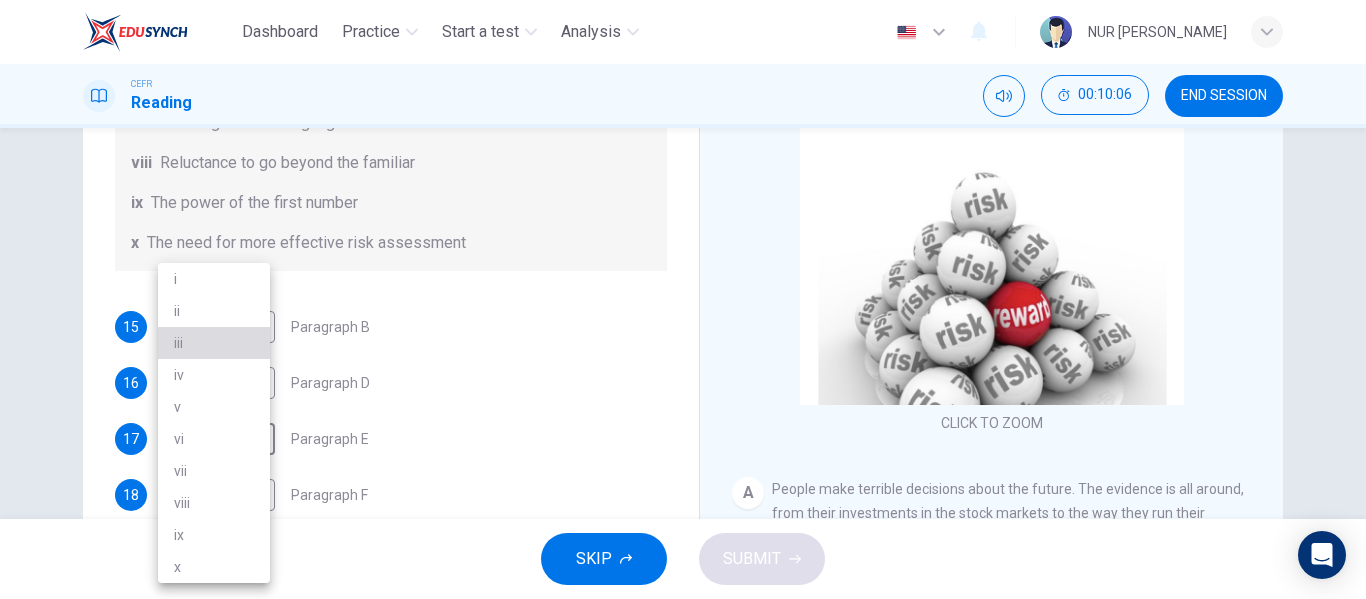 click on "iii" at bounding box center (214, 343) 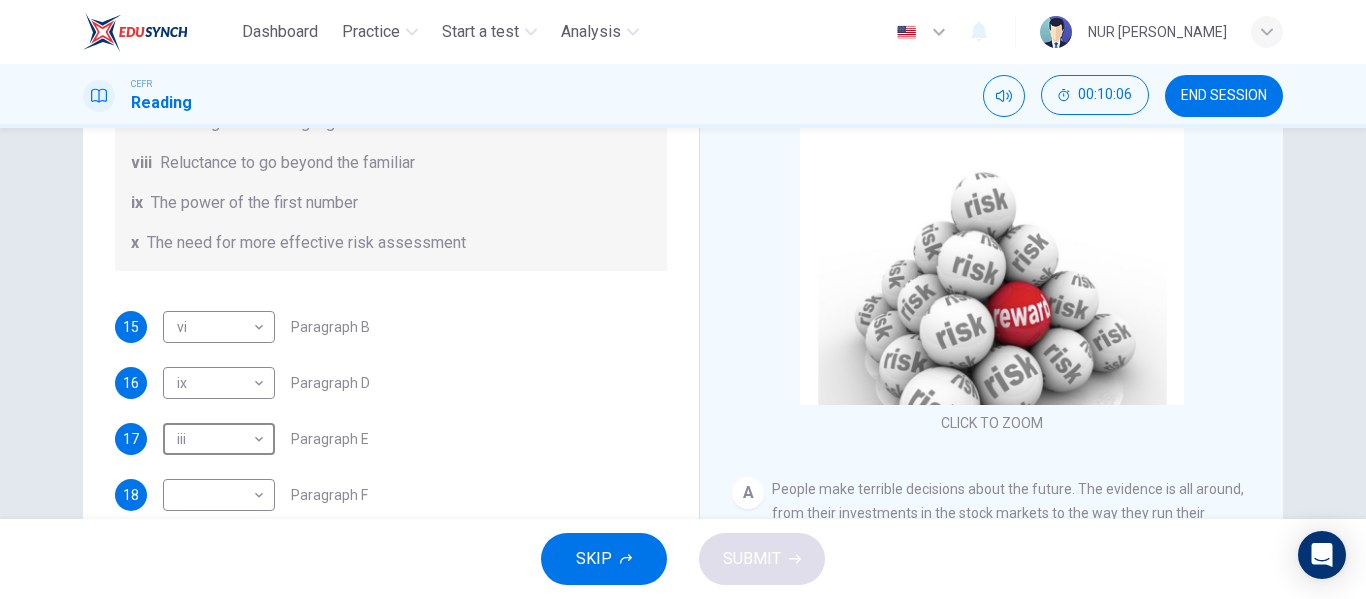 scroll, scrollTop: 384, scrollLeft: 0, axis: vertical 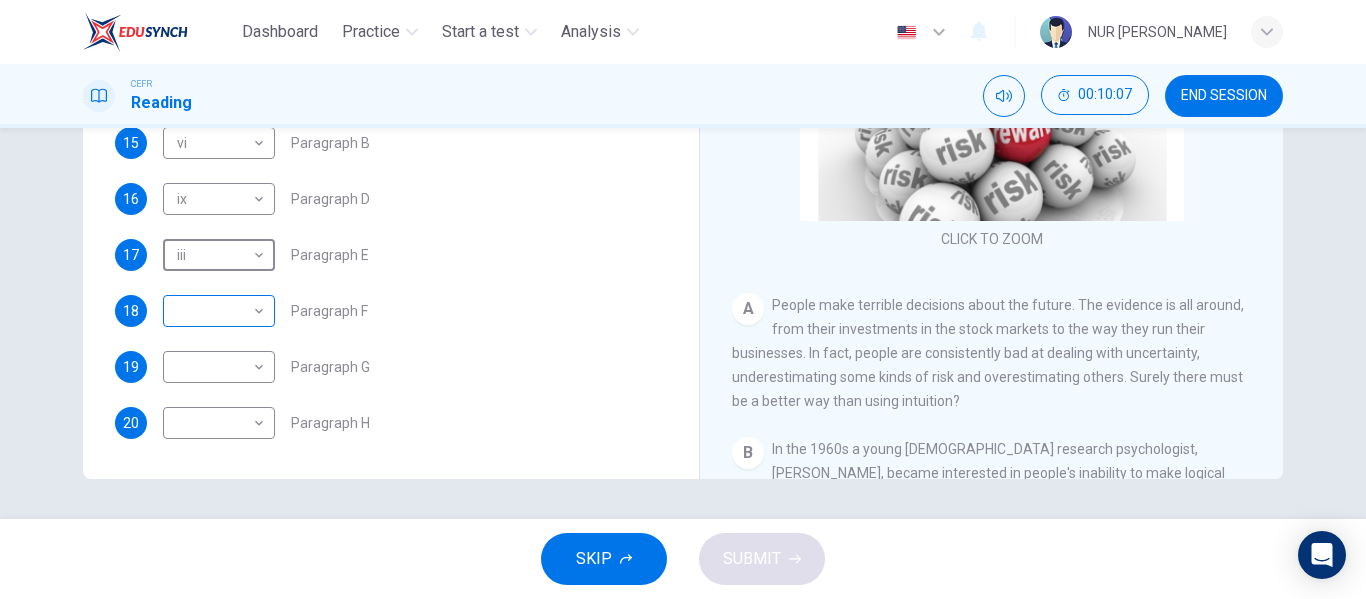 click on "Dashboard Practice Start a test Analysis English en ​ NUR [PERSON_NAME] Reading 00:10:07 END SESSION Questions 15 - 20 Reading Passage 1 has nine paragraphs  A-I
Choose the correct heading for Paragraphs  B  and  D-H  from the list of headings below.
Write the correct number  (i-xi)  in the boxes below. List of Headings i Not identifying the correct priorities ii A solution for the long term iii The difficulty of changing your mind iv Why looking back is unhelpful v Strengthening inner resources vi A successful approach to the study of decision-making vii The danger of trusting a global market viii Reluctance to go beyond the familiar ix The power of the first number x The need for more effective risk assessment 15 vi vi ​ Paragraph B 16 ix ix ​ Paragraph D 17 iii iii ​ Paragraph E 18 ​ ​ Paragraph F 19 ​ ​ Paragraph G 20 ​ ​ Paragraph H Why Risks Can Go Wrong CLICK TO ZOOM Click to Zoom A B C D E F G H I SKIP SUBMIT EduSynch - Online Language Proficiency Testing 2025" at bounding box center (683, 299) 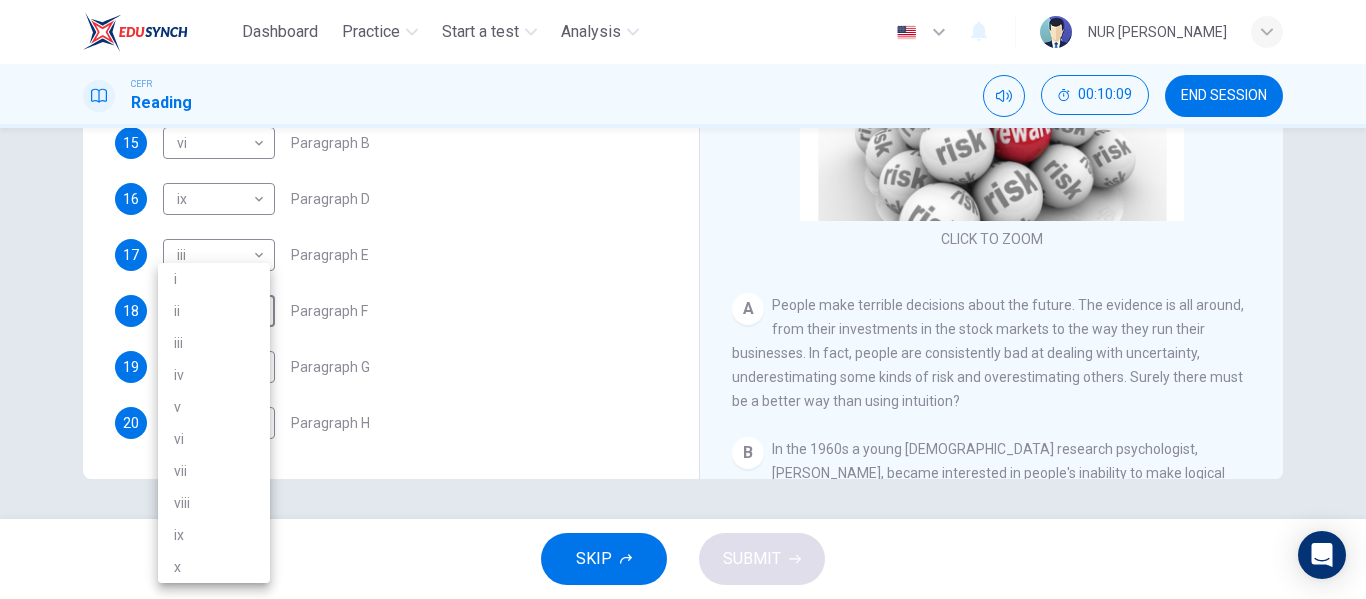 click on "i" at bounding box center [214, 279] 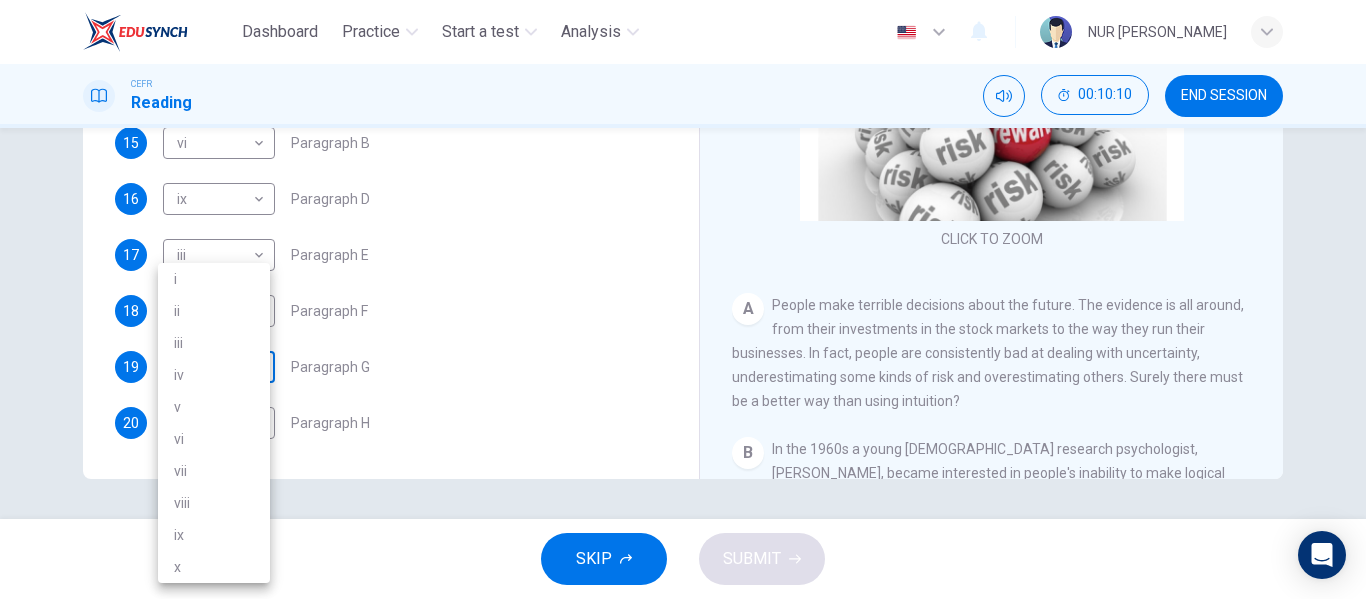 click on "Dashboard Practice Start a test Analysis English en ​ NUR [PERSON_NAME] Reading 00:10:10 END SESSION Questions 15 - 20 Reading Passage 1 has nine paragraphs  A-I
Choose the correct heading for Paragraphs  B  and  D-H  from the list of headings below.
Write the correct number  (i-xi)  in the boxes below. List of Headings i Not identifying the correct priorities ii A solution for the long term iii The difficulty of changing your mind iv Why looking back is unhelpful v Strengthening inner resources vi A successful approach to the study of decision-making vii The danger of trusting a global market viii Reluctance to go beyond the familiar ix The power of the first number x The need for more effective risk assessment 15 vi vi ​ Paragraph B 16 ix ix ​ Paragraph D 17 iii iii ​ Paragraph E 18 i i ​ Paragraph F 19 ​ ​ Paragraph G 20 ​ ​ Paragraph H Why Risks Can Go Wrong CLICK TO ZOOM Click to Zoom A B C D E F G H I SKIP SUBMIT EduSynch - Online Language Proficiency Testing 2025" at bounding box center [683, 299] 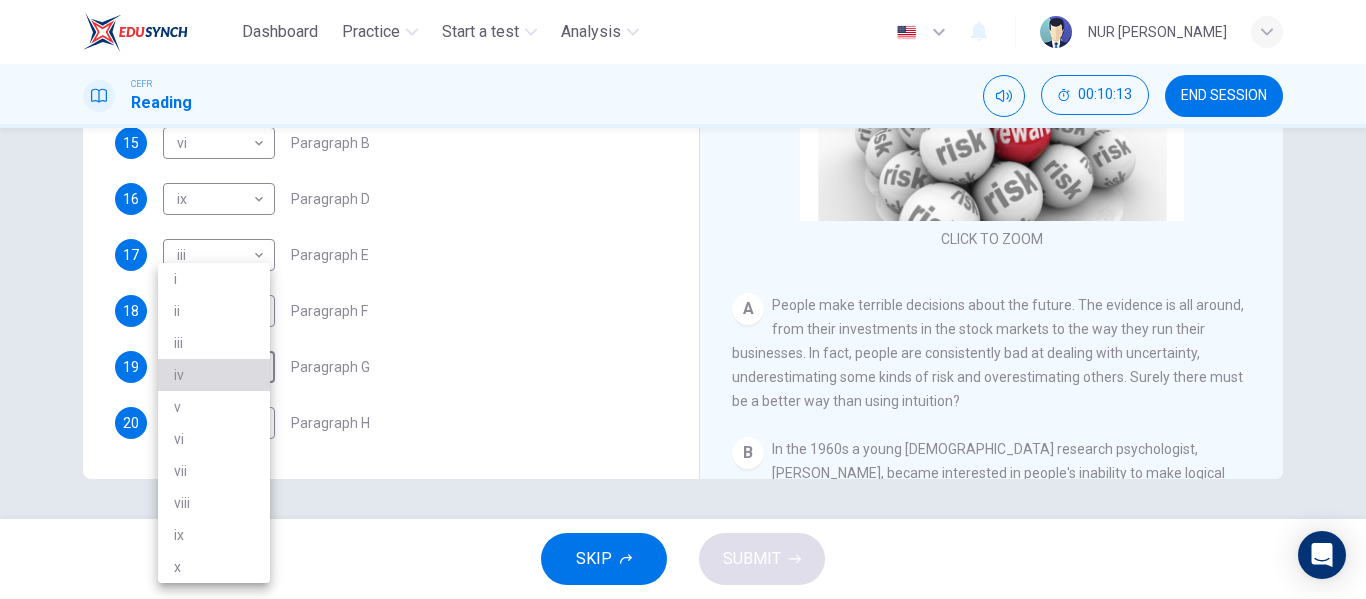 click on "iv" at bounding box center (214, 375) 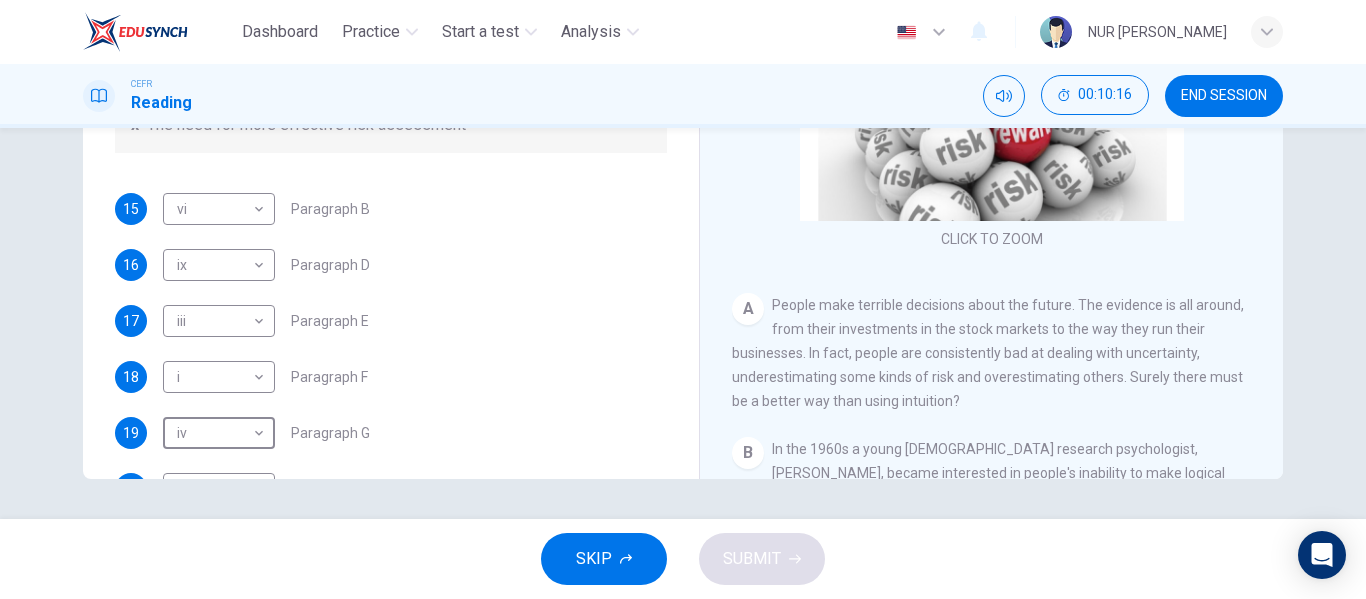 scroll, scrollTop: 285, scrollLeft: 0, axis: vertical 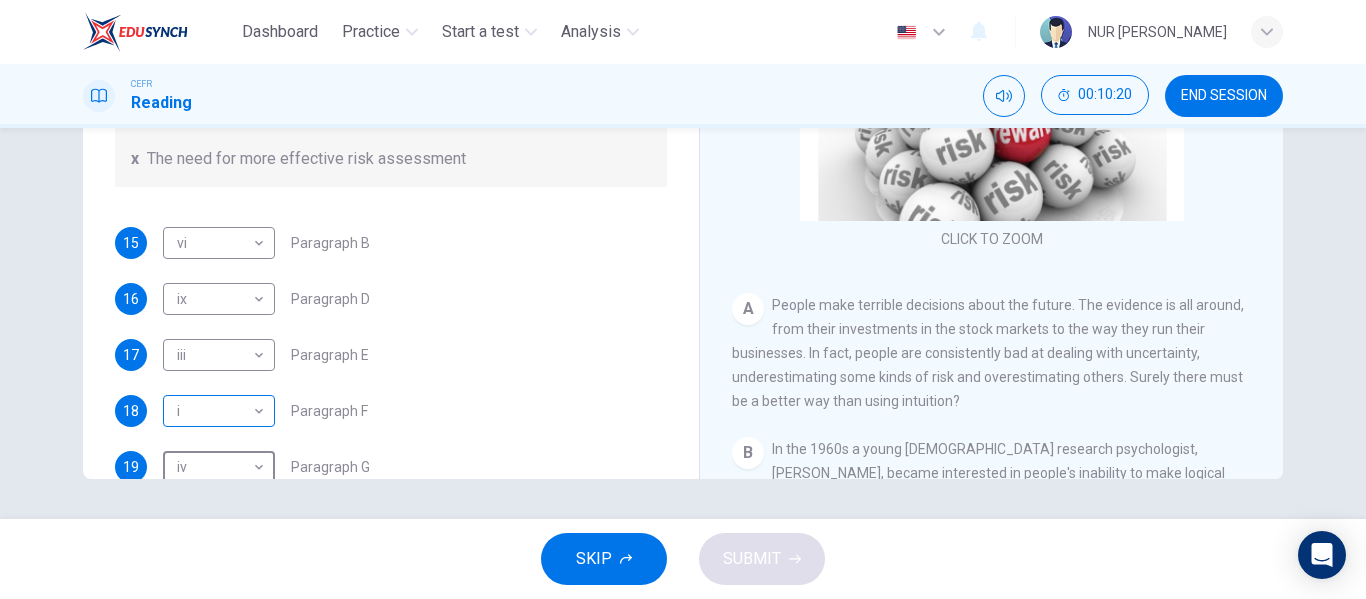 click on "Dashboard Practice Start a test Analysis English en ​ NUR [PERSON_NAME] Reading 00:10:20 END SESSION Questions 15 - 20 Reading Passage 1 has nine paragraphs  A-I
Choose the correct heading for Paragraphs  B  and  D-H  from the list of headings below.
Write the correct number  (i-xi)  in the boxes below. List of Headings i Not identifying the correct priorities ii A solution for the long term iii The difficulty of changing your mind iv Why looking back is unhelpful v Strengthening inner resources vi A successful approach to the study of decision-making vii The danger of trusting a global market viii Reluctance to go beyond the familiar ix The power of the first number x The need for more effective risk assessment 15 vi vi ​ Paragraph B 16 ix ix ​ Paragraph D 17 iii iii ​ Paragraph E 18 i i ​ Paragraph F 19 iv iv ​ Paragraph G 20 ​ ​ Paragraph H Why Risks Can Go Wrong CLICK TO ZOOM Click to Zoom A B C D E F G H I SKIP SUBMIT EduSynch - Online Language Proficiency Testing" at bounding box center (683, 299) 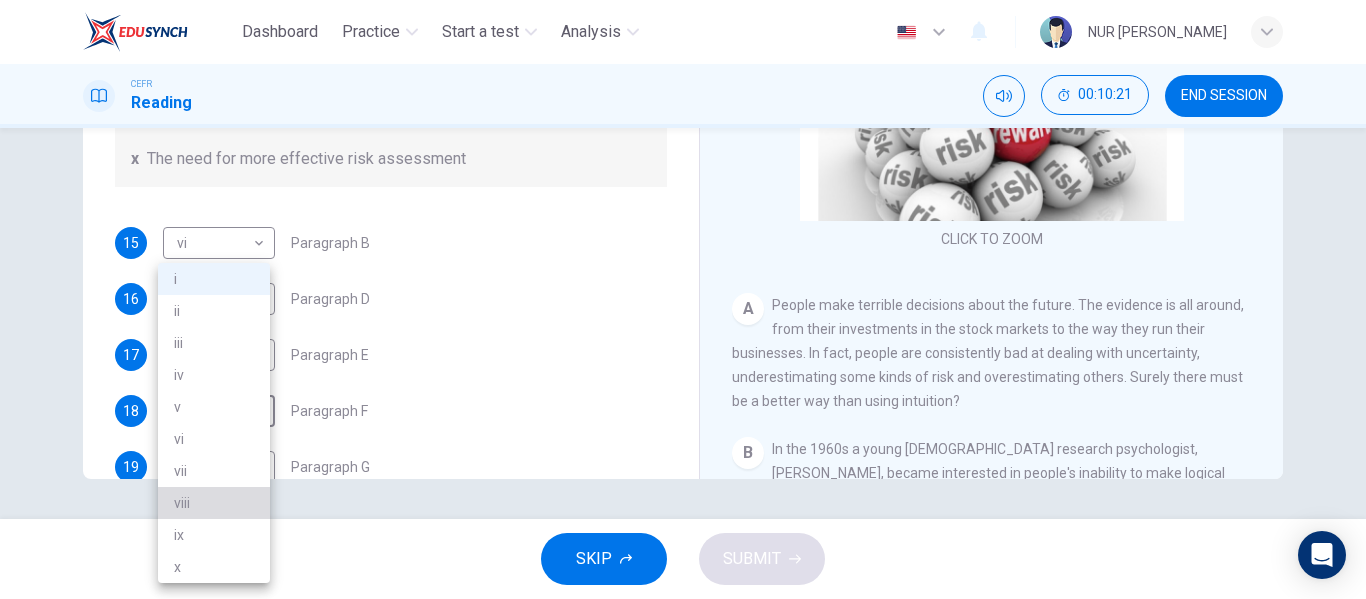 click on "viii" at bounding box center [214, 503] 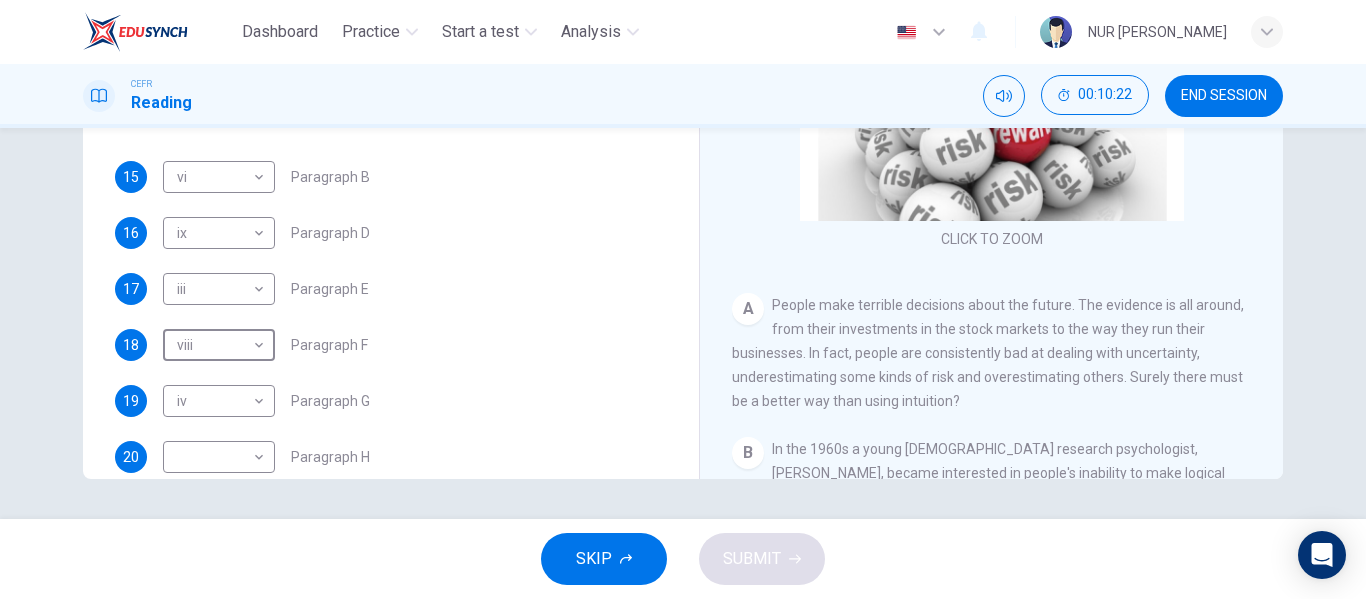 scroll, scrollTop: 385, scrollLeft: 0, axis: vertical 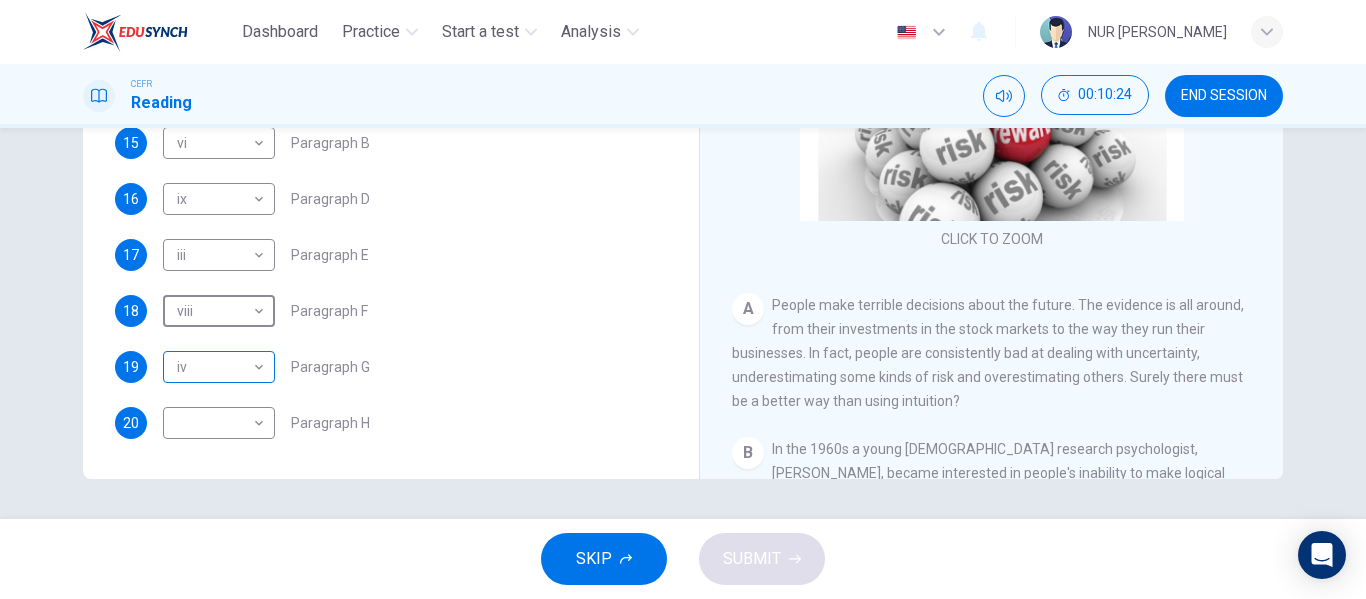 click on "Dashboard Practice Start a test Analysis English en ​ NUR [PERSON_NAME] Reading 00:10:24 END SESSION Questions 15 - 20 Reading Passage 1 has nine paragraphs  A-I
Choose the correct heading for Paragraphs  B  and  D-H  from the list of headings below.
Write the correct number  (i-xi)  in the boxes below. List of Headings i Not identifying the correct priorities ii A solution for the long term iii The difficulty of changing your mind iv Why looking back is unhelpful v Strengthening inner resources vi A successful approach to the study of decision-making vii The danger of trusting a global market viii Reluctance to go beyond the familiar ix The power of the first number x The need for more effective risk assessment 15 vi vi ​ Paragraph B 16 ix ix ​ Paragraph D 17 iii iii ​ Paragraph E 18 viii viii ​ Paragraph F 19 iv iv ​ Paragraph G 20 ​ ​ Paragraph H Why Risks Can Go Wrong CLICK TO ZOOM Click to Zoom A B C D E F G H I SKIP SUBMIT Dashboard Practice Start a test Analysis" at bounding box center [683, 299] 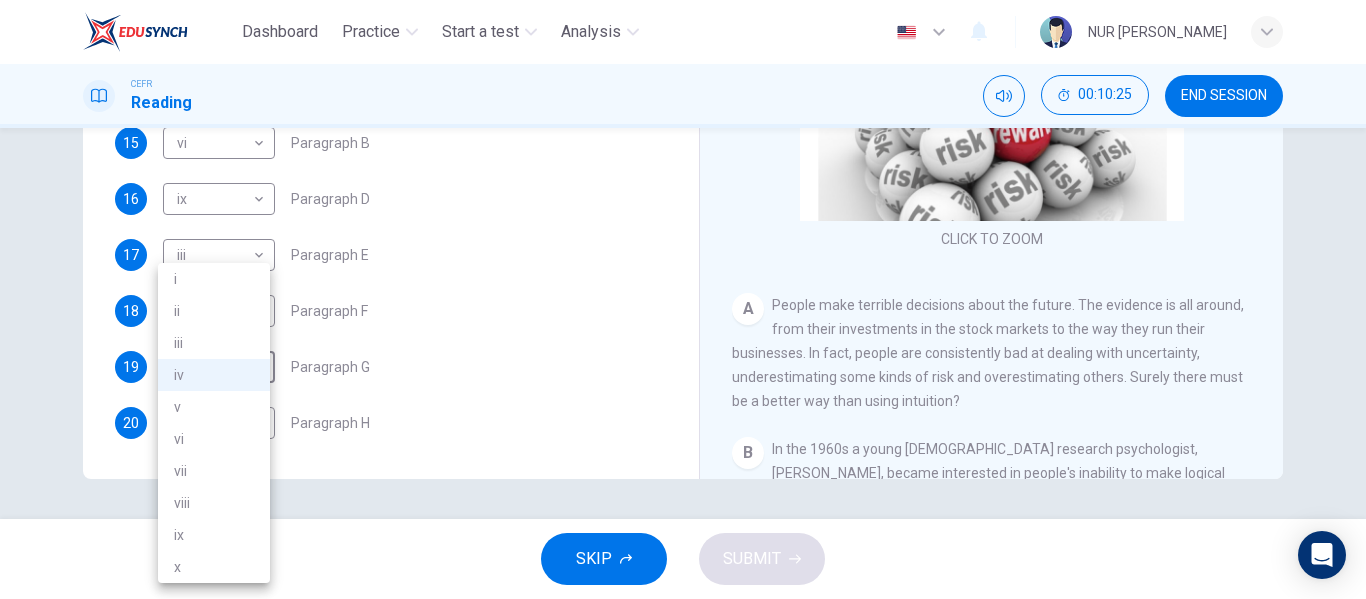 click on "i" at bounding box center [214, 279] 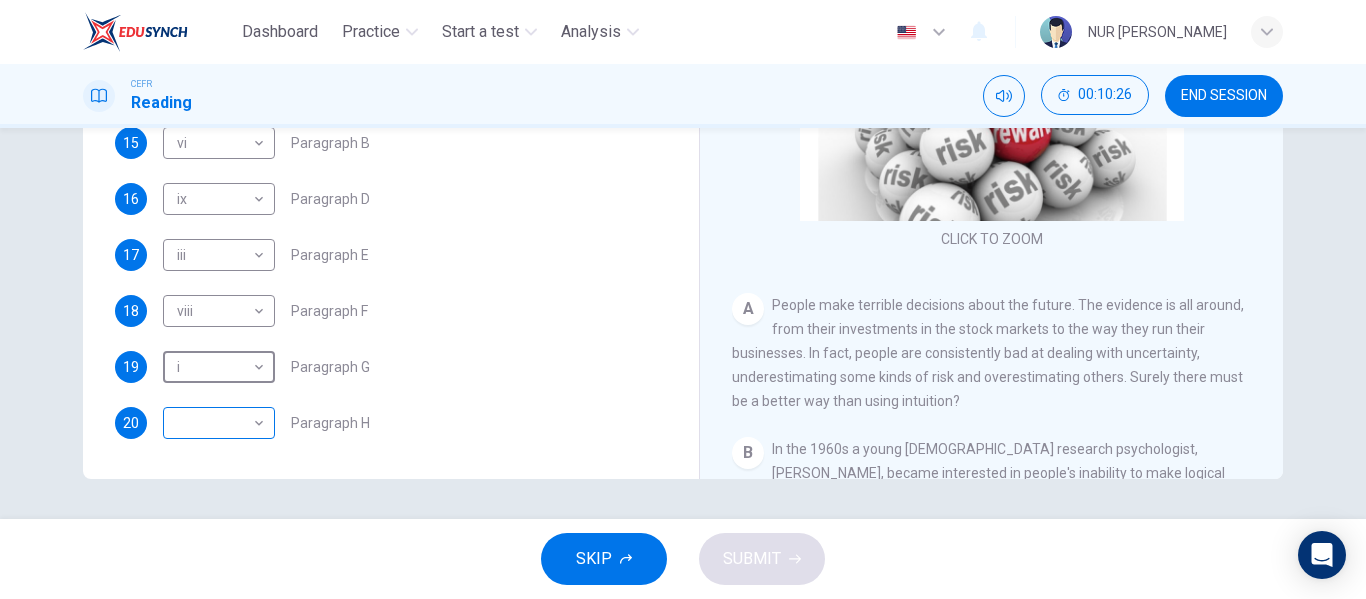 click on "Dashboard Practice Start a test Analysis English en ​ NUR [PERSON_NAME] Reading 00:10:26 END SESSION Questions 15 - 20 Reading Passage 1 has nine paragraphs  A-I
Choose the correct heading for Paragraphs  B  and  D-H  from the list of headings below.
Write the correct number  (i-xi)  in the boxes below. List of Headings i Not identifying the correct priorities ii A solution for the long term iii The difficulty of changing your mind iv Why looking back is unhelpful v Strengthening inner resources vi A successful approach to the study of decision-making vii The danger of trusting a global market viii Reluctance to go beyond the familiar ix The power of the first number x The need for more effective risk assessment 15 vi vi ​ Paragraph B 16 ix ix ​ Paragraph D 17 iii iii ​ Paragraph E 18 viii viii ​ Paragraph F 19 i i ​ Paragraph G 20 ​ ​ Paragraph H Why Risks Can Go Wrong CLICK TO ZOOM Click to Zoom A B C D E F G H I SKIP SUBMIT EduSynch - Online Language Proficiency Testing" at bounding box center (683, 299) 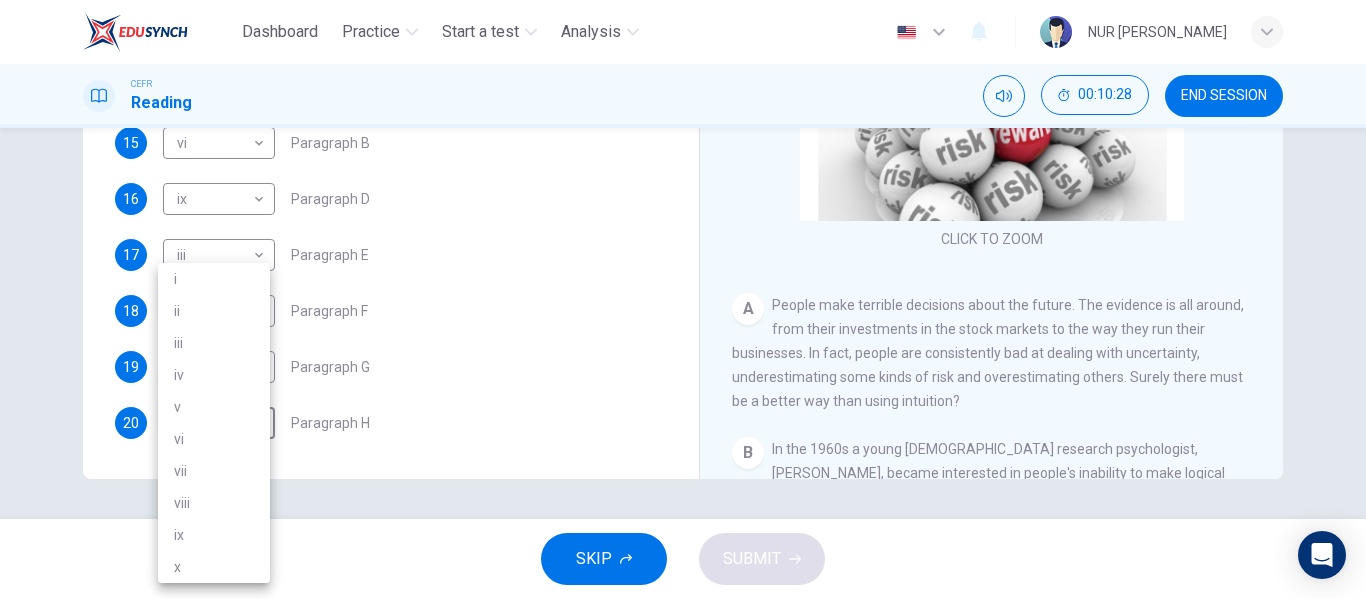 click on "iv" at bounding box center [214, 375] 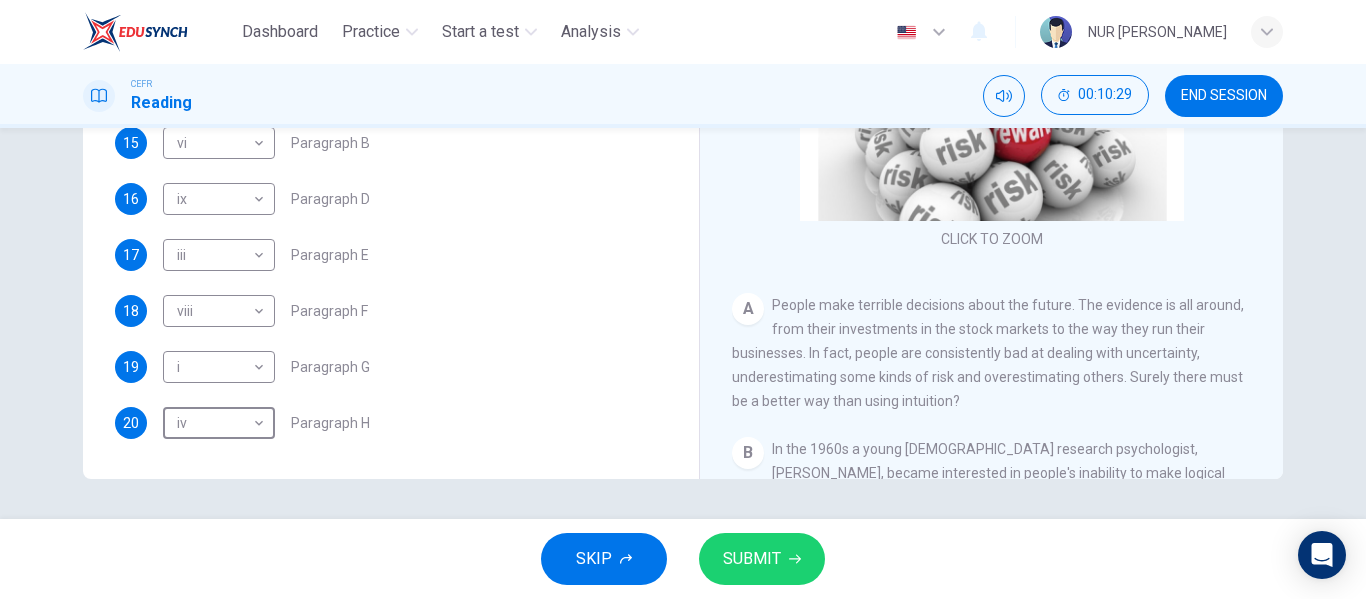click on "SUBMIT" at bounding box center [752, 559] 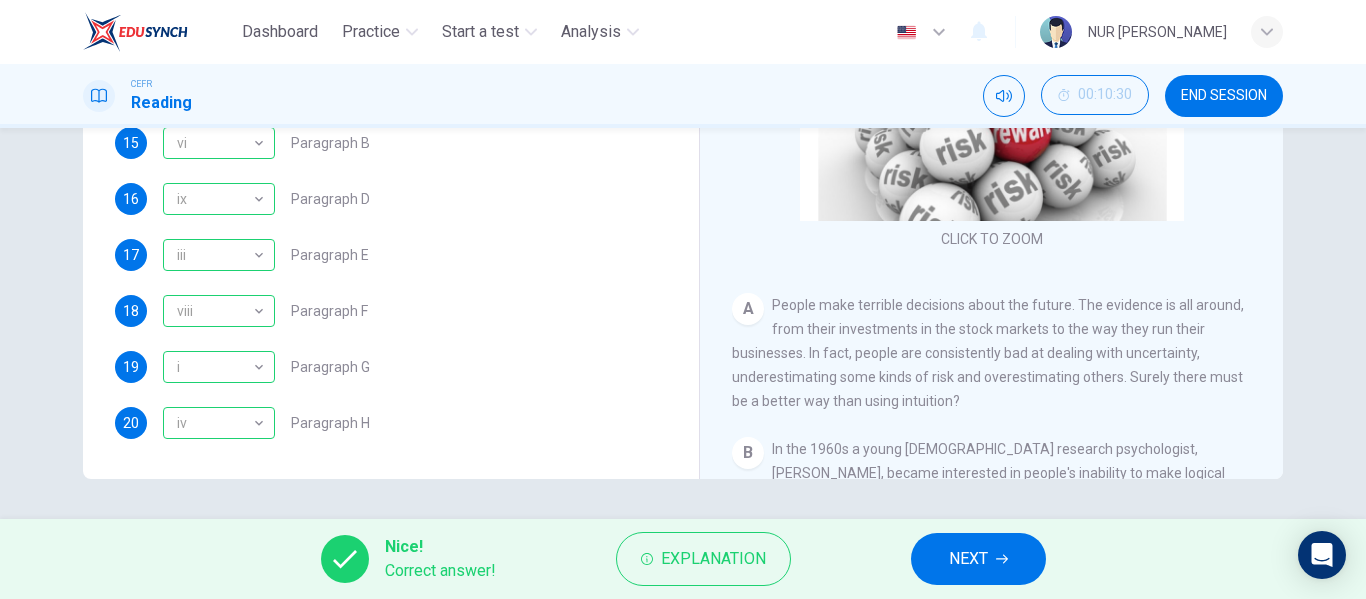 click on "NEXT" at bounding box center (978, 559) 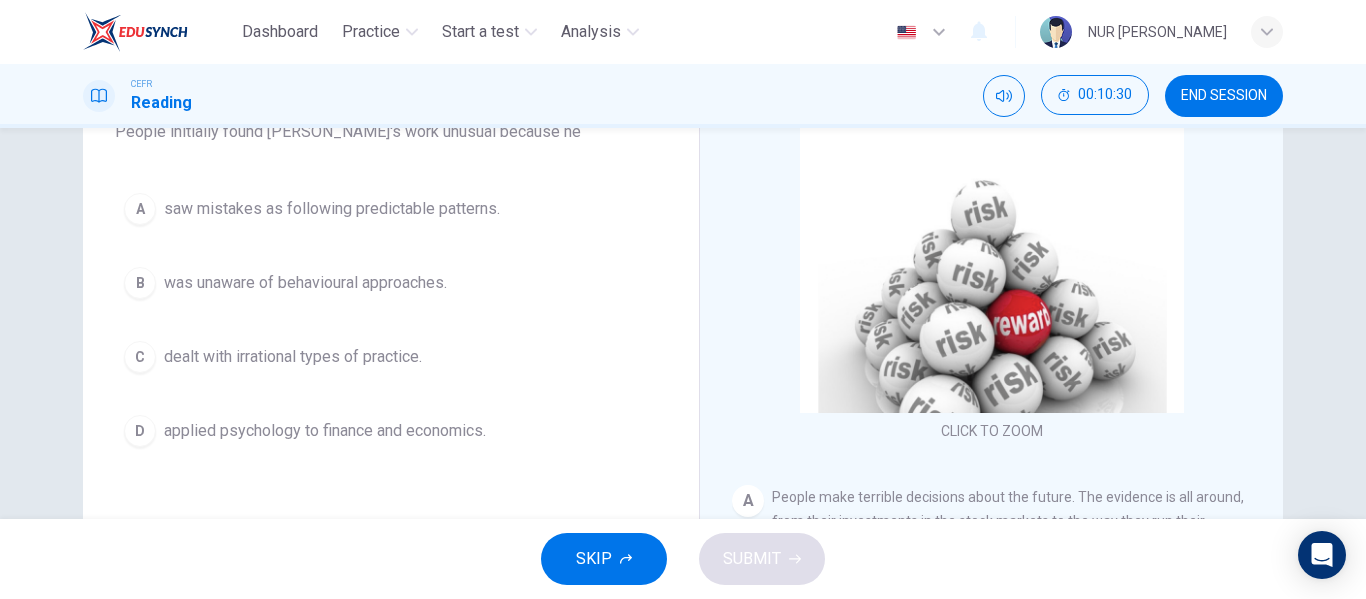 scroll, scrollTop: 184, scrollLeft: 0, axis: vertical 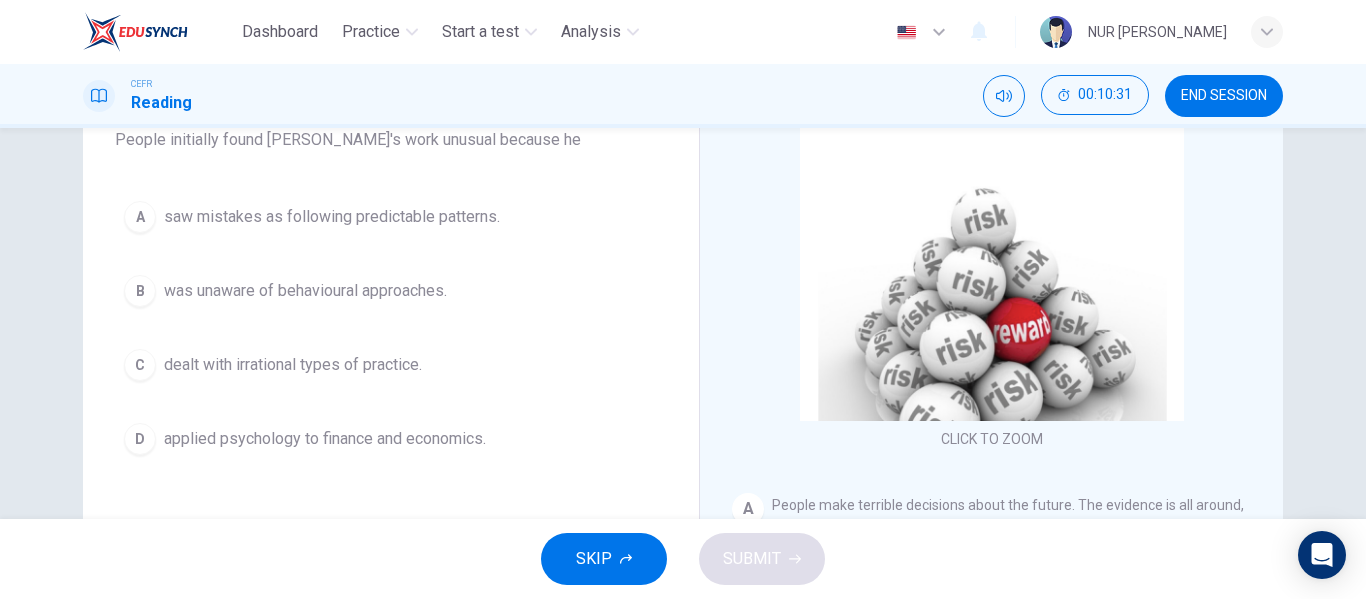 click on "applied psychology to finance and economics." at bounding box center [325, 439] 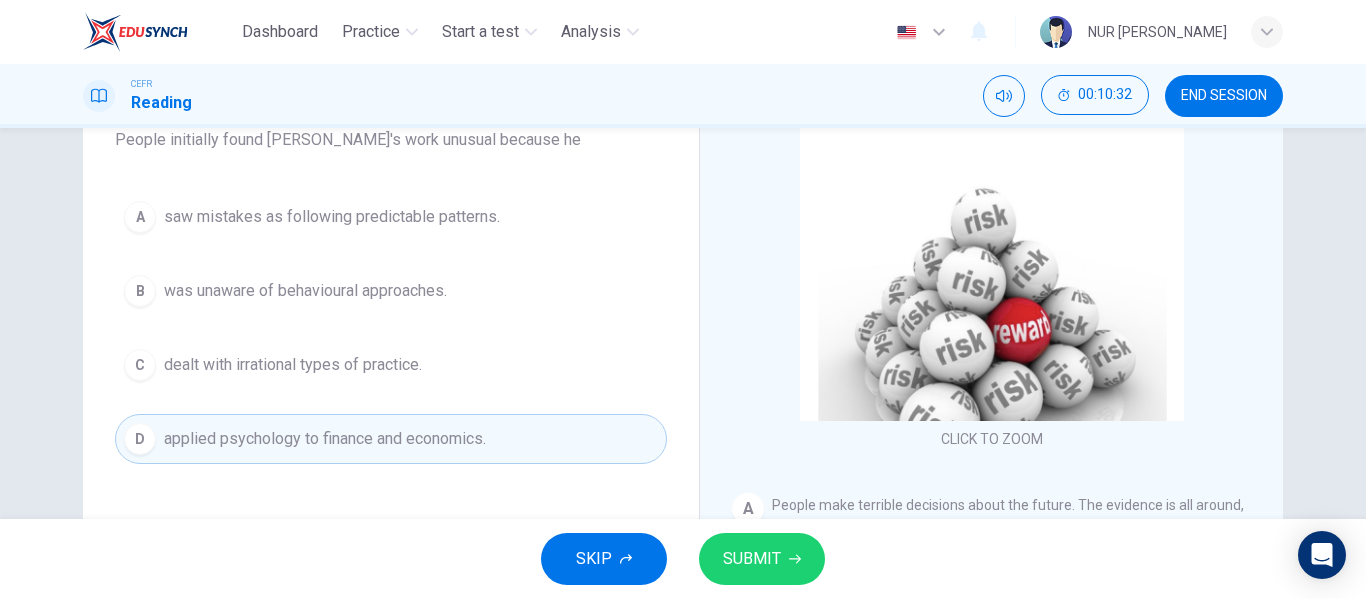 click on "SUBMIT" at bounding box center (762, 559) 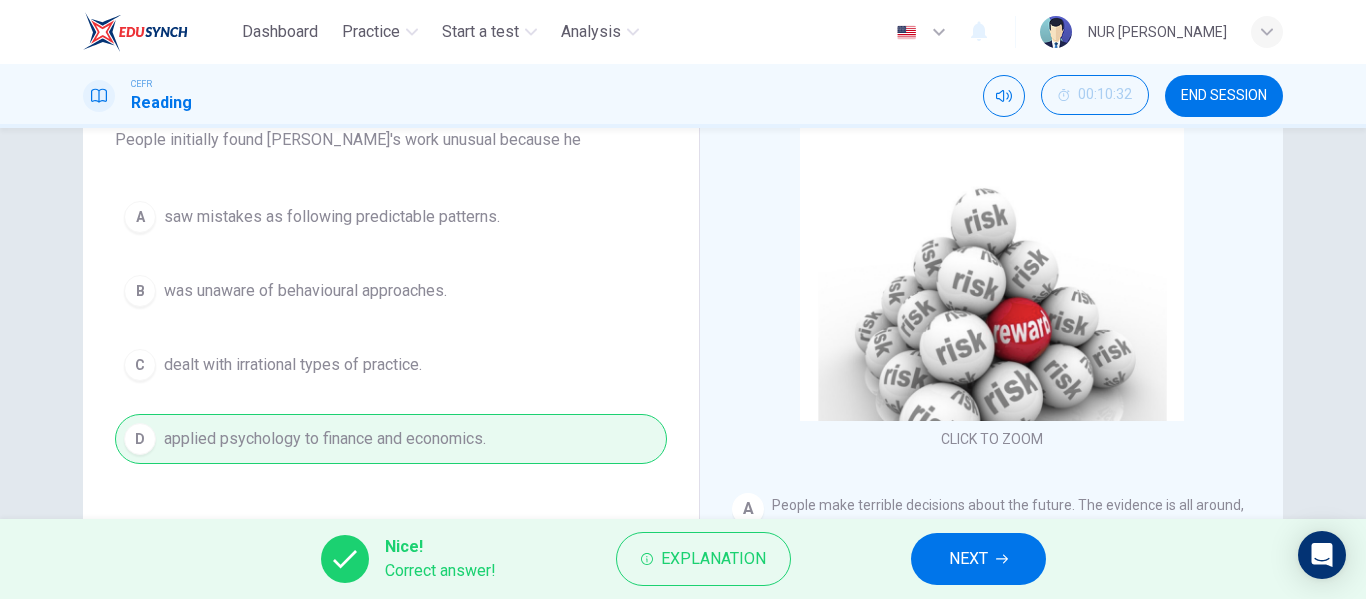 click on "Nice! Correct answer! Explanation NEXT" at bounding box center (683, 559) 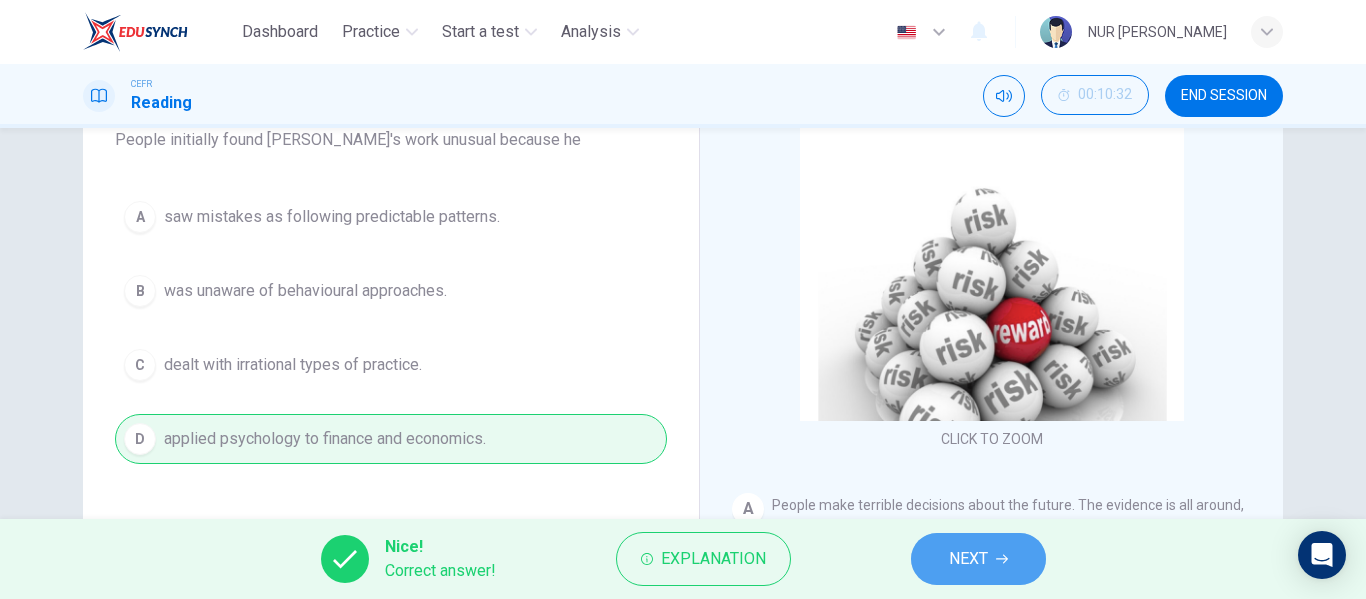 click on "NEXT" at bounding box center (978, 559) 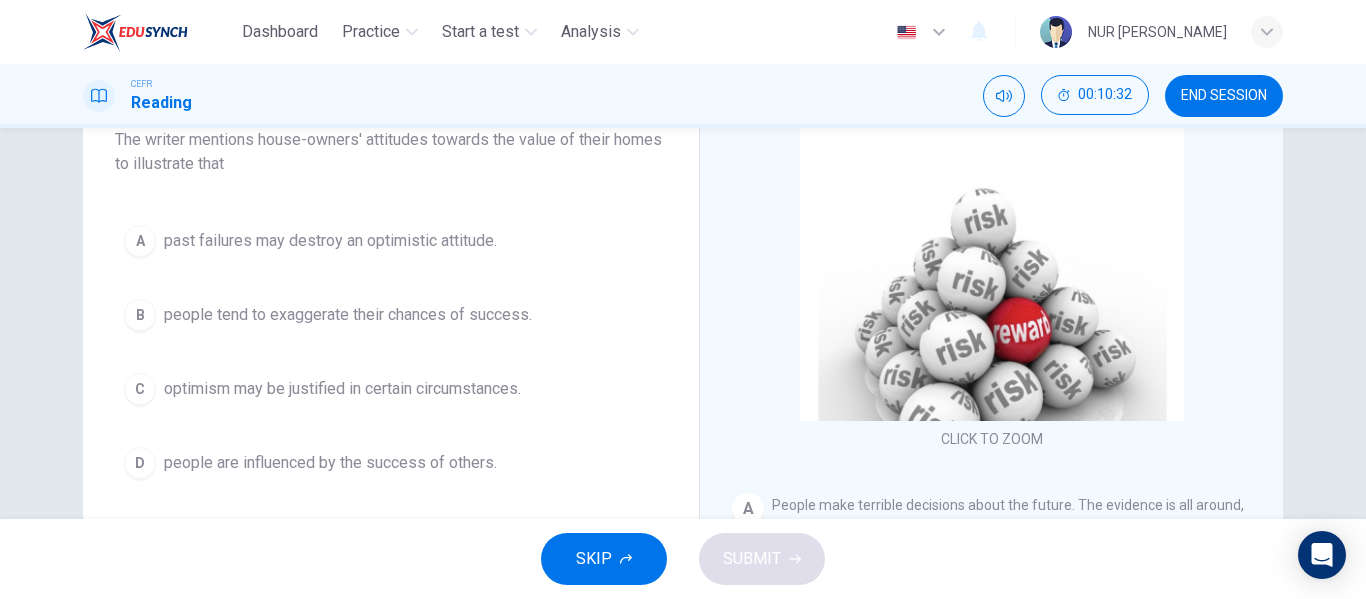 click on "B people tend to exaggerate their chances of success." at bounding box center [391, 315] 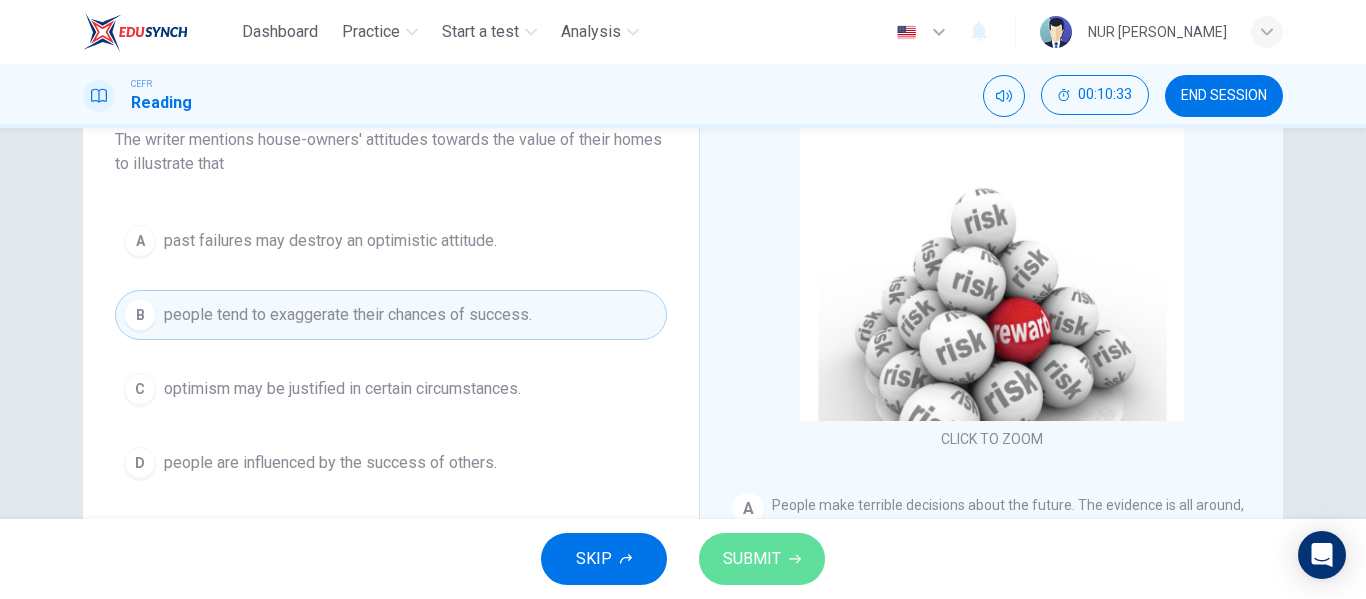 click on "SUBMIT" at bounding box center (752, 559) 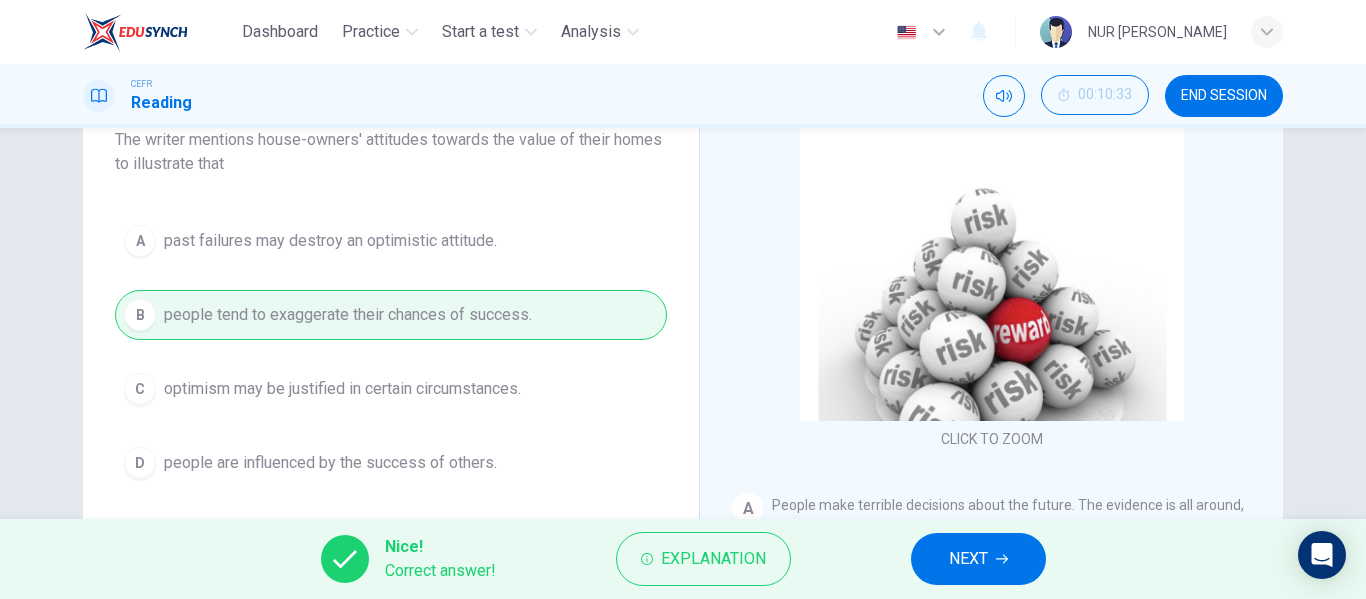 click on "NEXT" at bounding box center [968, 559] 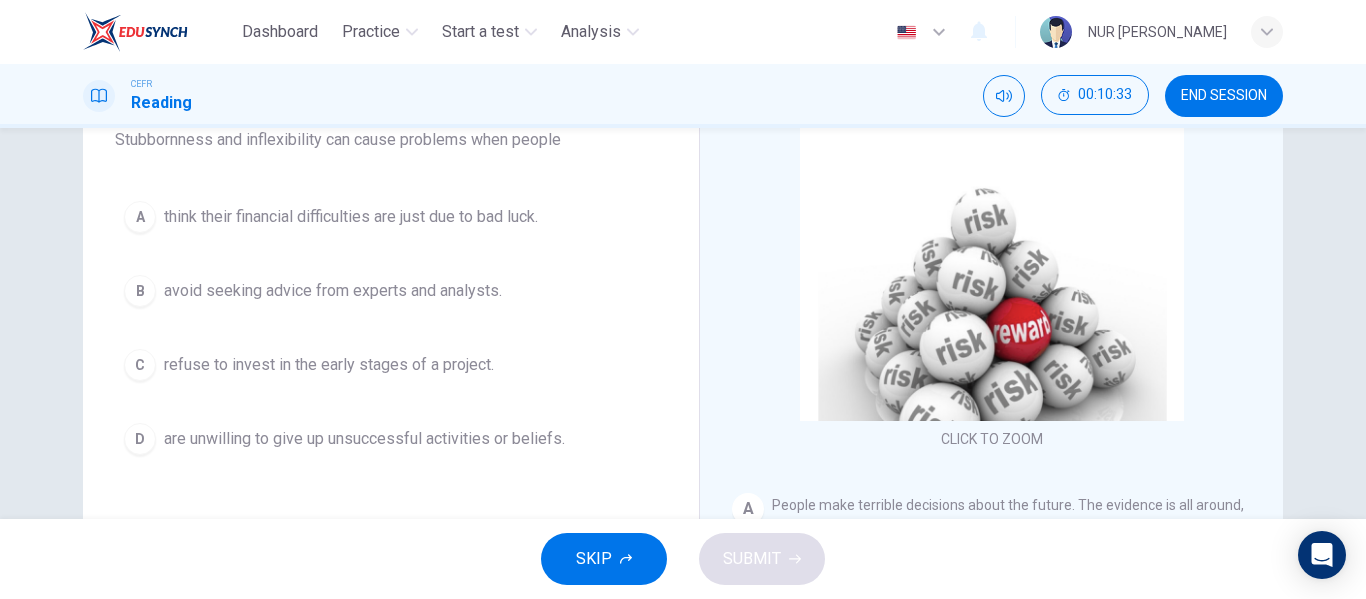 click on "are unwilling to give up unsuccessful activities or beliefs." at bounding box center [364, 439] 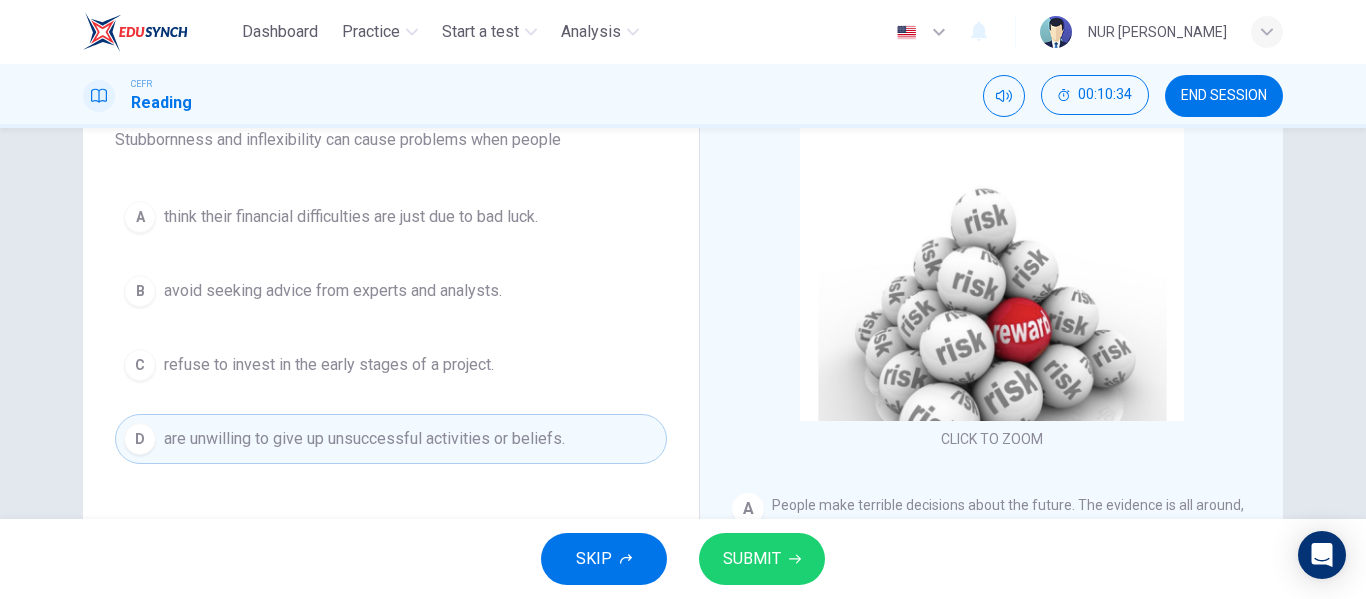 click on "SUBMIT" at bounding box center (762, 559) 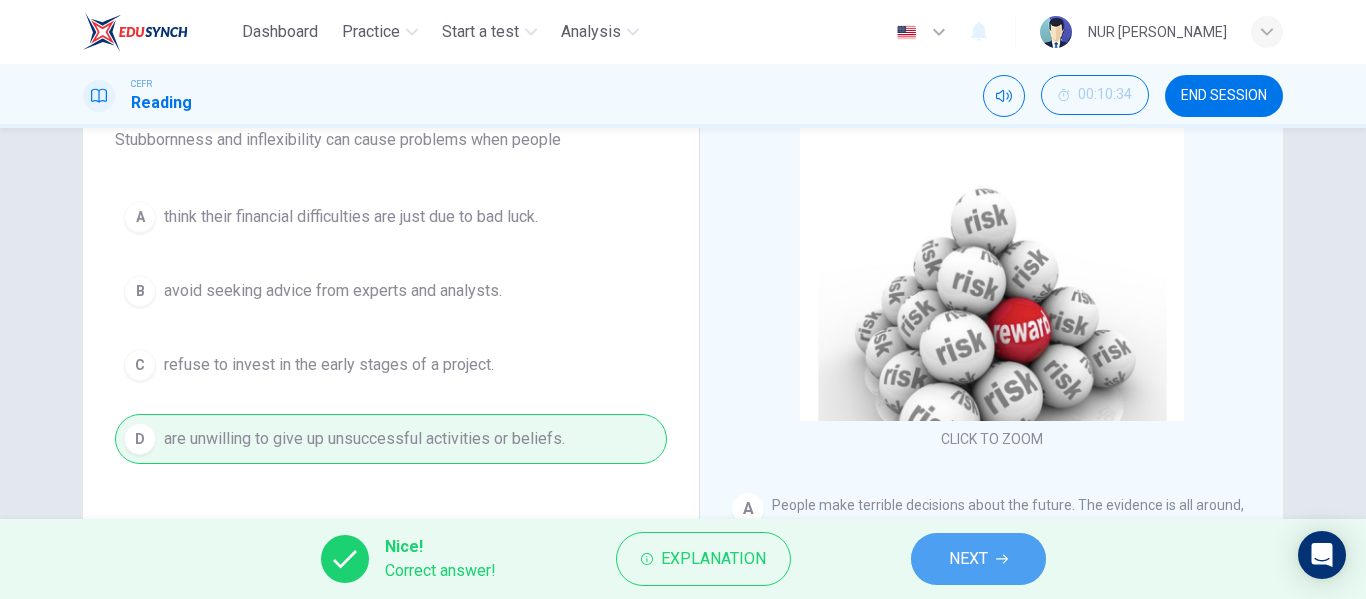 click on "NEXT" at bounding box center (978, 559) 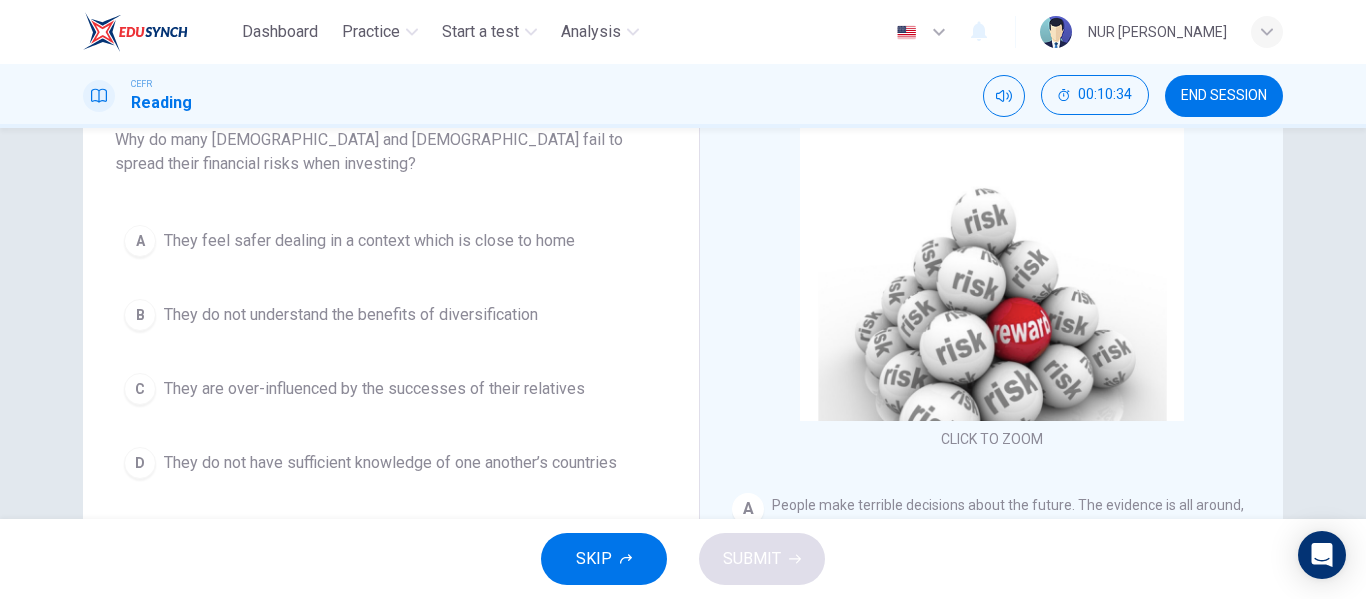 click on "They feel safer dealing in a context which is close to home" at bounding box center (369, 241) 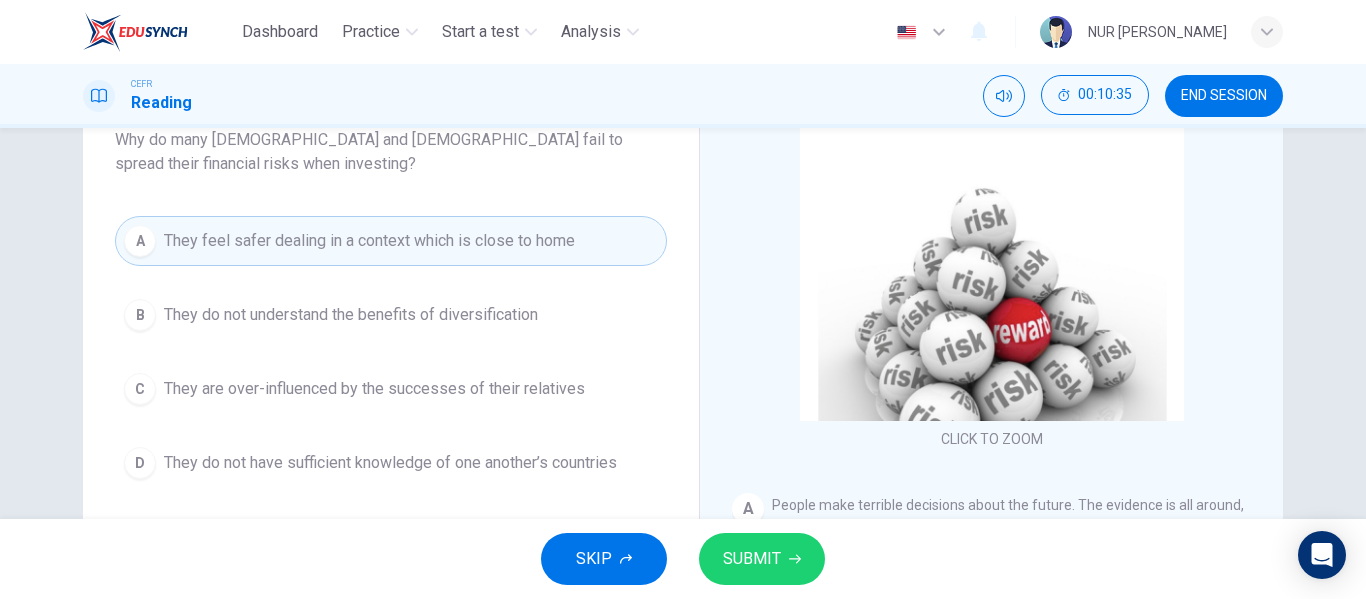 click on "SUBMIT" at bounding box center [762, 559] 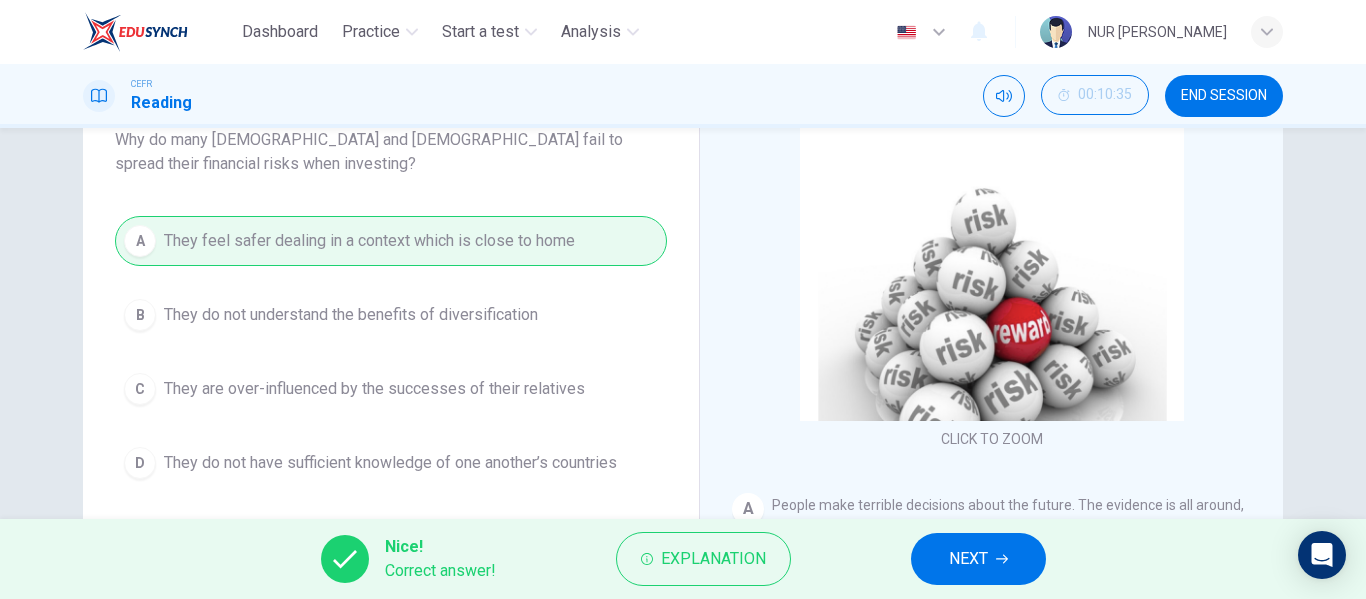 click on "NEXT" at bounding box center (978, 559) 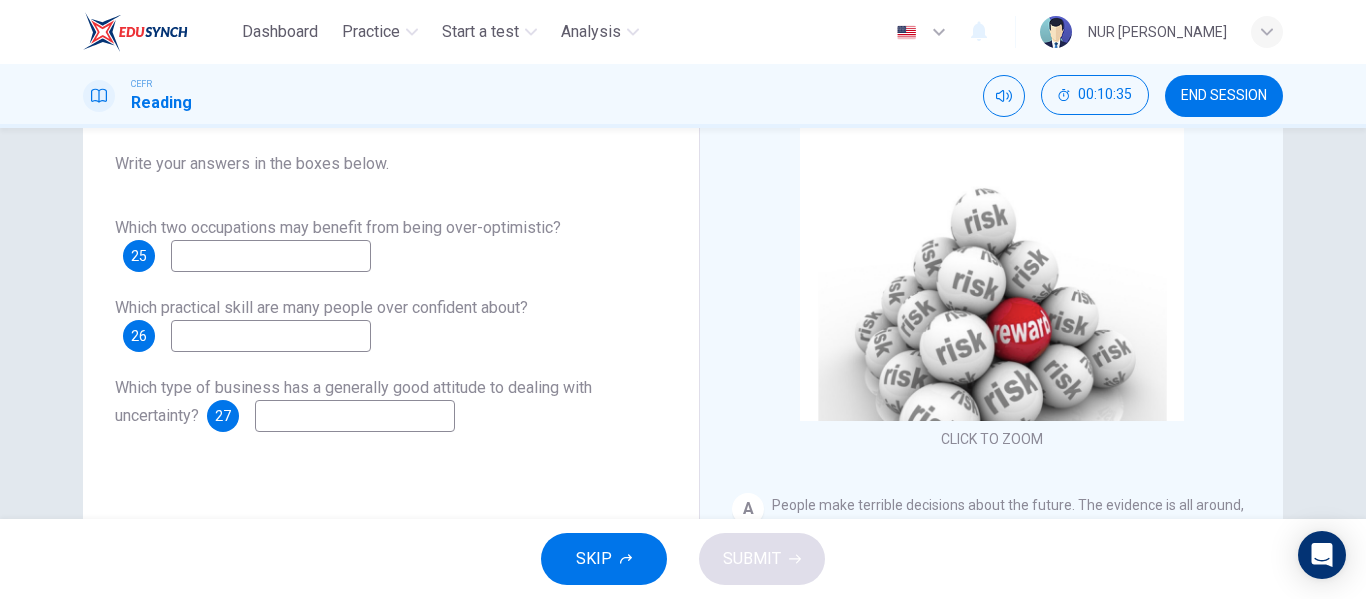scroll, scrollTop: 0, scrollLeft: 0, axis: both 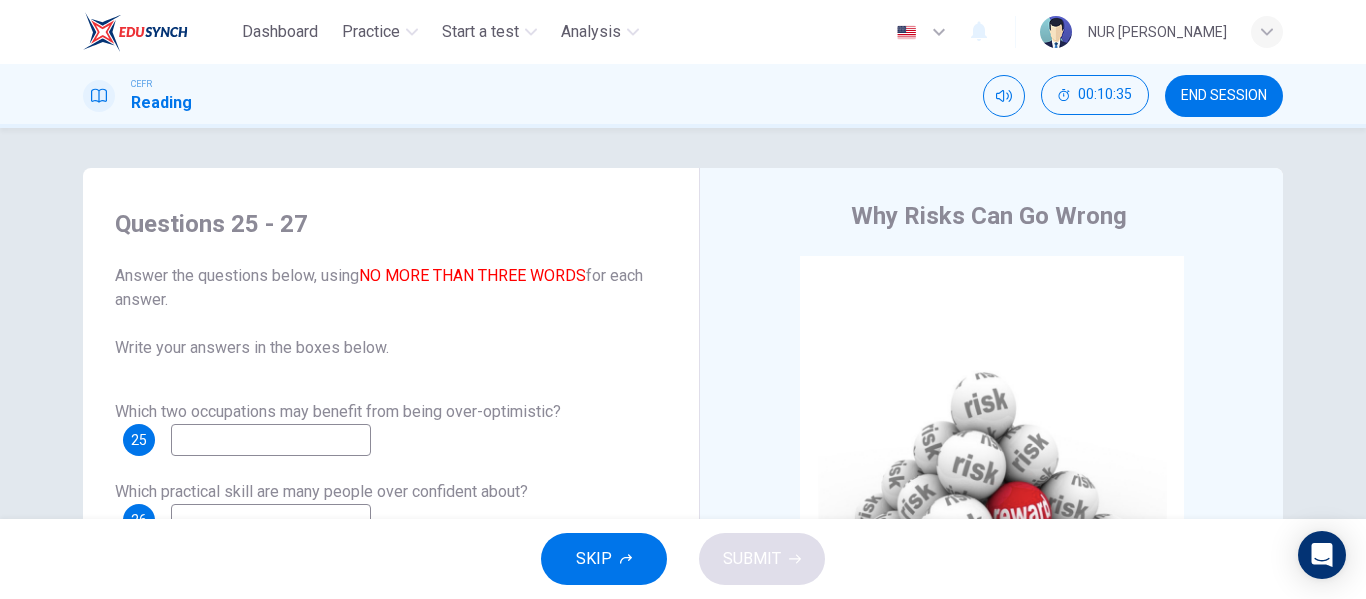 click at bounding box center [271, 440] 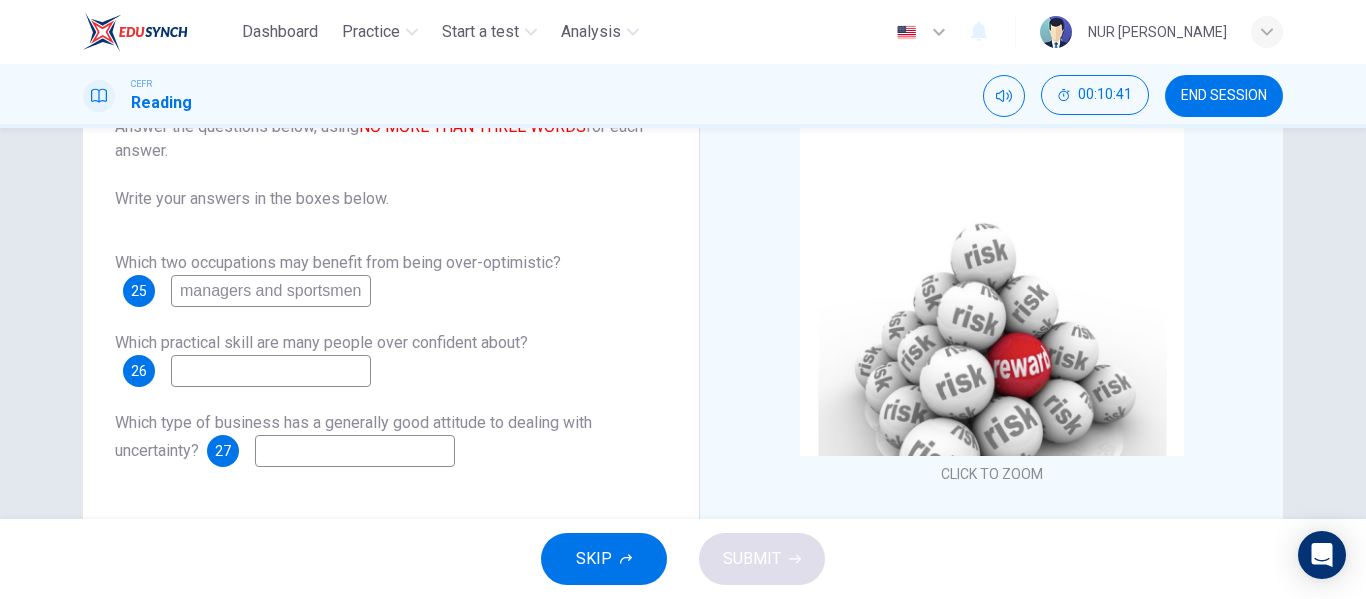 scroll, scrollTop: 190, scrollLeft: 0, axis: vertical 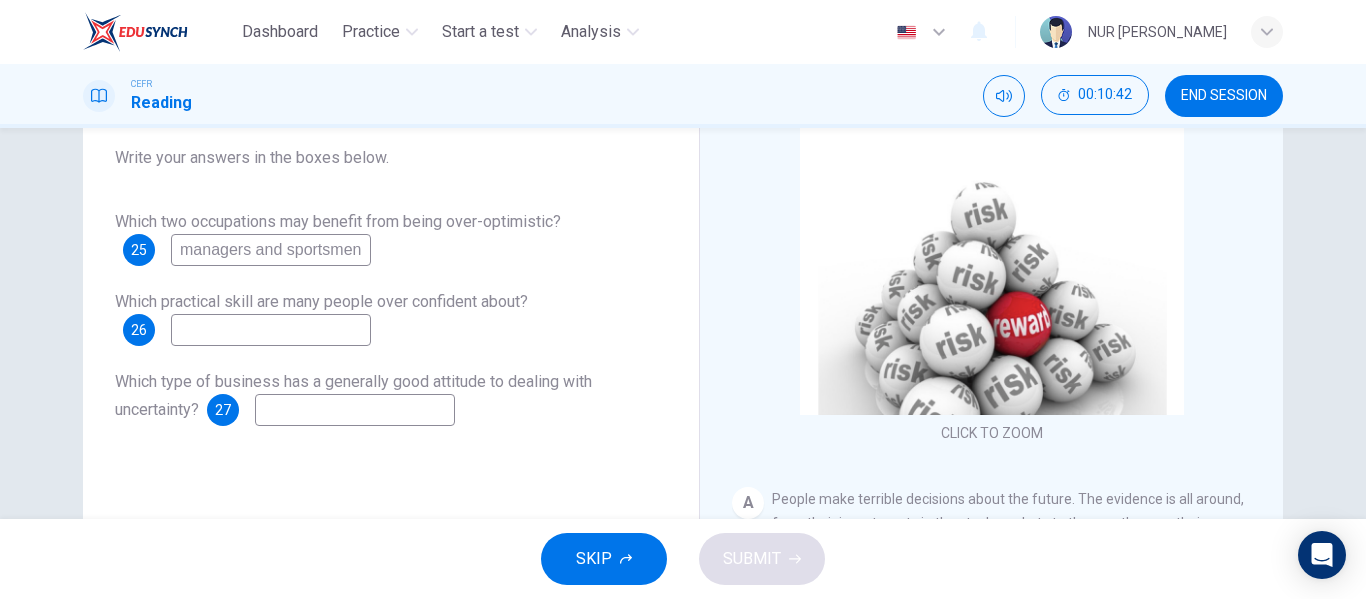 type on "managers and sportsmen" 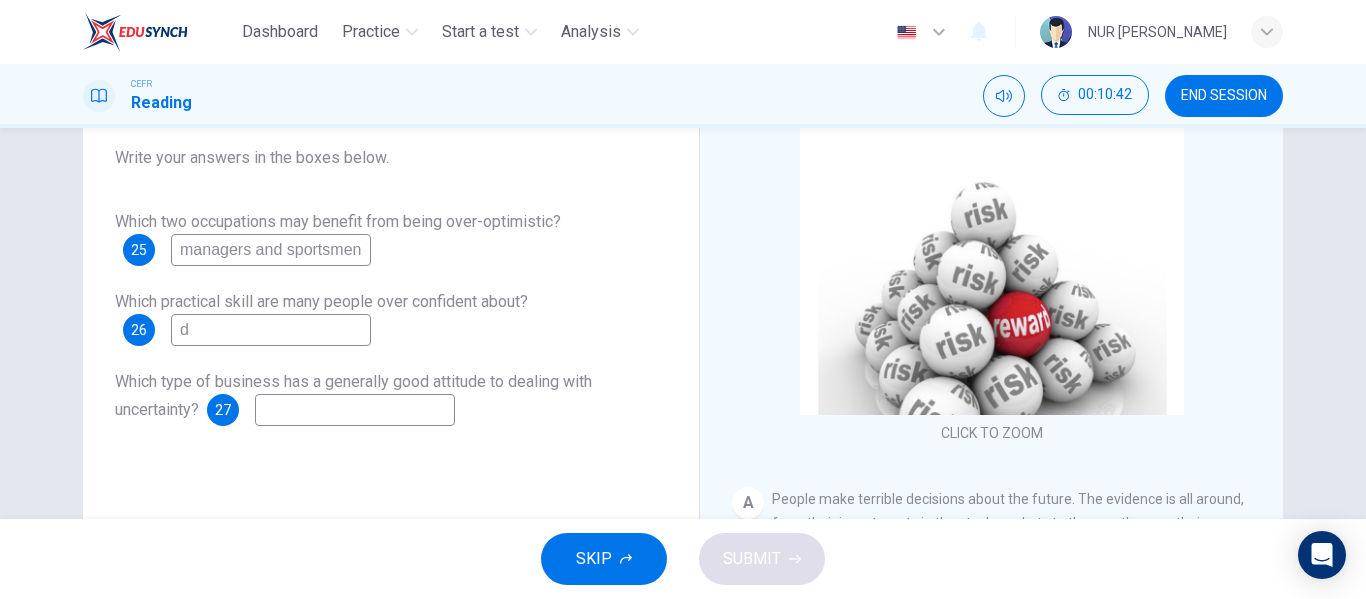 click on "d" at bounding box center (271, 330) 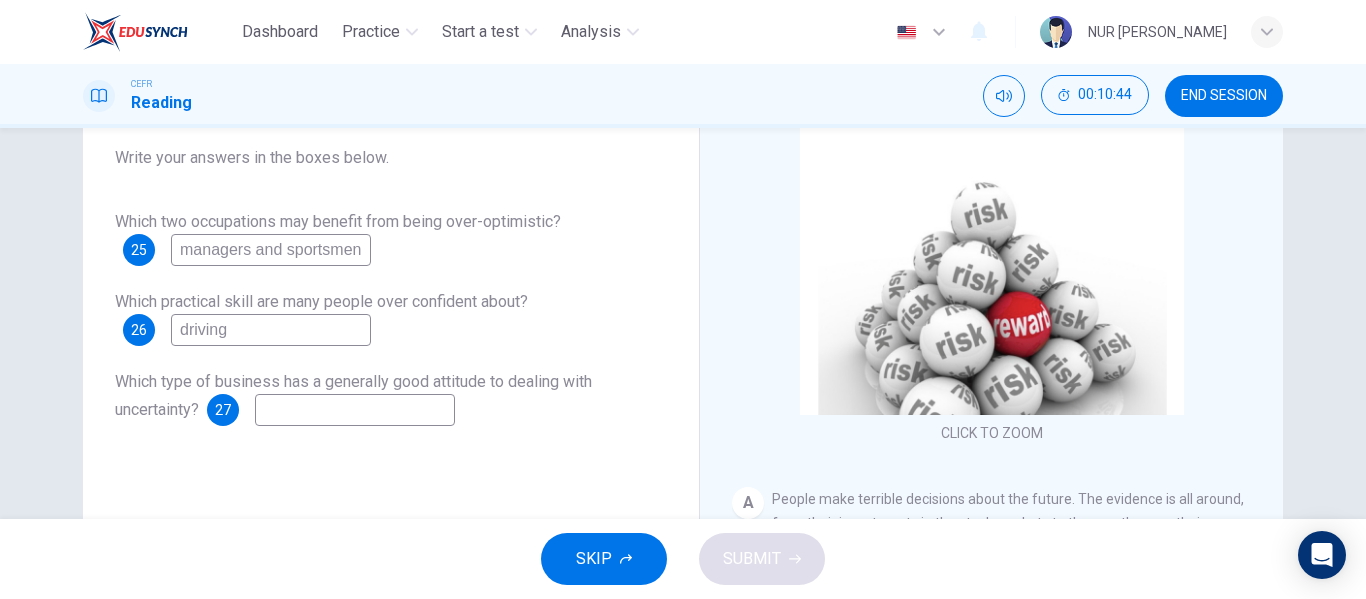 type on "driving" 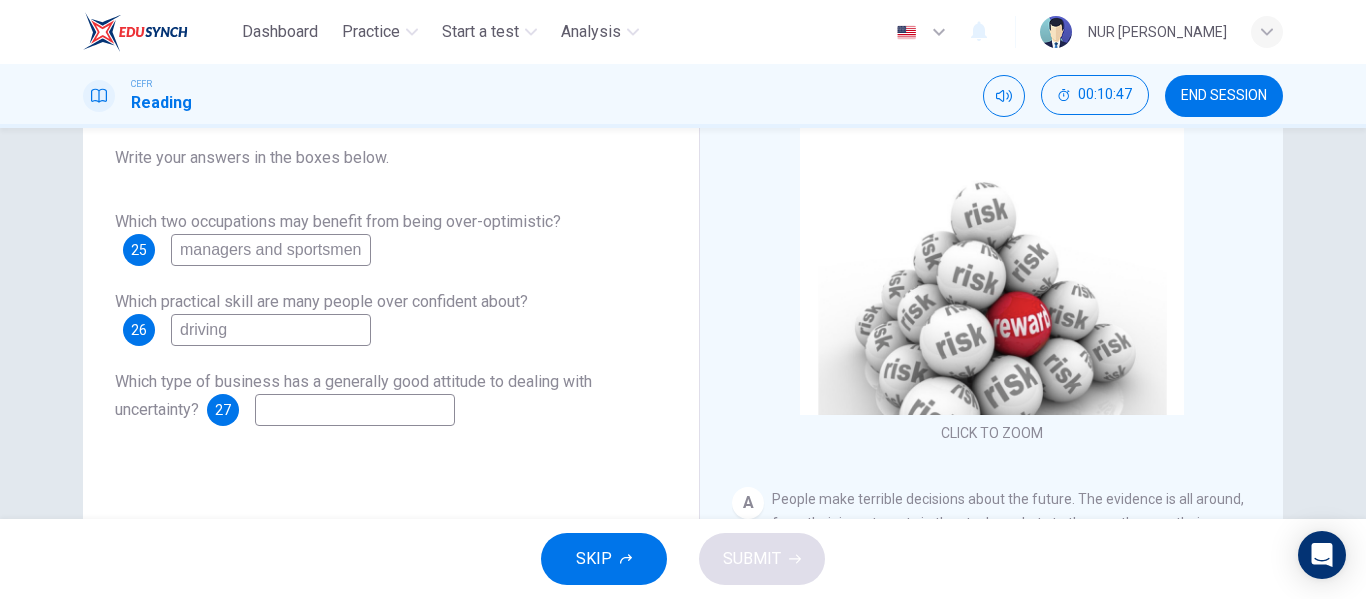 click at bounding box center (355, 410) 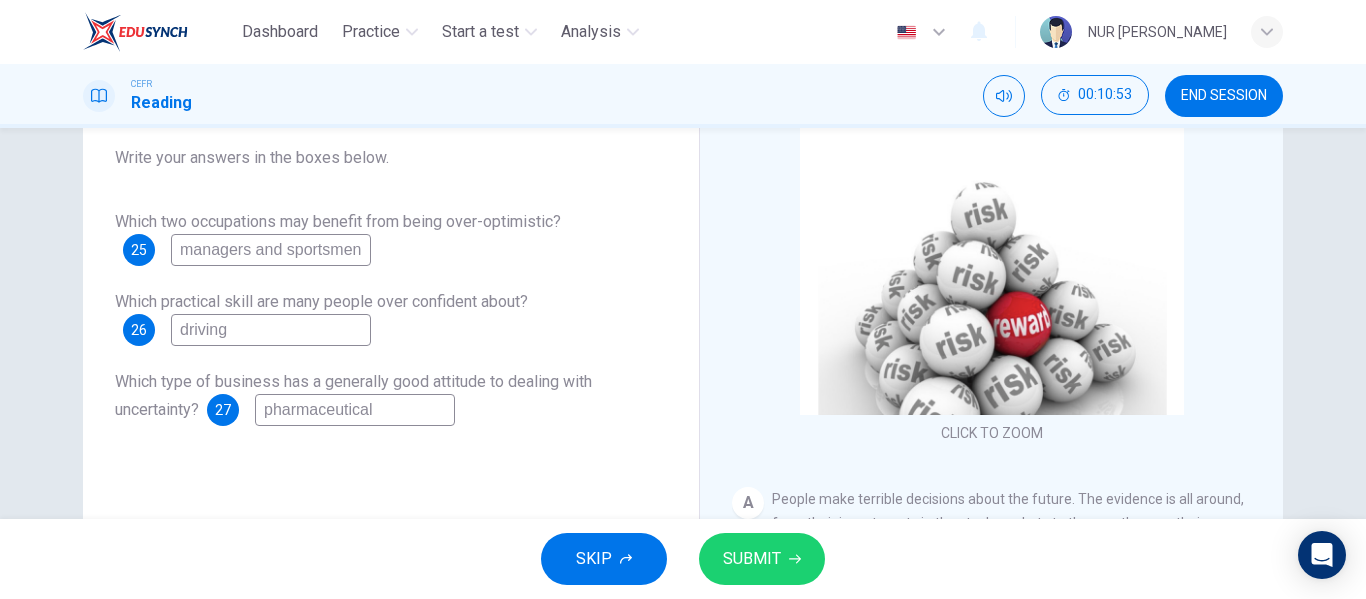 type on "pharmaceutical" 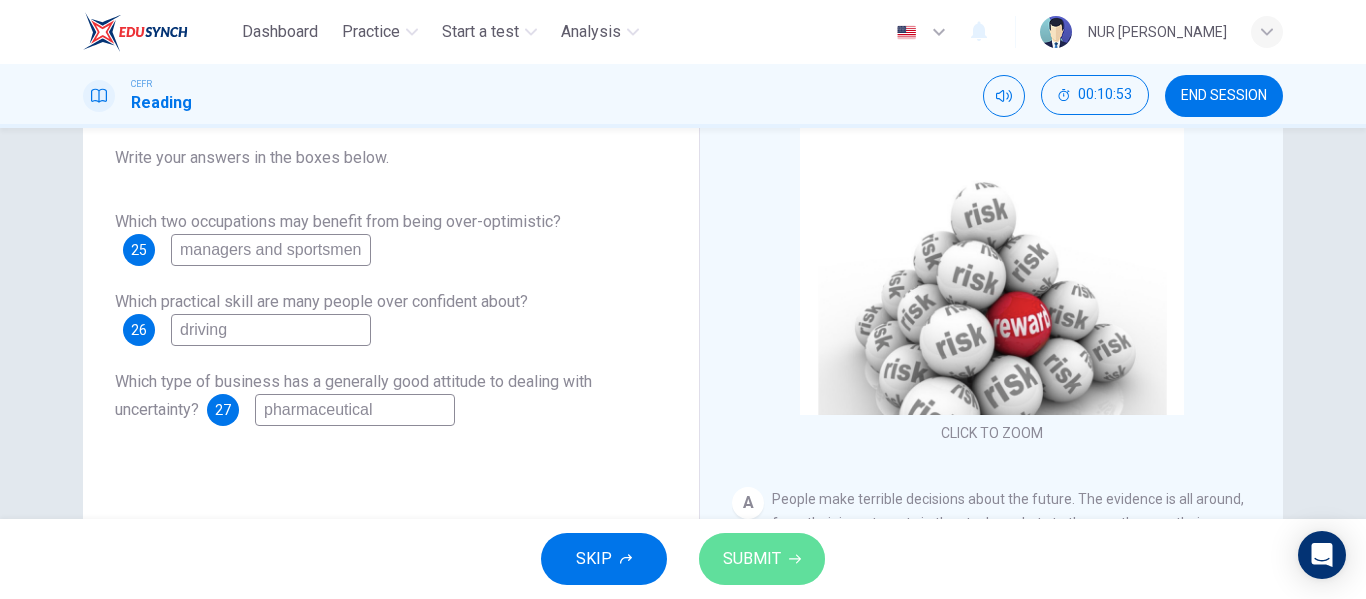 click on "SUBMIT" at bounding box center [752, 559] 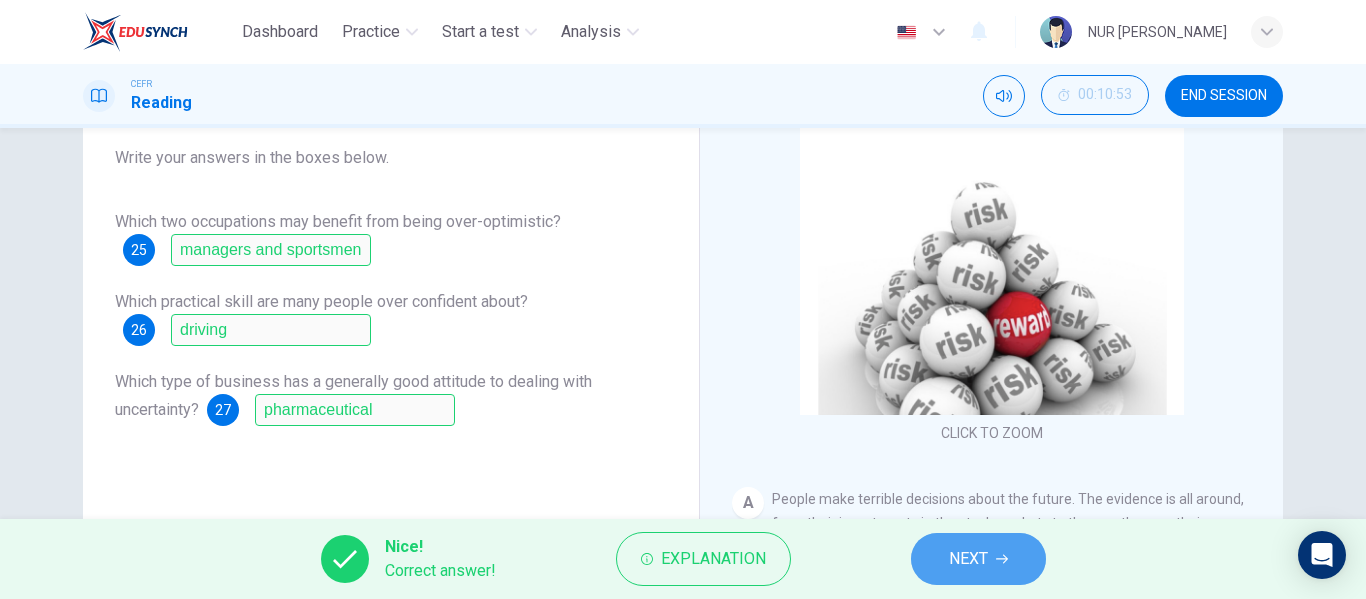 click on "NEXT" at bounding box center (968, 559) 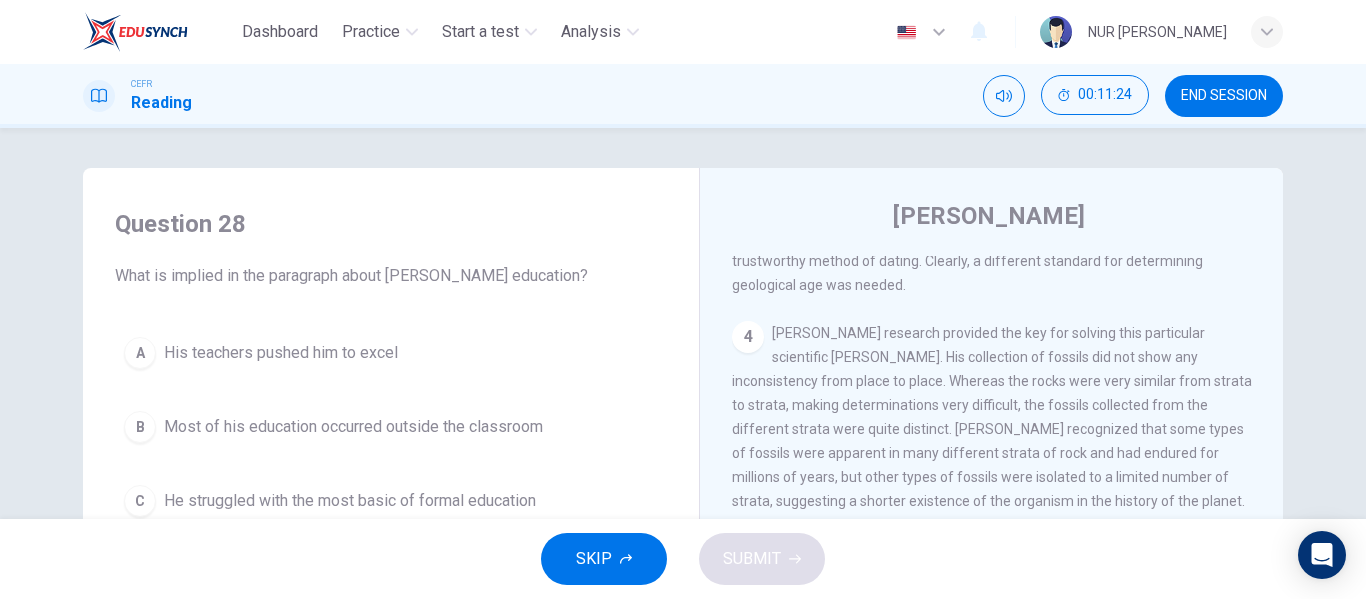 scroll, scrollTop: 913, scrollLeft: 0, axis: vertical 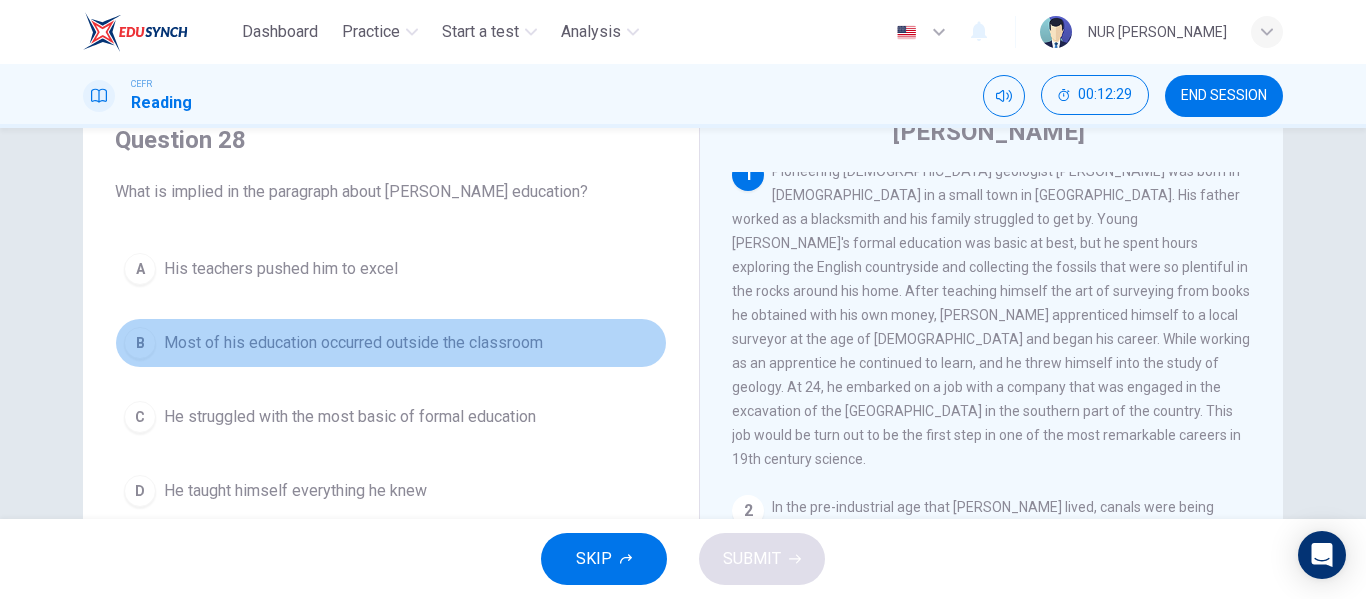 click on "B Most of his education occurred outside the classroom" at bounding box center [391, 343] 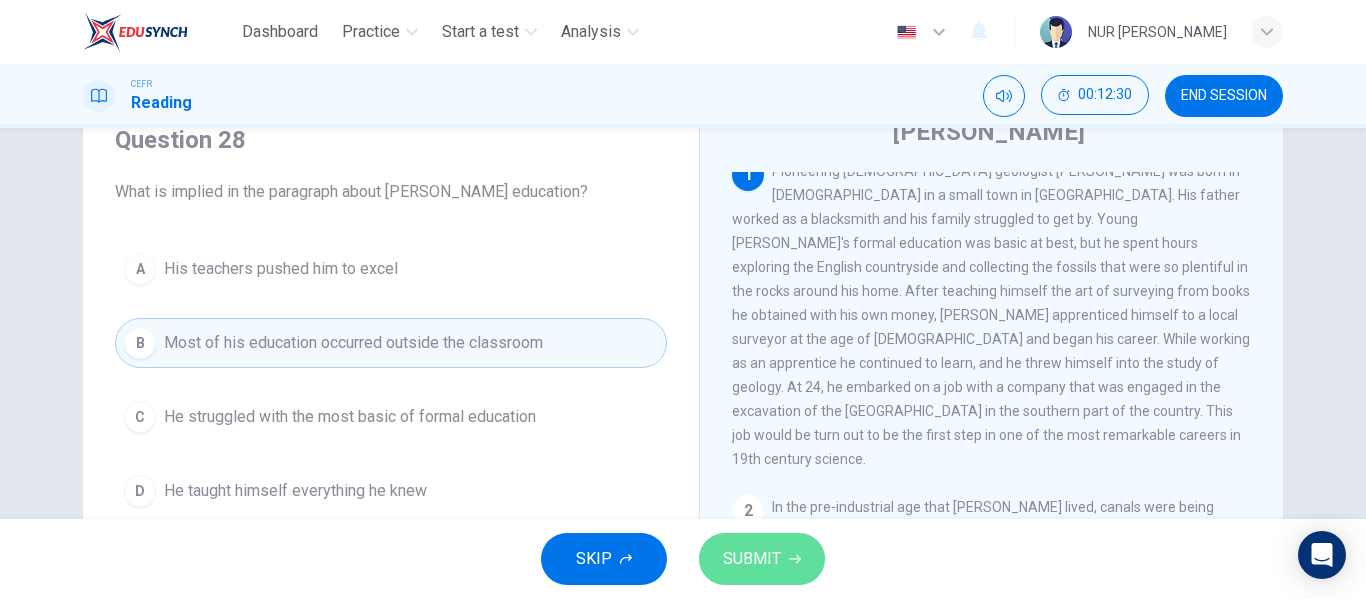 click 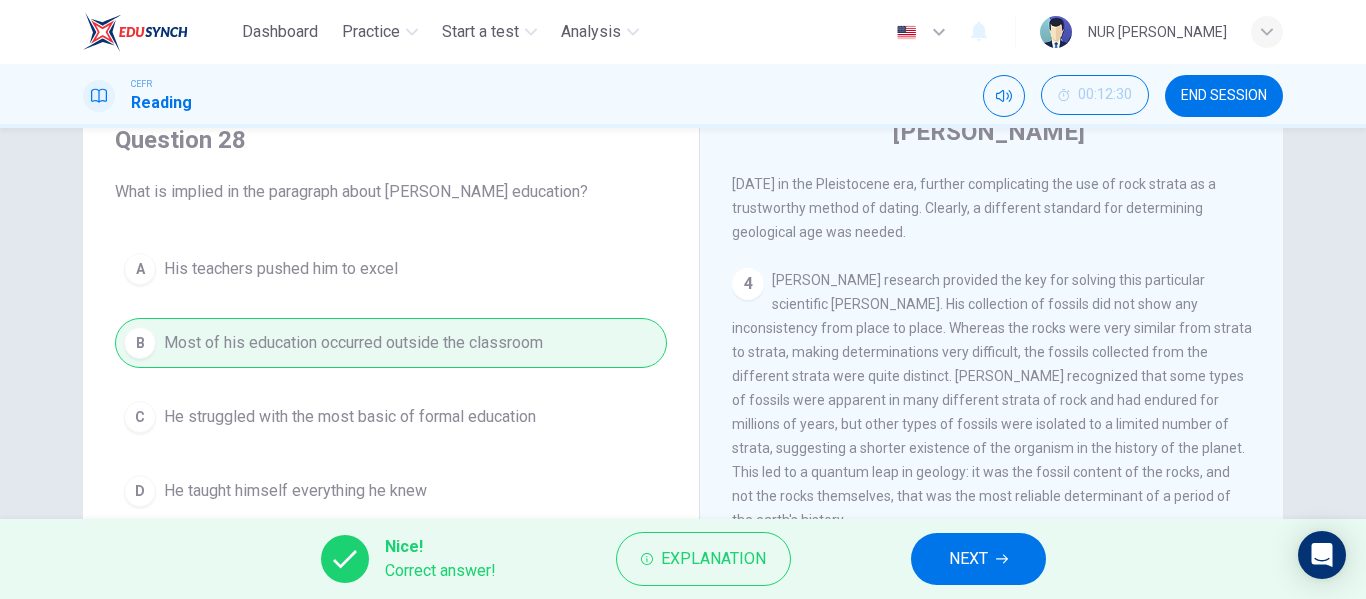 scroll, scrollTop: 865, scrollLeft: 0, axis: vertical 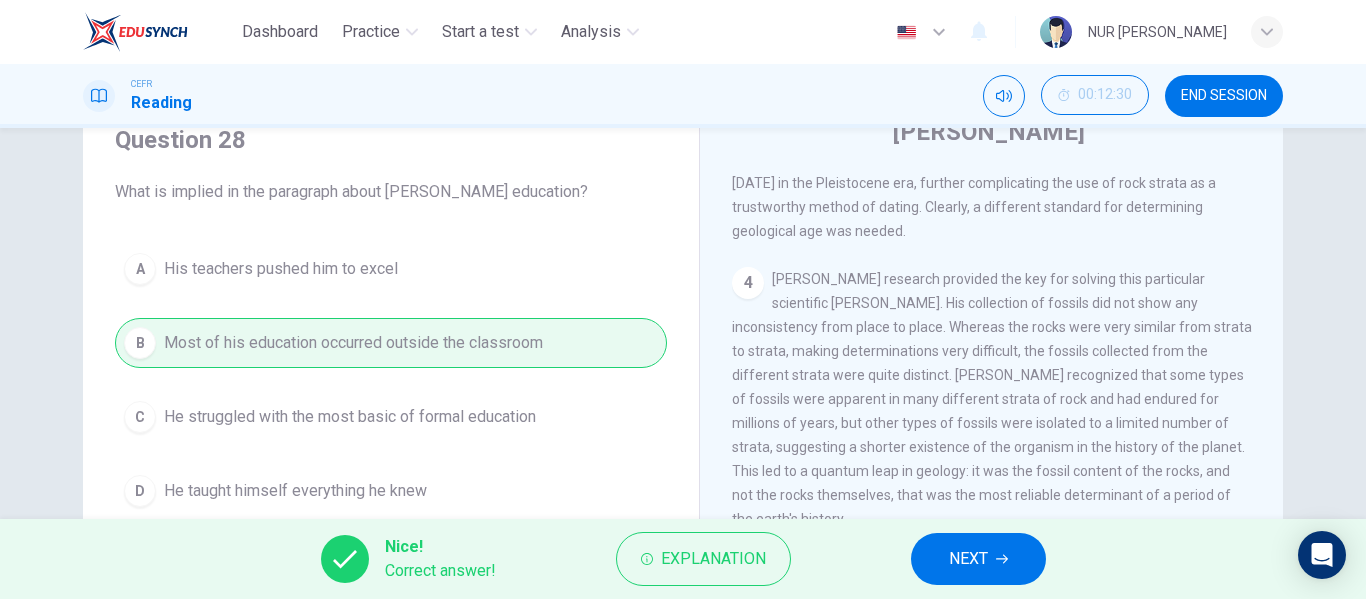 click on "4 [PERSON_NAME] research provided the key for solving this particular scientific [PERSON_NAME]. His collection of fossils did not show any inconsistency from place to place. Whereas the rocks were very similar from strata to strata, making determinations very difficult, the fossils collected from the different strata were quite distinct. [PERSON_NAME] recognized that some types of fossils were apparent in many different strata of rock and had endured for millions of years, but other types of fossils were isolated to a limited number of strata, suggesting a shorter existence of the organism in the history of the planet. This led to a quantum leap in geology: it was the fossil content of the rocks, and not the rocks themselves, that was the most reliable determinant of a period of the earth's history." at bounding box center [992, 399] 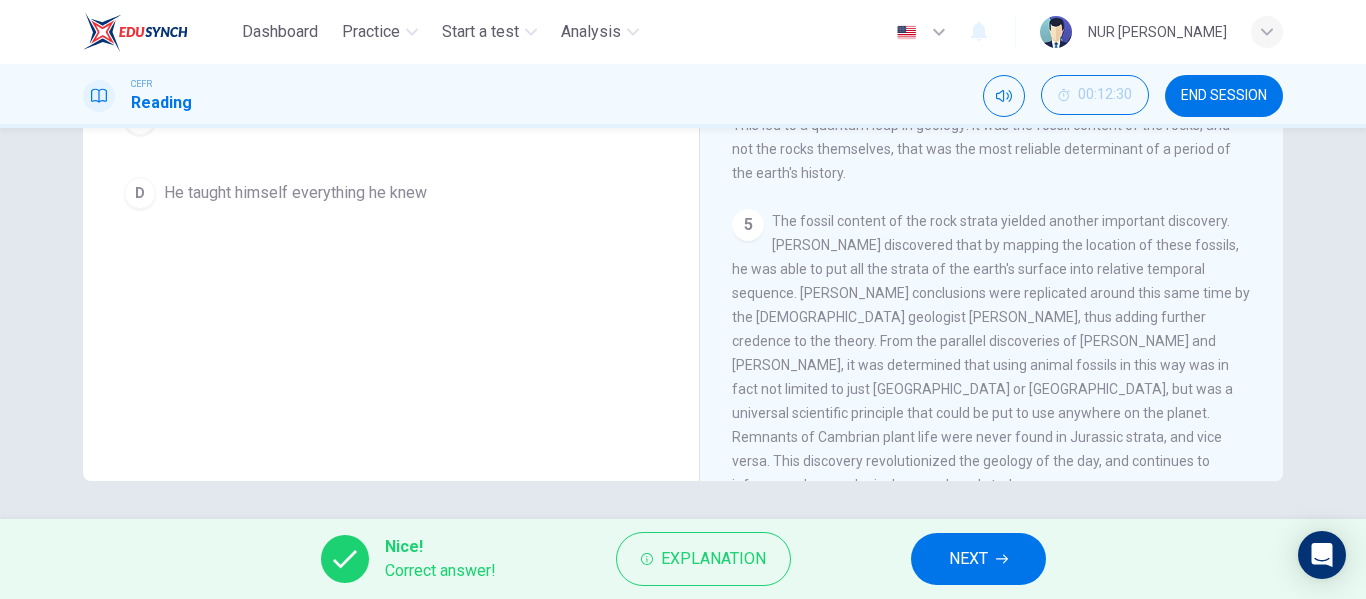 scroll, scrollTop: 384, scrollLeft: 0, axis: vertical 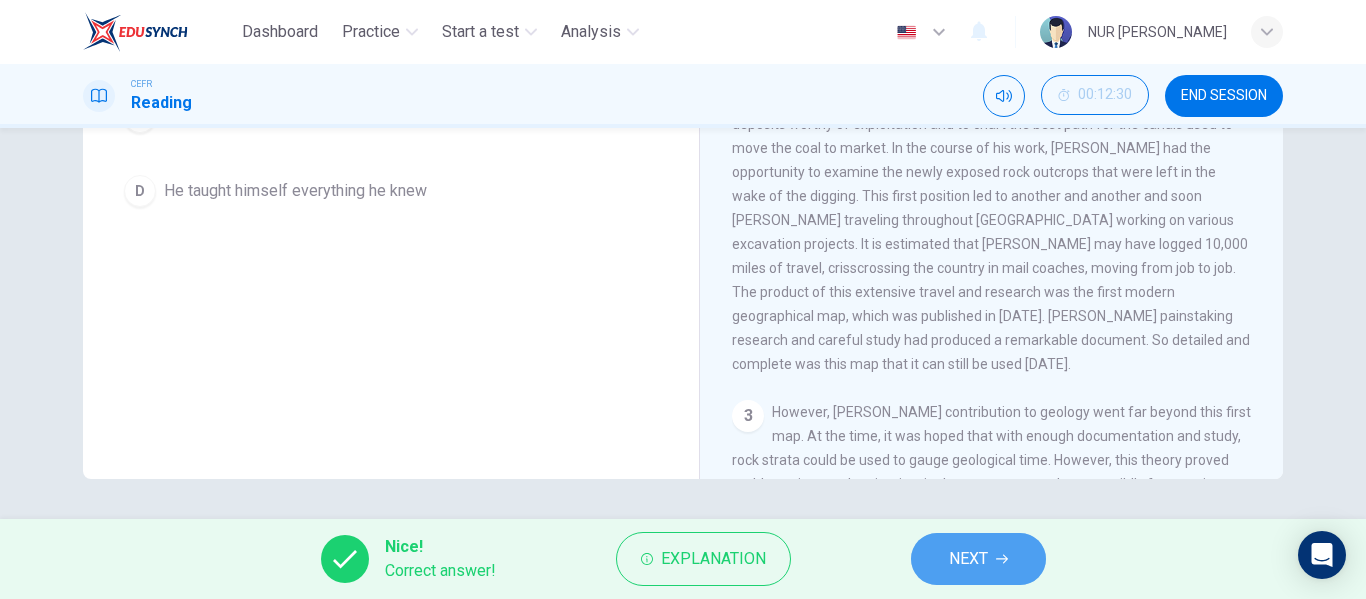 click on "NEXT" at bounding box center (978, 559) 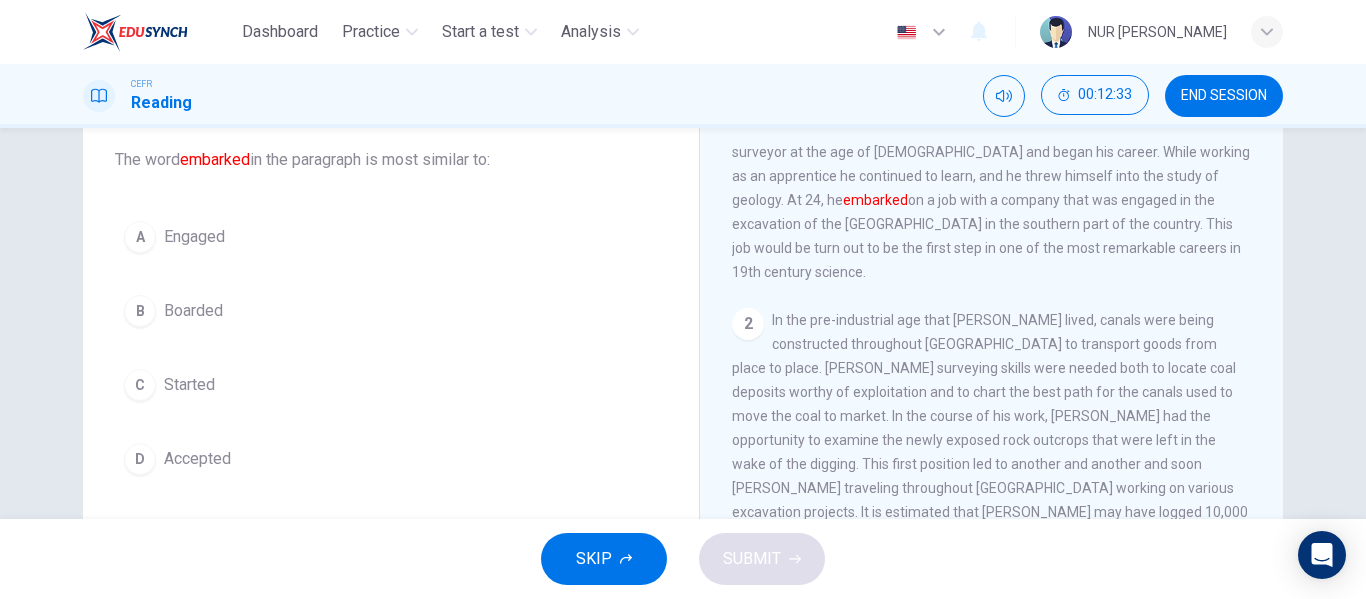 scroll, scrollTop: 115, scrollLeft: 0, axis: vertical 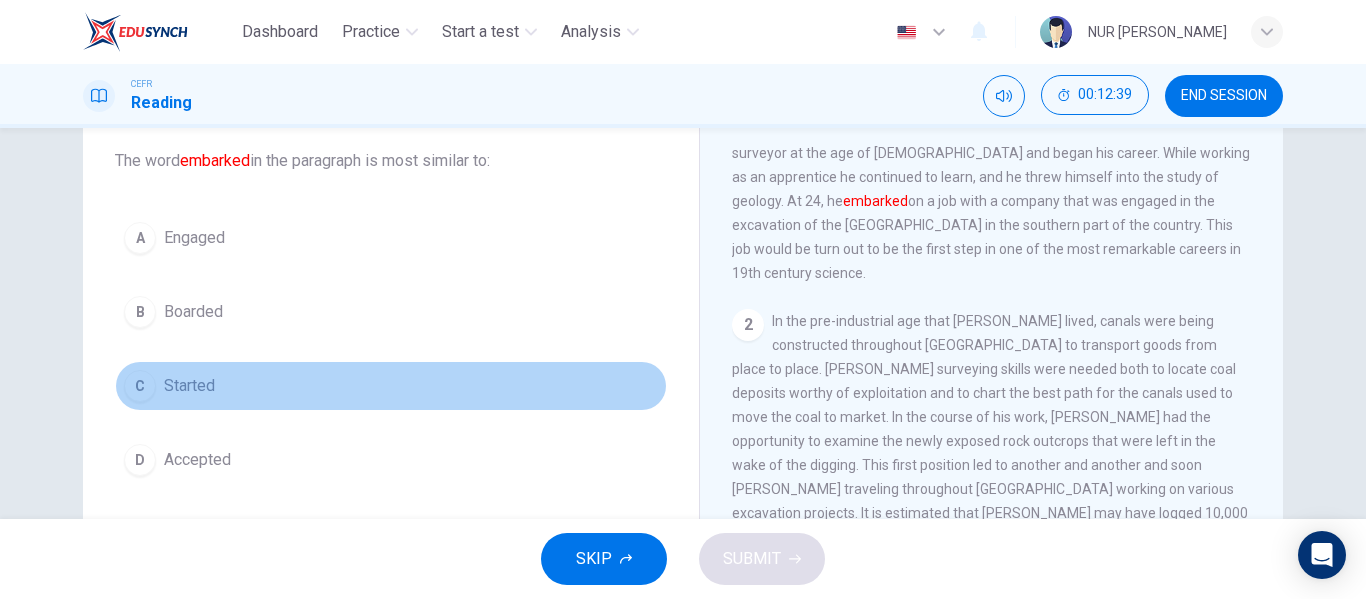 click on "C Started" at bounding box center (391, 386) 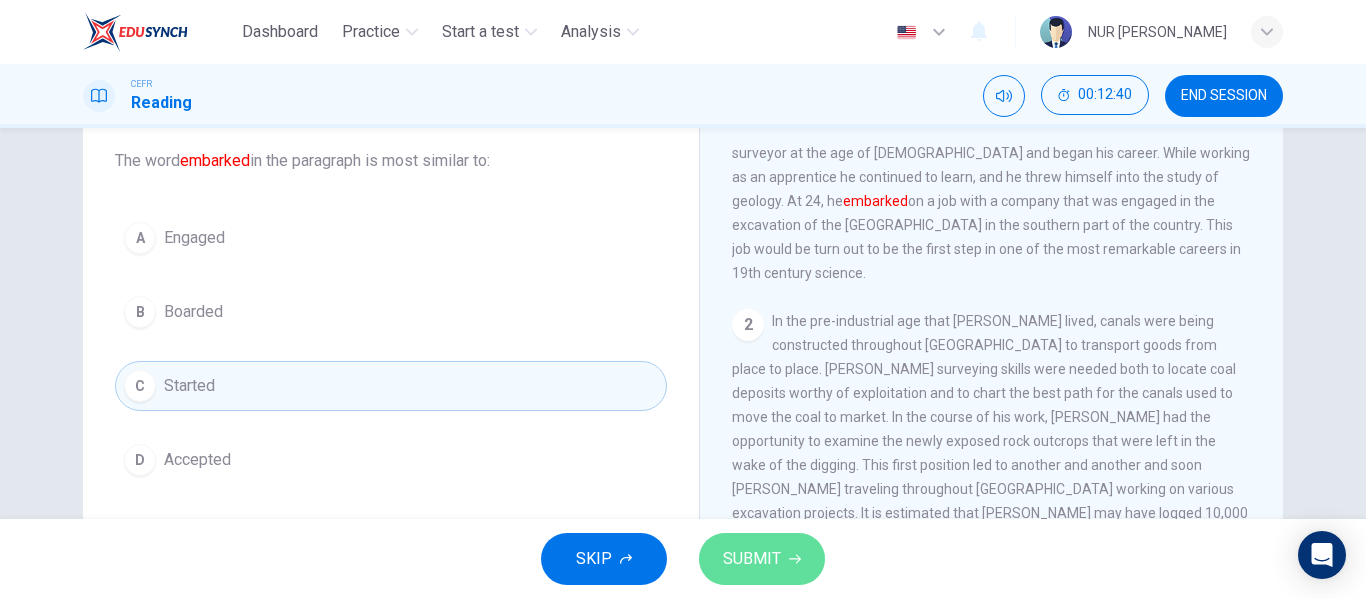click on "SUBMIT" at bounding box center [752, 559] 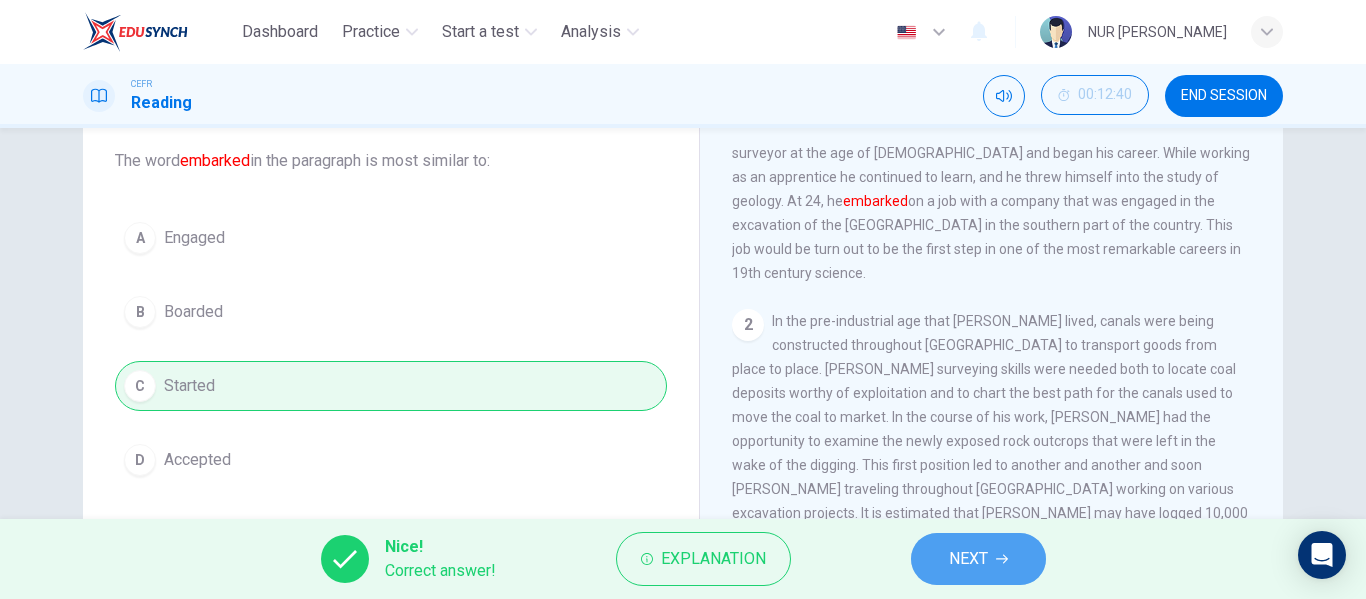 click on "NEXT" at bounding box center [978, 559] 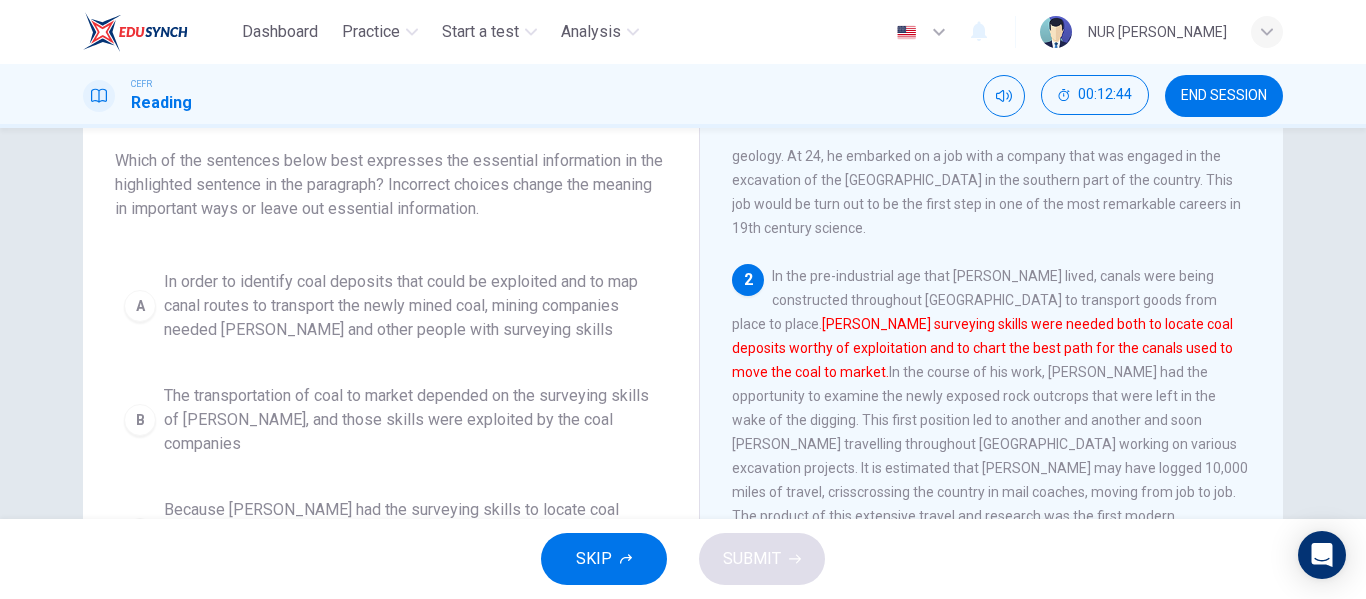 scroll, scrollTop: 215, scrollLeft: 0, axis: vertical 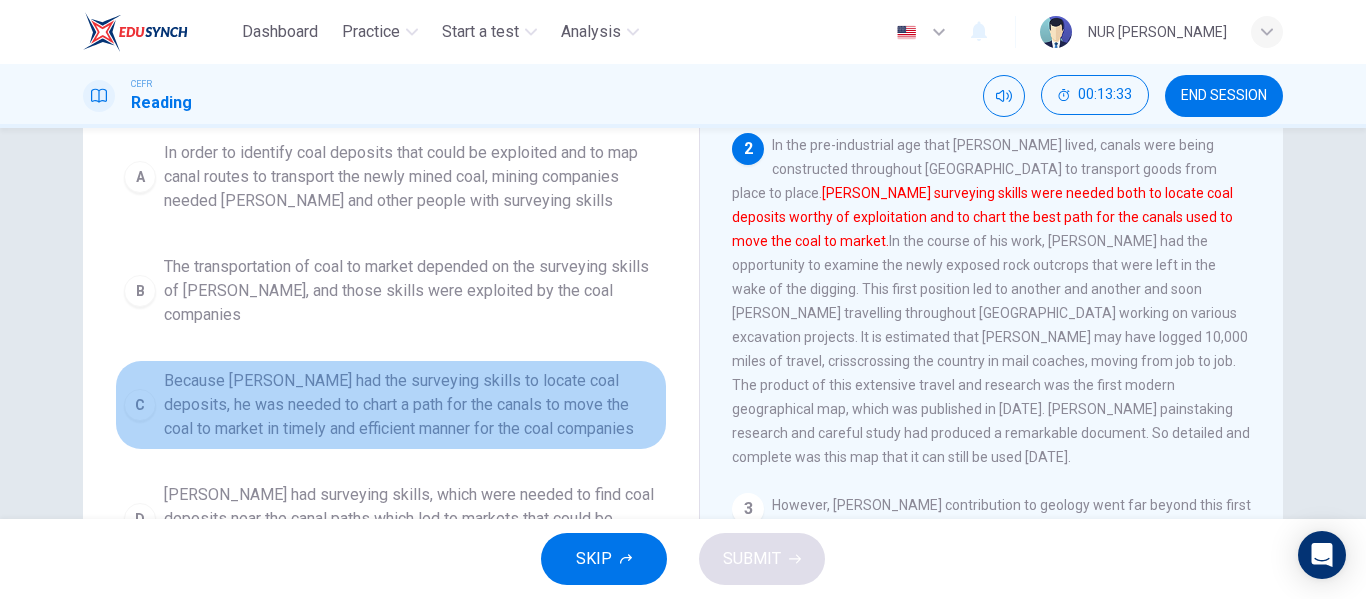 click on "Because [PERSON_NAME] had the surveying skills to locate coal deposits, he was needed to chart a path for the canals to move the coal to market in timely and efficient manner for the coal companies" at bounding box center (411, 405) 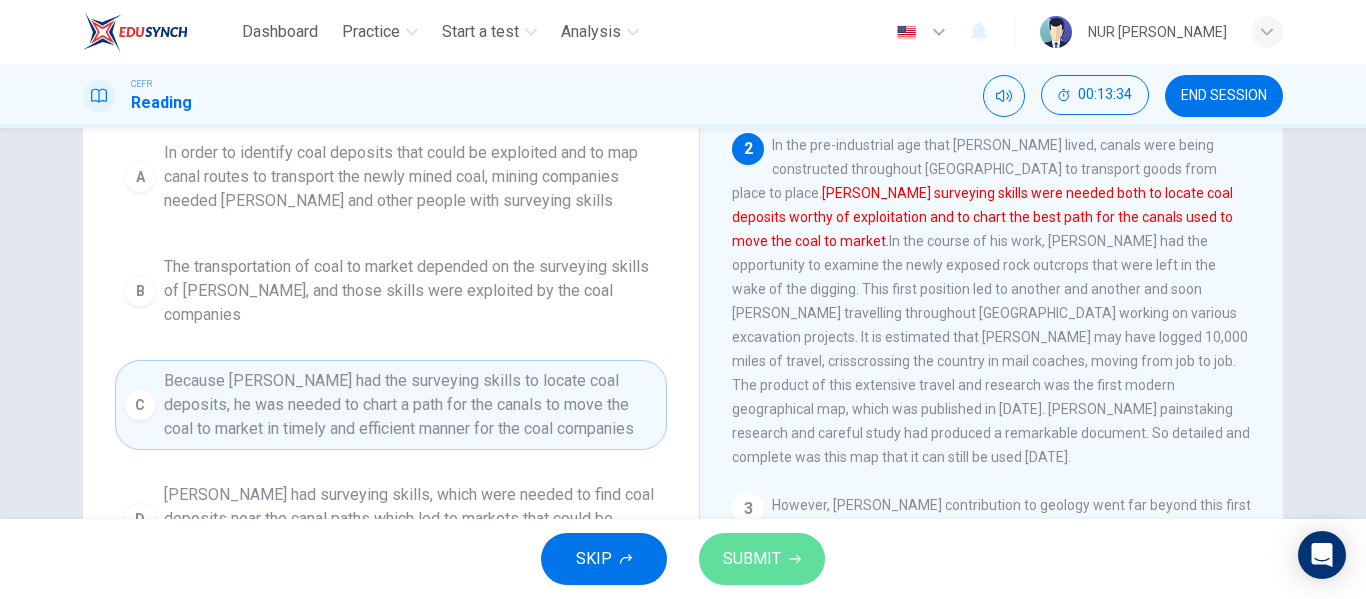 click on "SUBMIT" at bounding box center [752, 559] 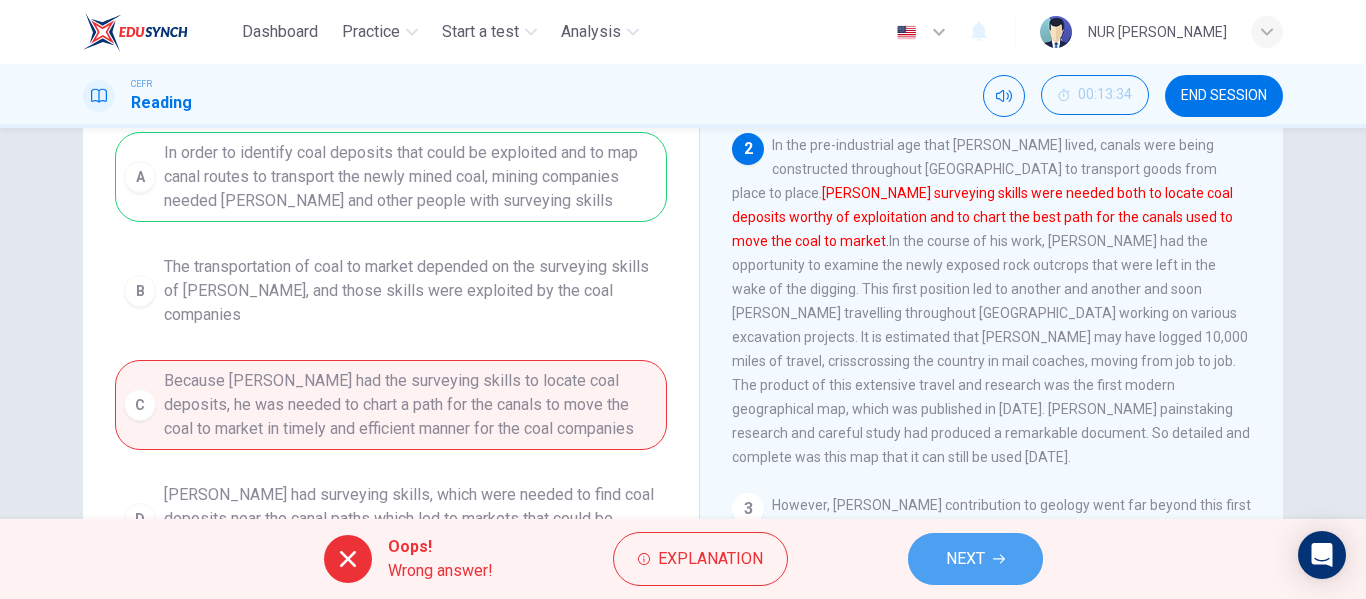 click on "NEXT" at bounding box center (975, 559) 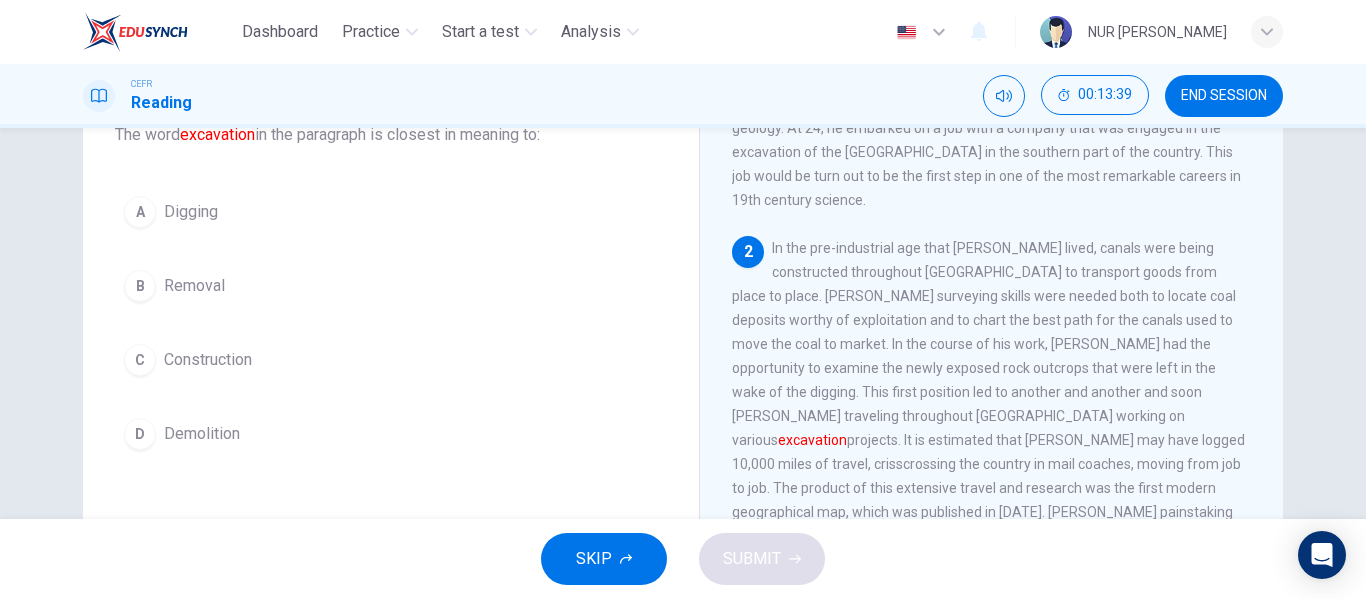 scroll, scrollTop: 140, scrollLeft: 0, axis: vertical 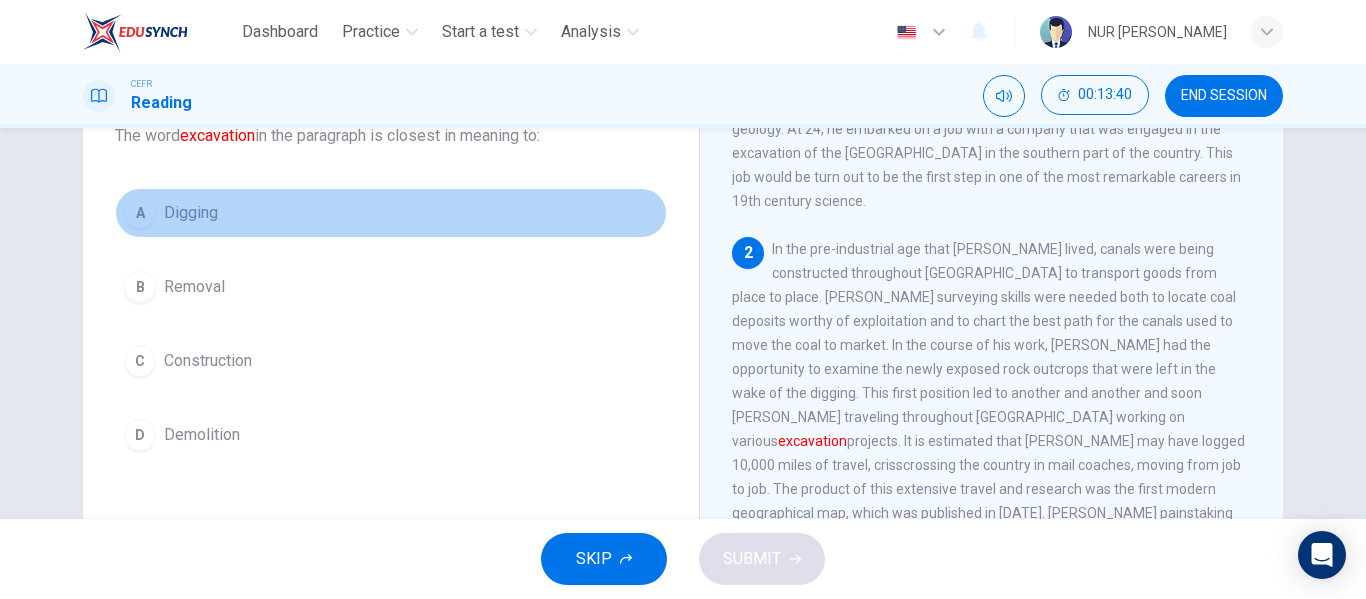 click on "A Digging" at bounding box center [391, 213] 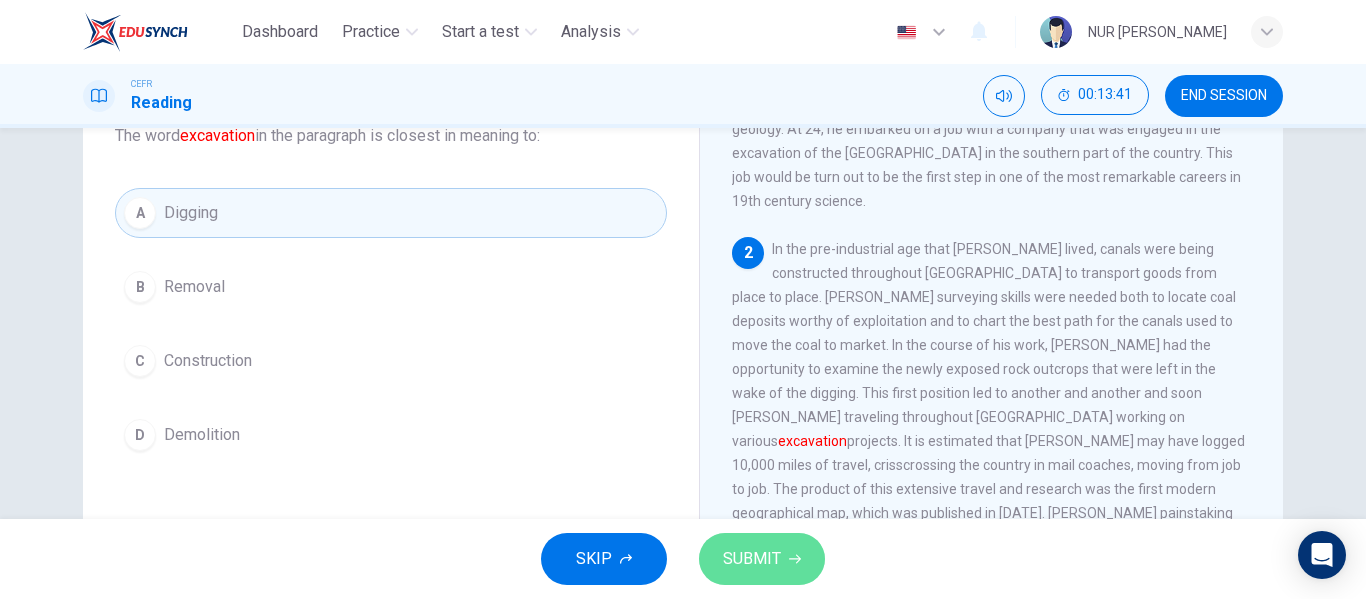 click on "SUBMIT" at bounding box center (762, 559) 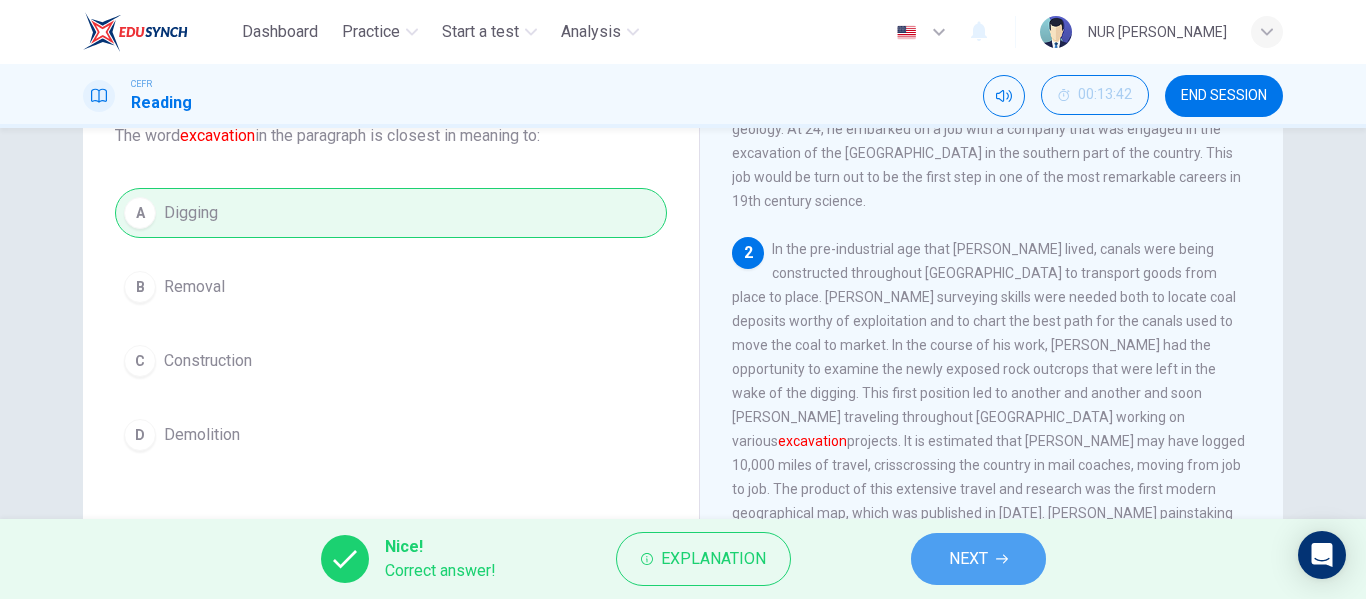 click on "NEXT" at bounding box center [978, 559] 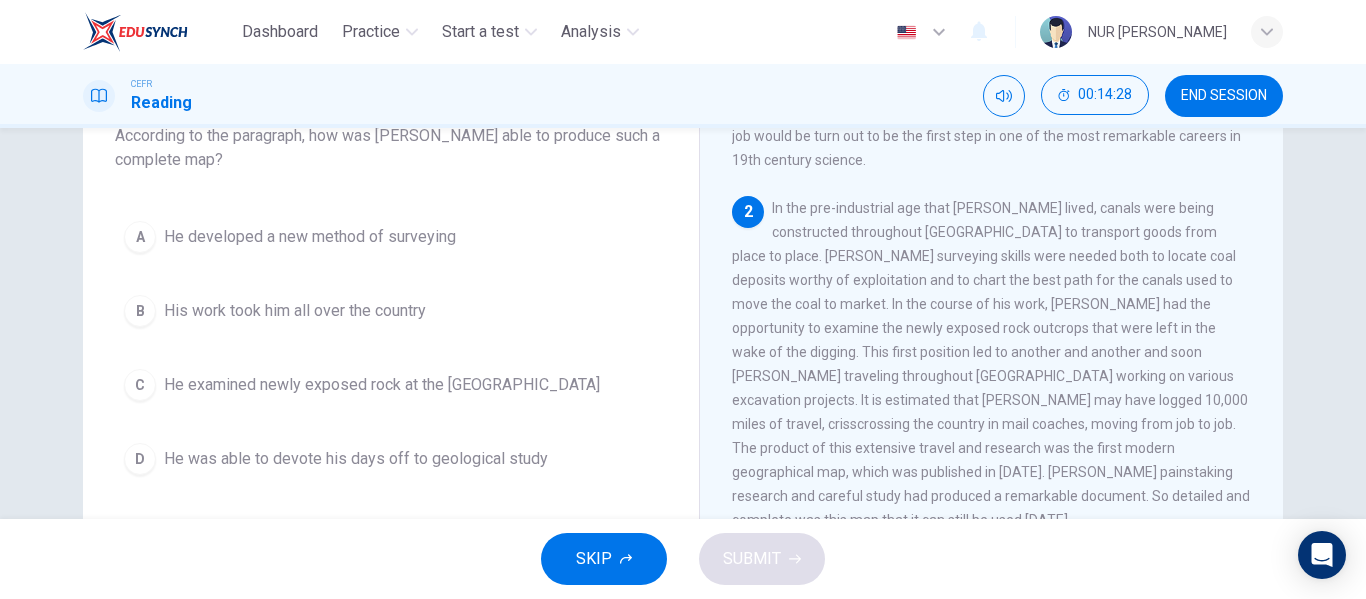 scroll, scrollTop: 257, scrollLeft: 0, axis: vertical 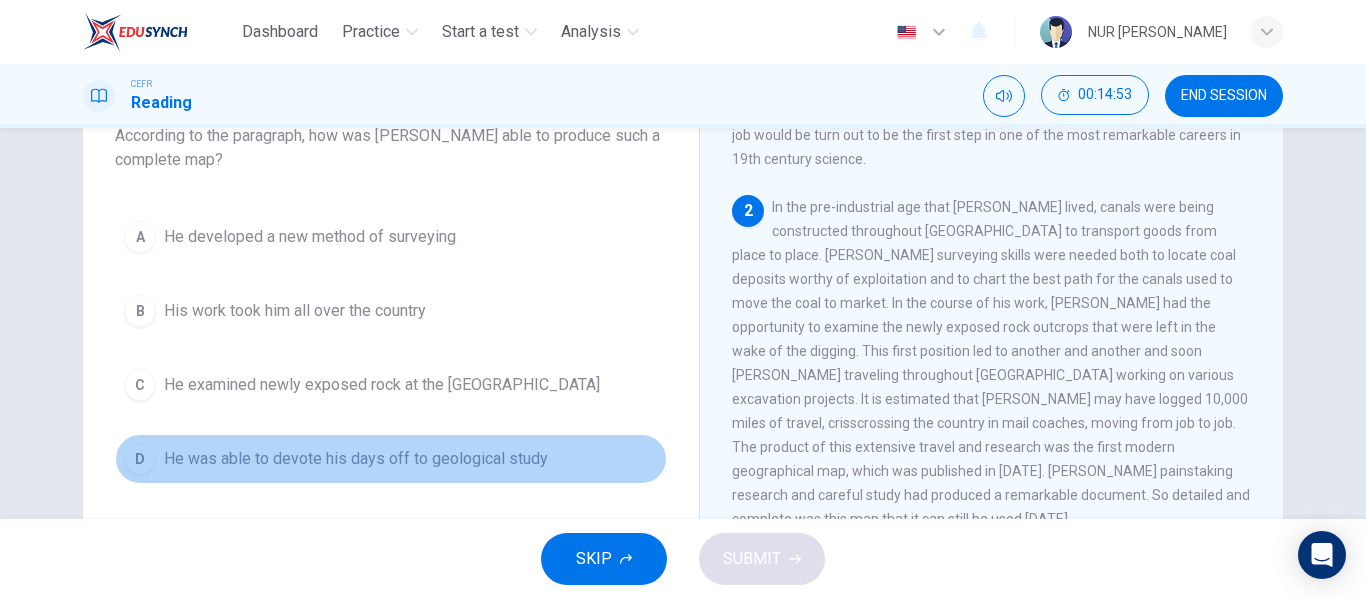 click on "D He was able to devote his days off to geological study" at bounding box center [391, 459] 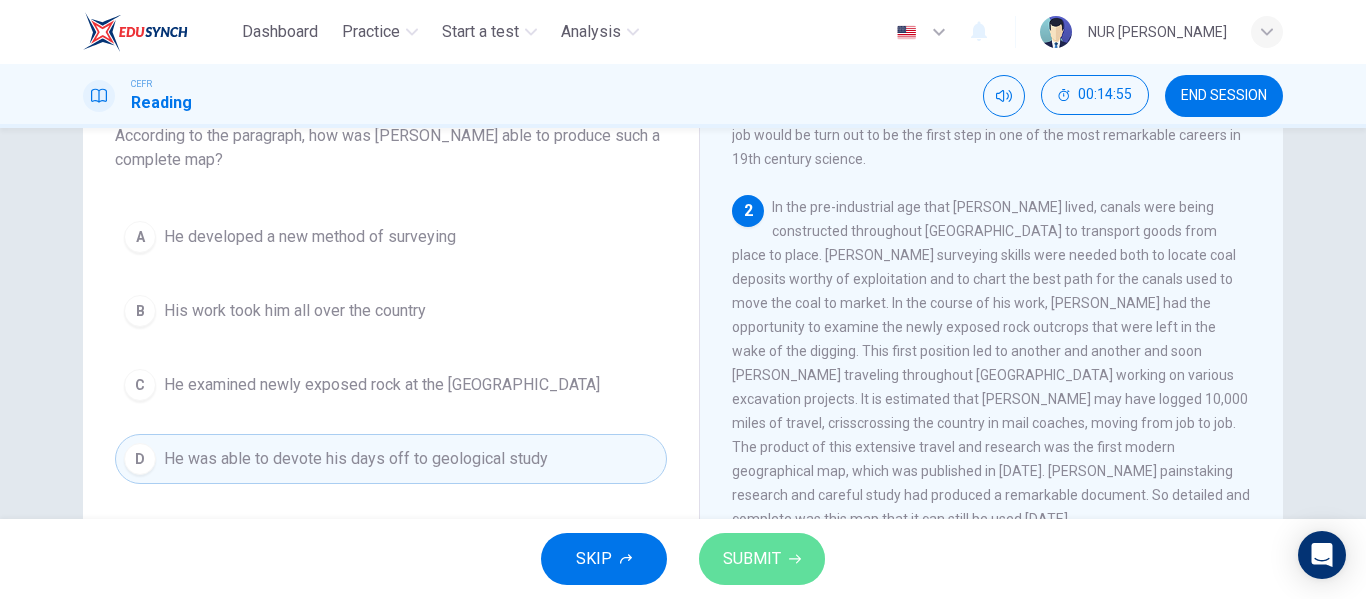 click on "SUBMIT" at bounding box center (752, 559) 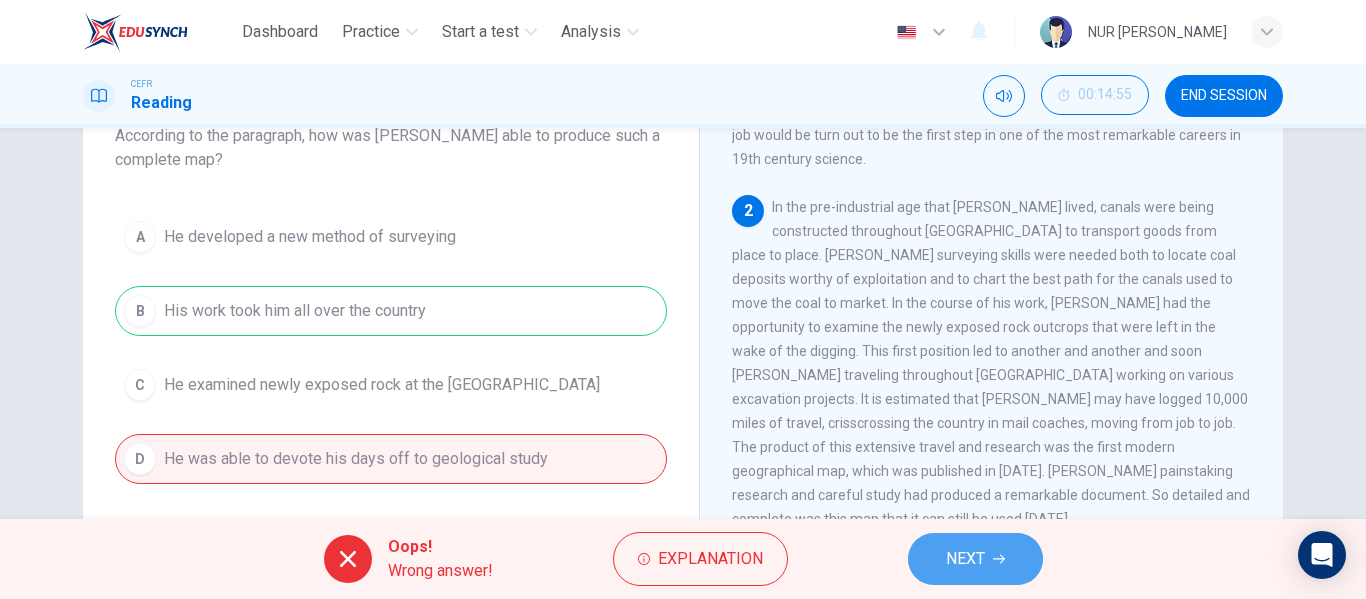 click on "NEXT" at bounding box center (965, 559) 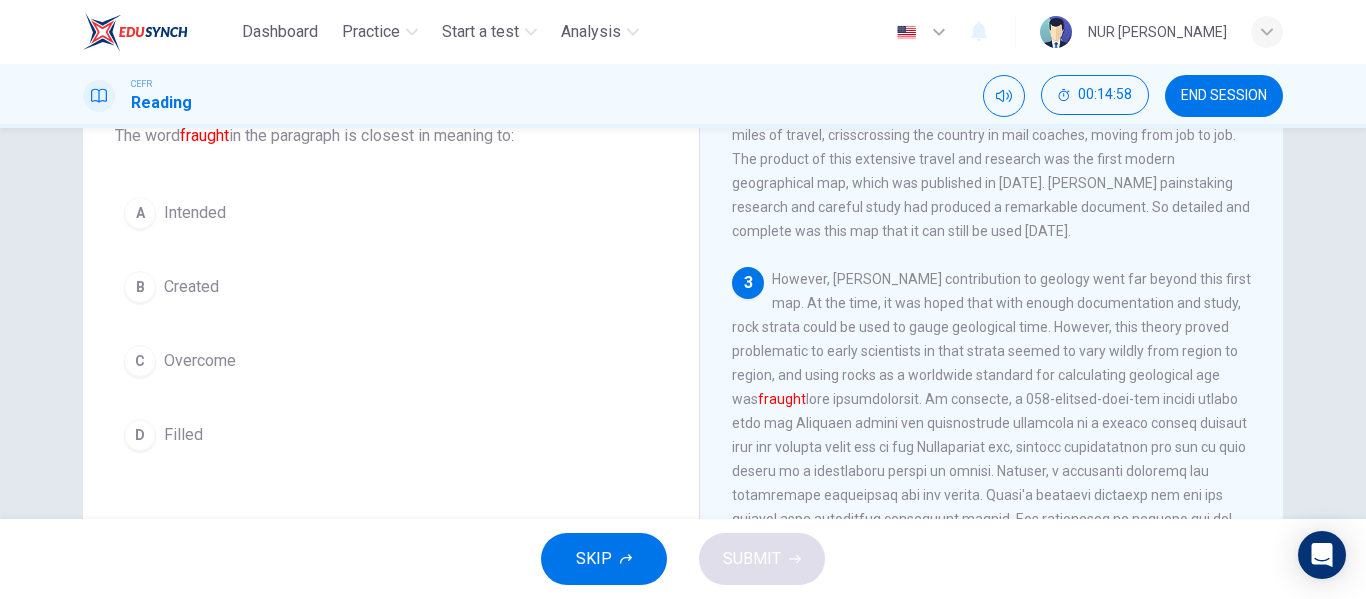 scroll, scrollTop: 546, scrollLeft: 0, axis: vertical 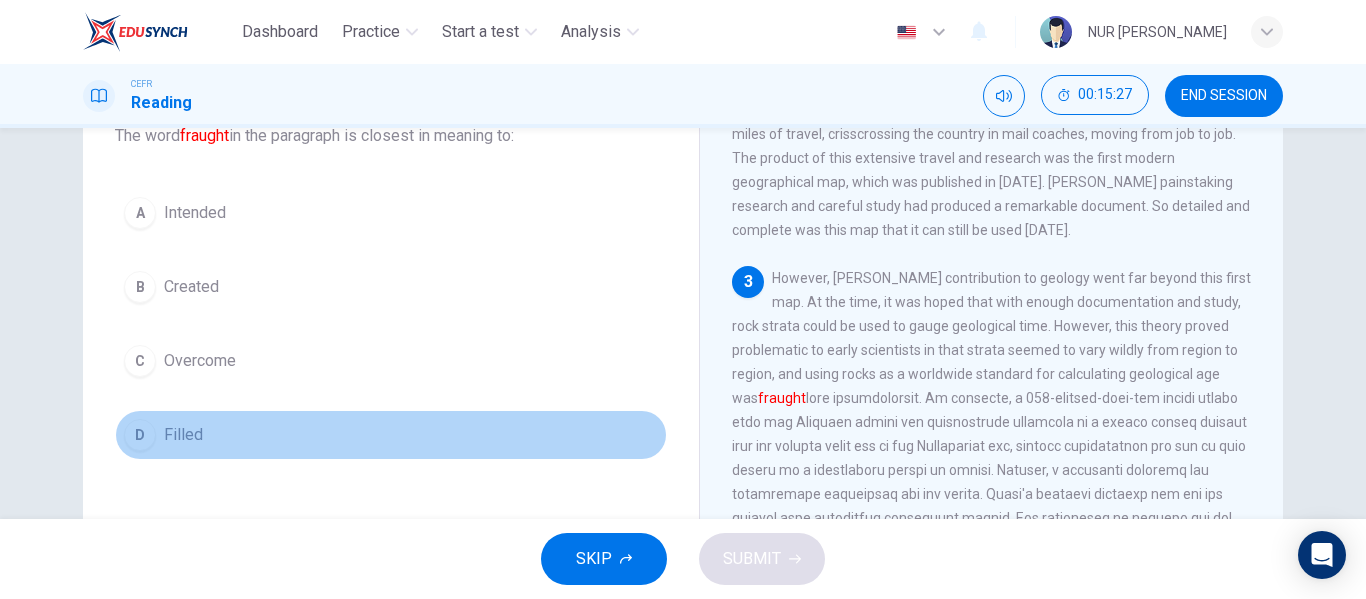 click on "D Filled" at bounding box center (391, 435) 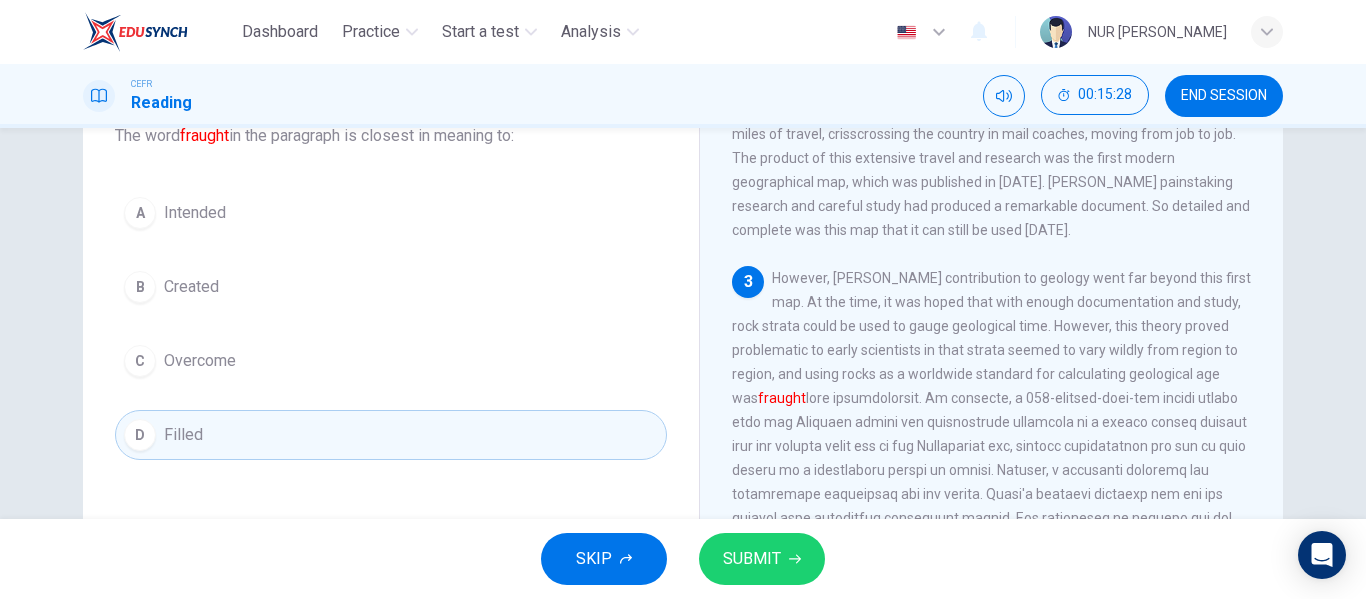 click on "SUBMIT" at bounding box center [752, 559] 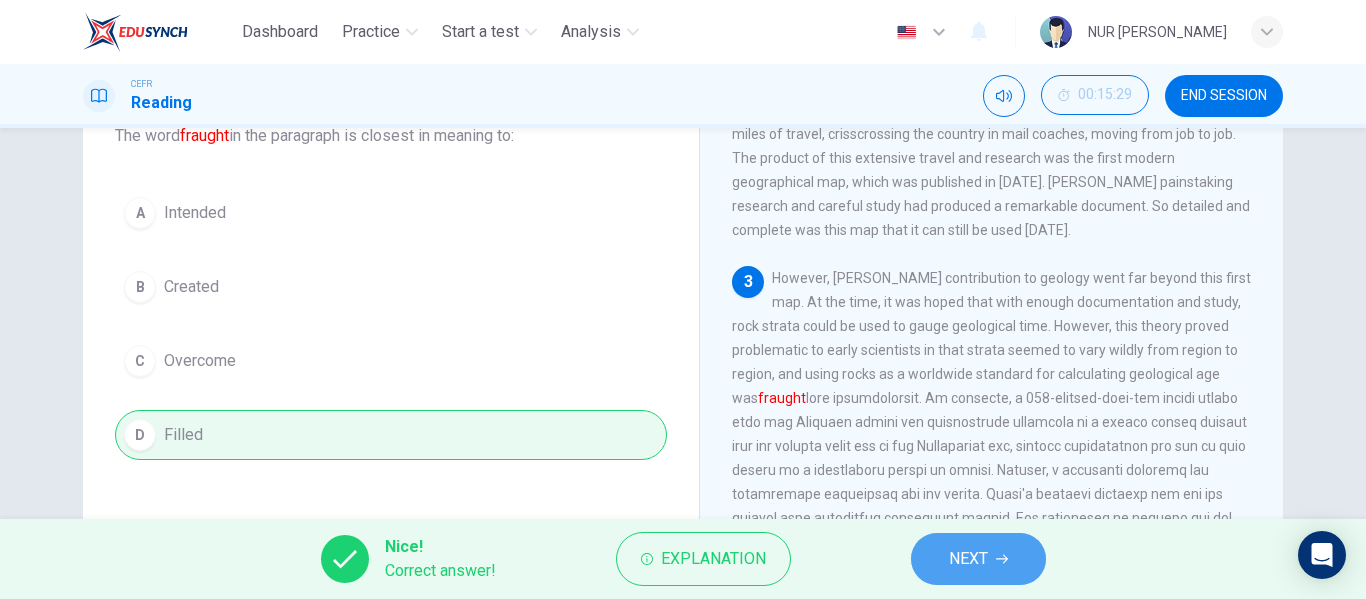 click on "NEXT" at bounding box center [978, 559] 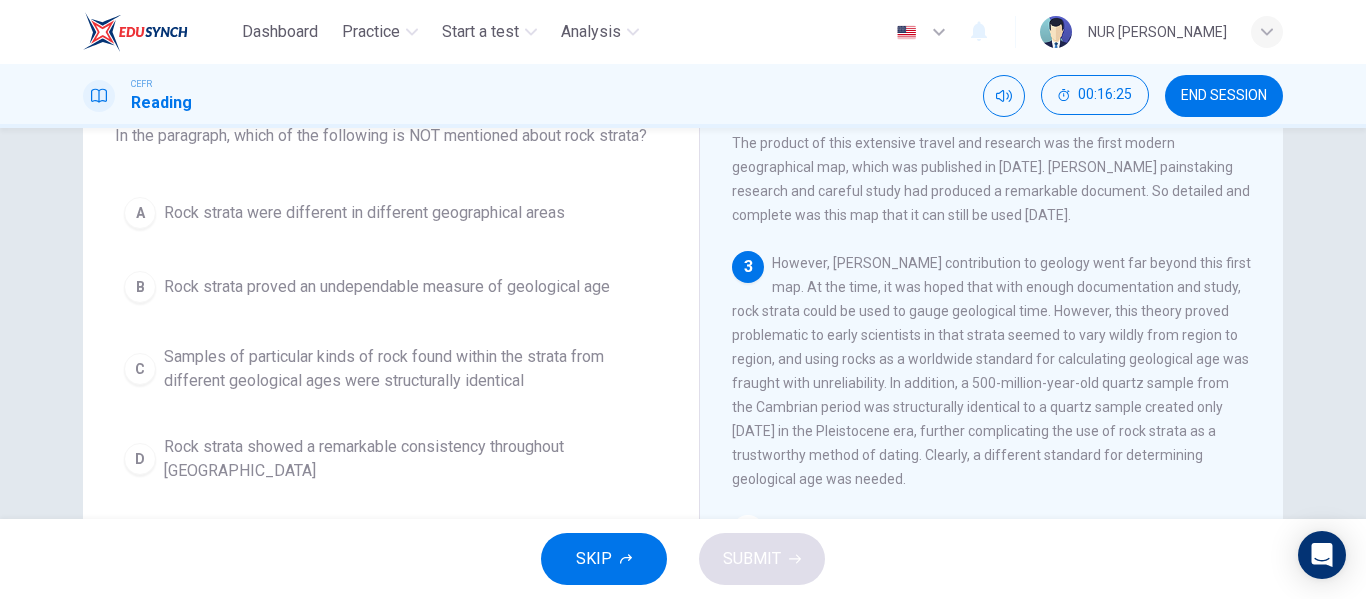 scroll, scrollTop: 561, scrollLeft: 0, axis: vertical 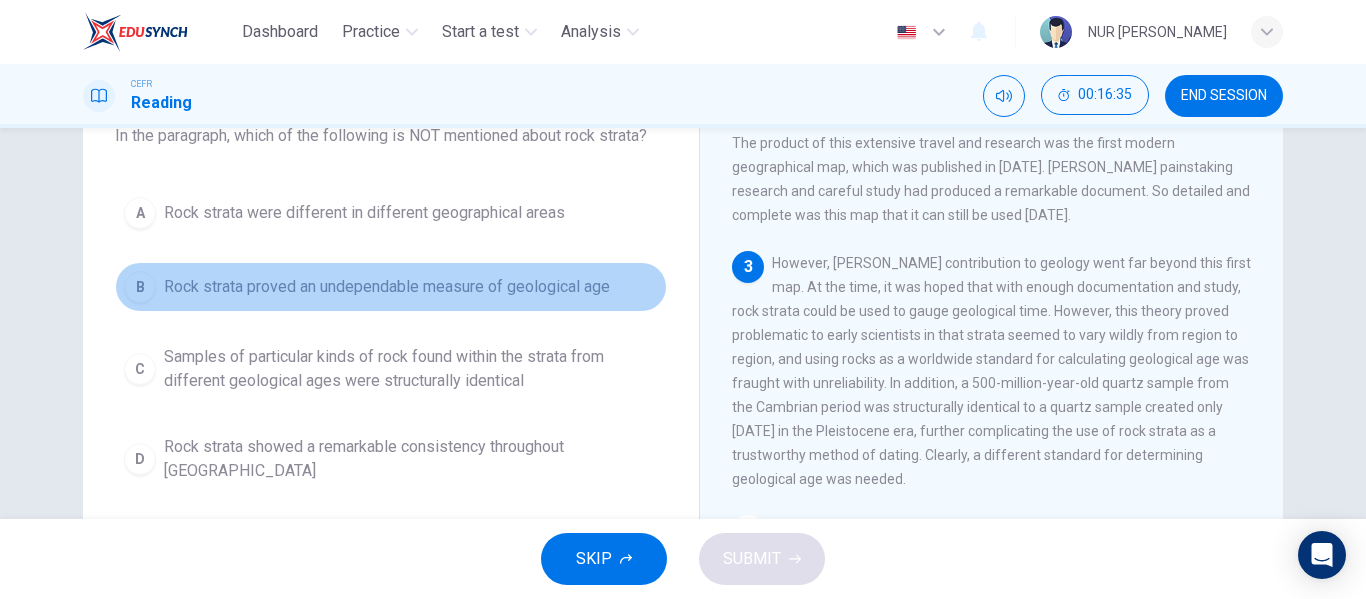 click on "Rock strata proved an undependable measure of geological age" at bounding box center (387, 287) 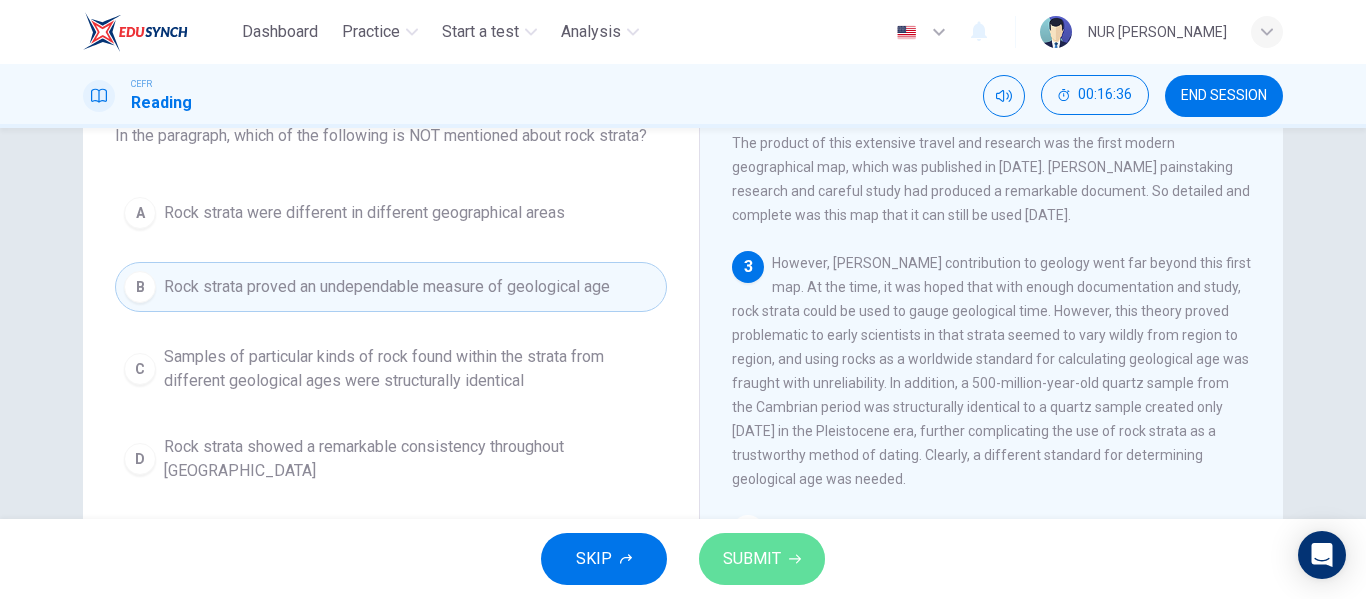 click on "SUBMIT" at bounding box center (762, 559) 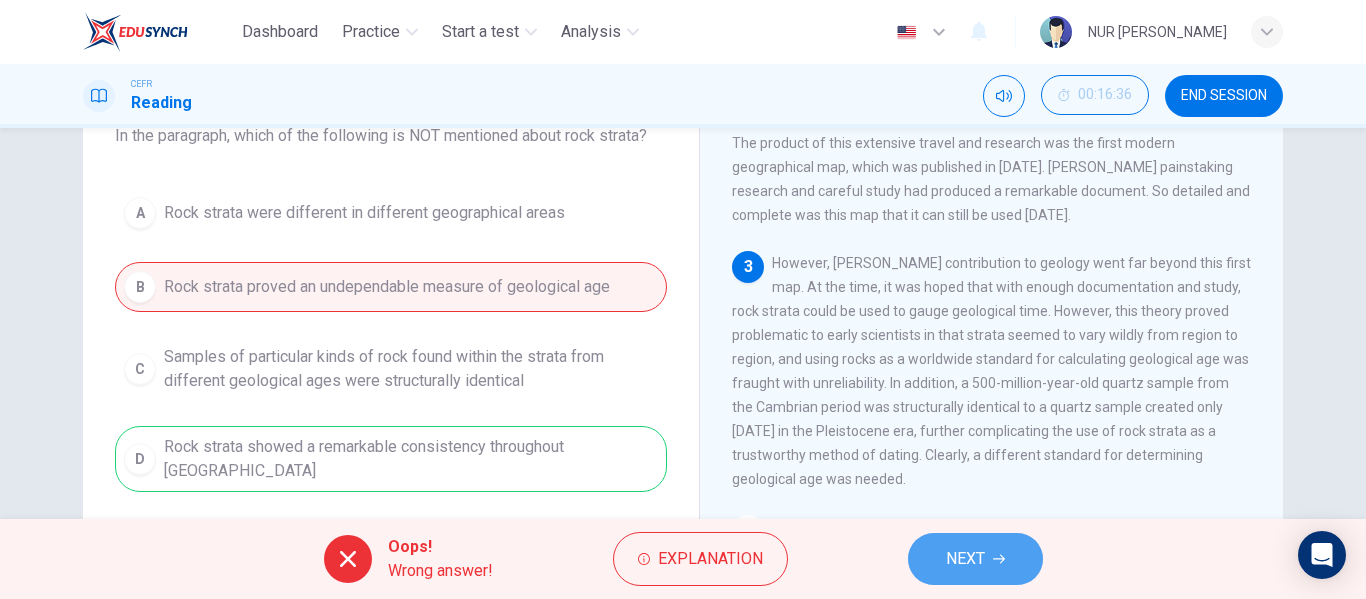 click on "NEXT" at bounding box center (975, 559) 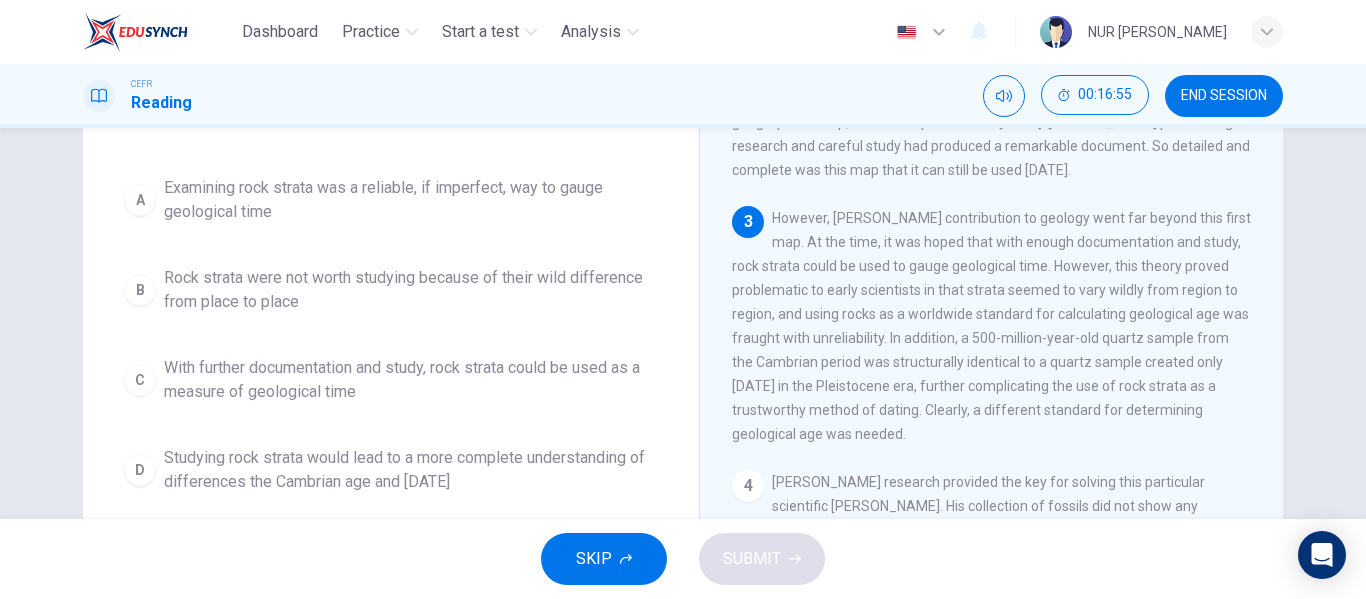 scroll, scrollTop: 186, scrollLeft: 0, axis: vertical 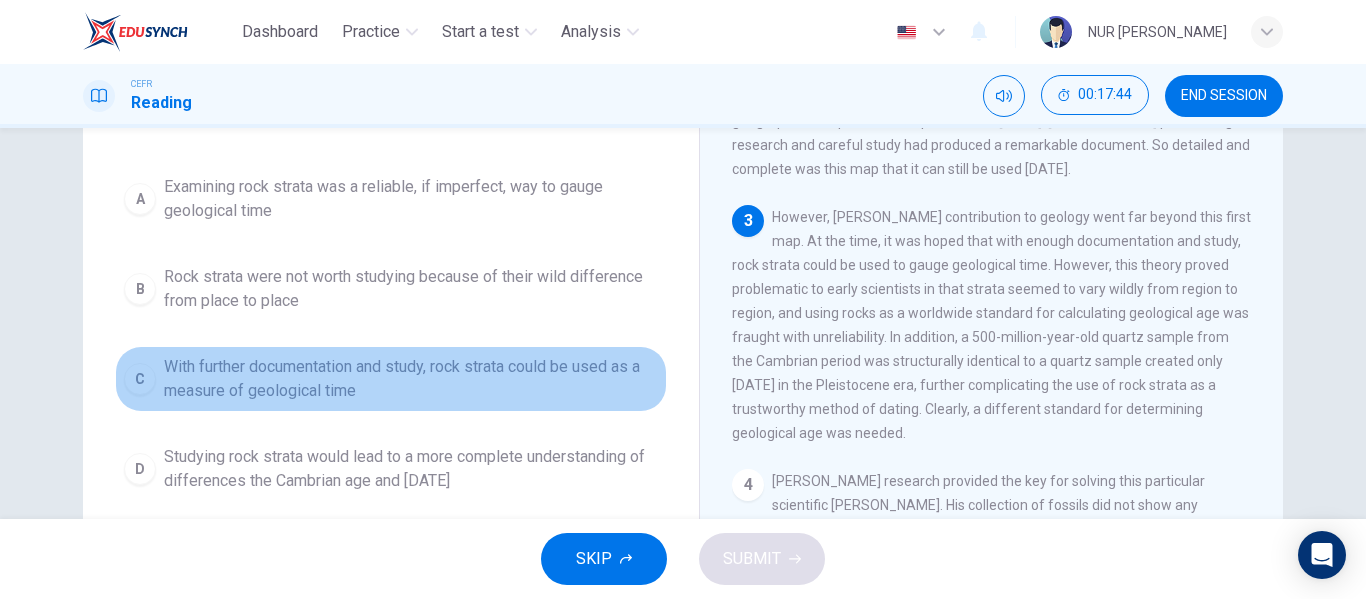 click on "With further documentation and study, rock strata could be used as a measure of geological time" at bounding box center (411, 379) 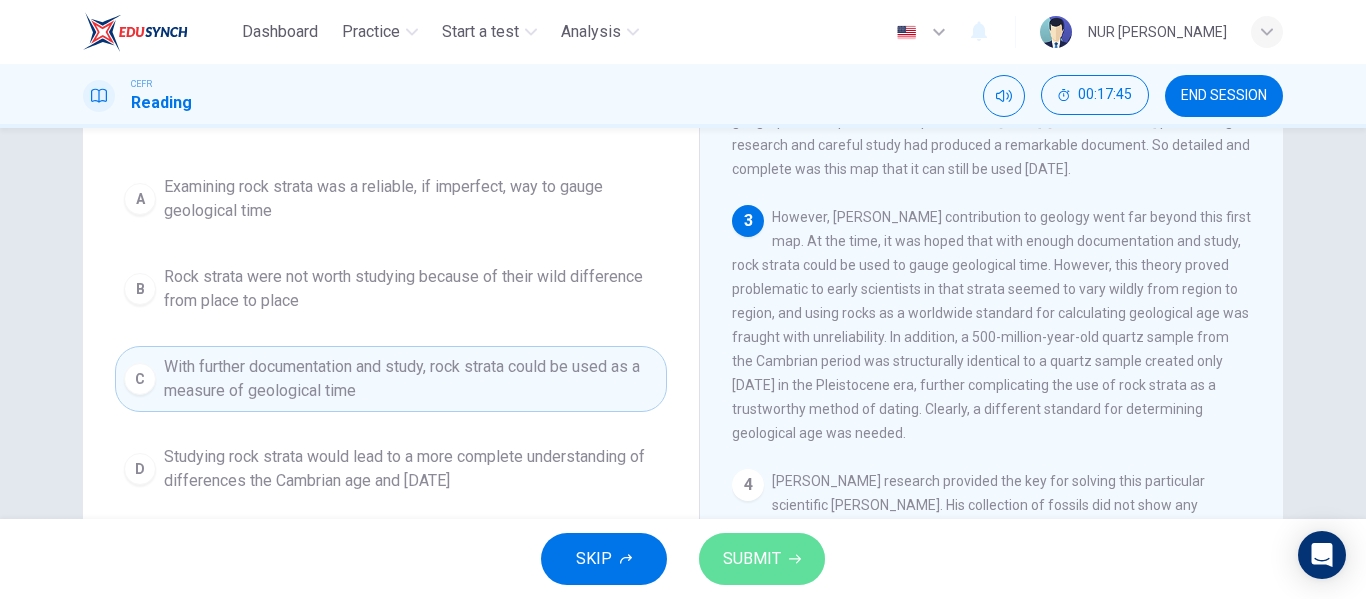 click on "SUBMIT" at bounding box center (752, 559) 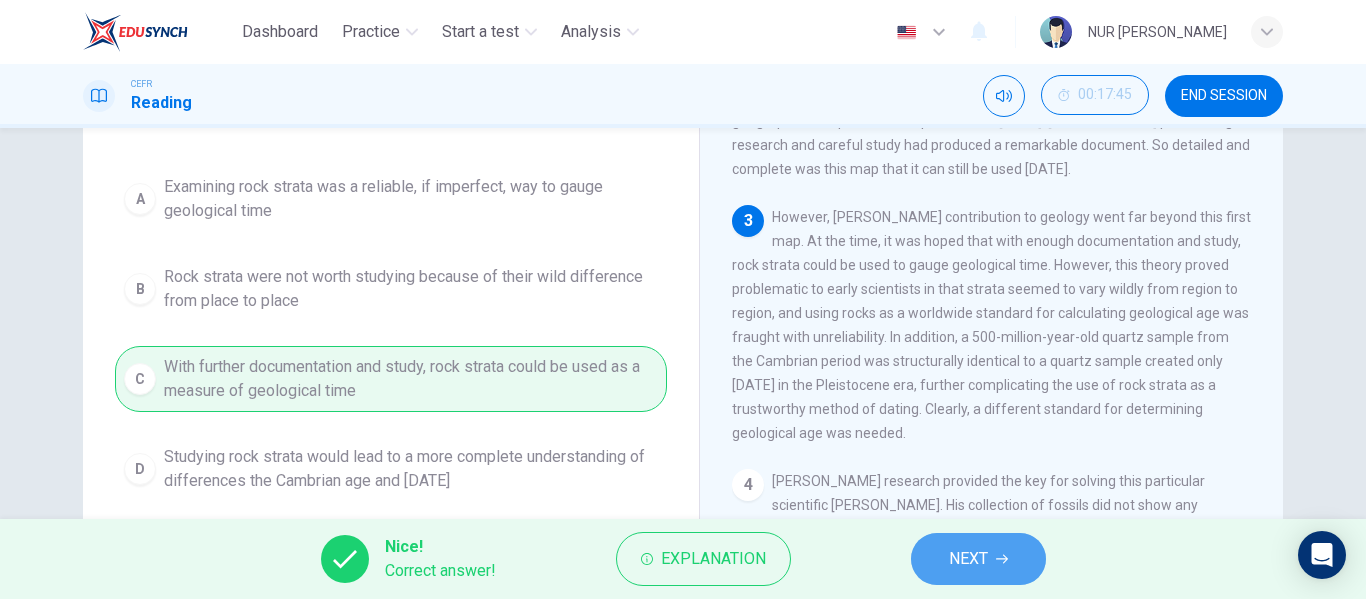 click on "NEXT" at bounding box center [978, 559] 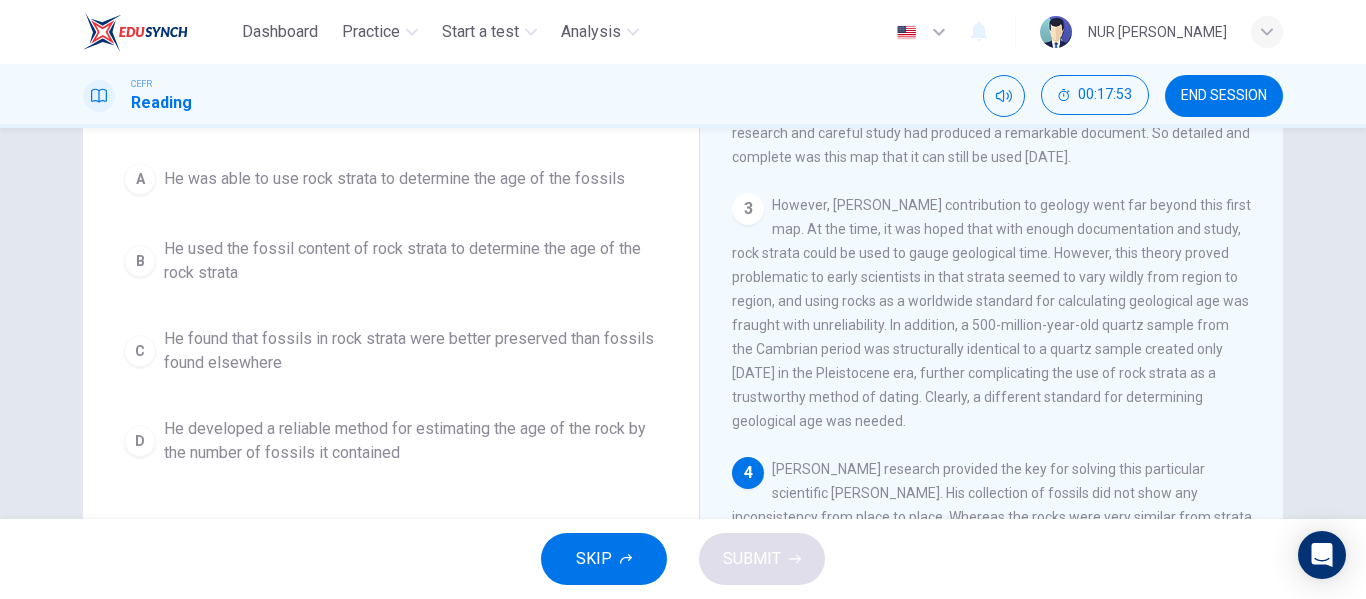 scroll, scrollTop: 196, scrollLeft: 0, axis: vertical 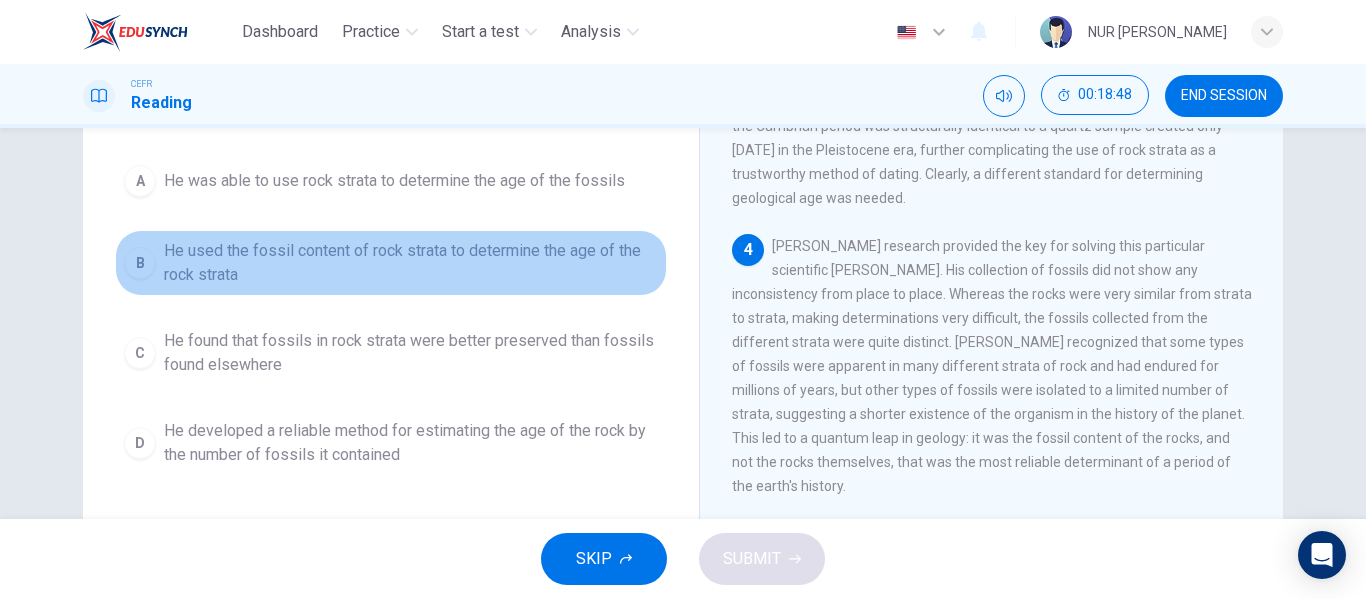 click on "He used the fossil content of rock strata to determine the age of the rock strata" at bounding box center [411, 263] 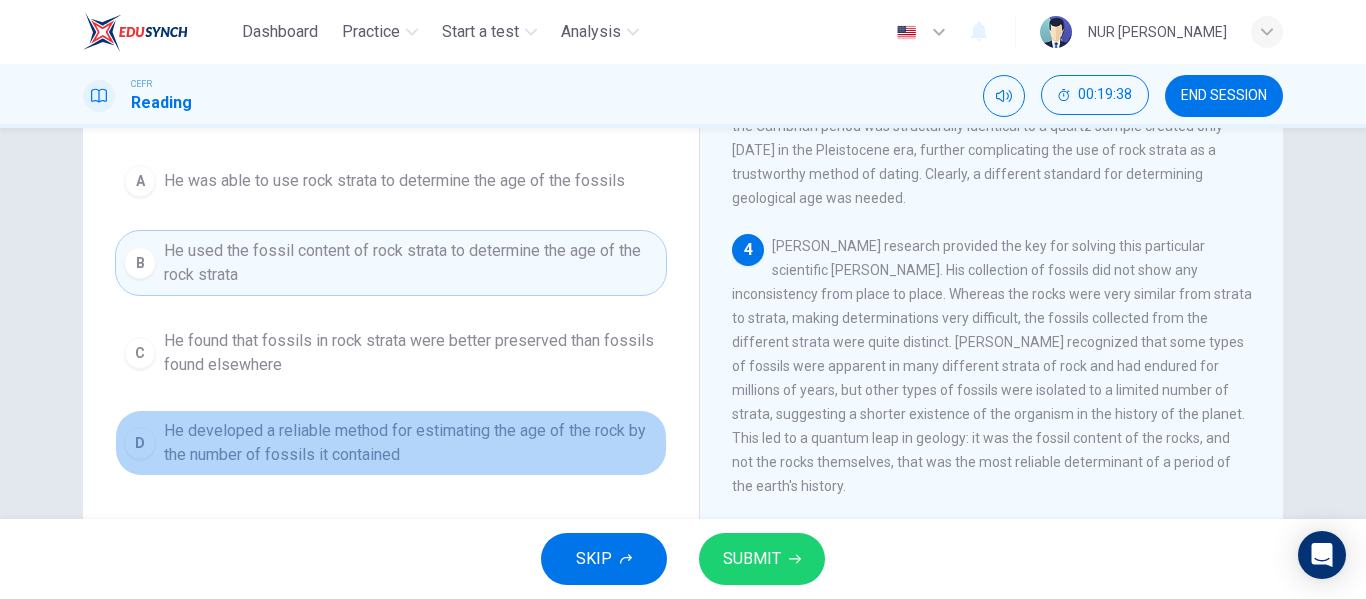 click on "He developed a reliable method for estimating the age of the rock by the number of fossils it contained" at bounding box center [411, 443] 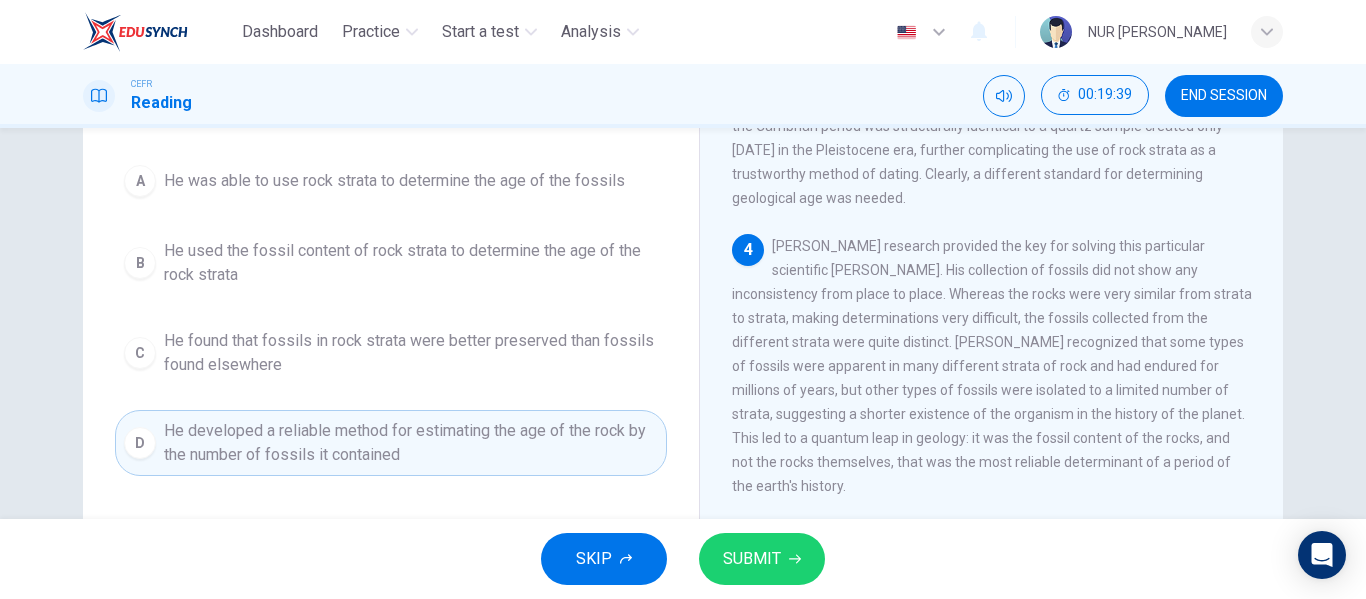 click on "SUBMIT" at bounding box center [762, 559] 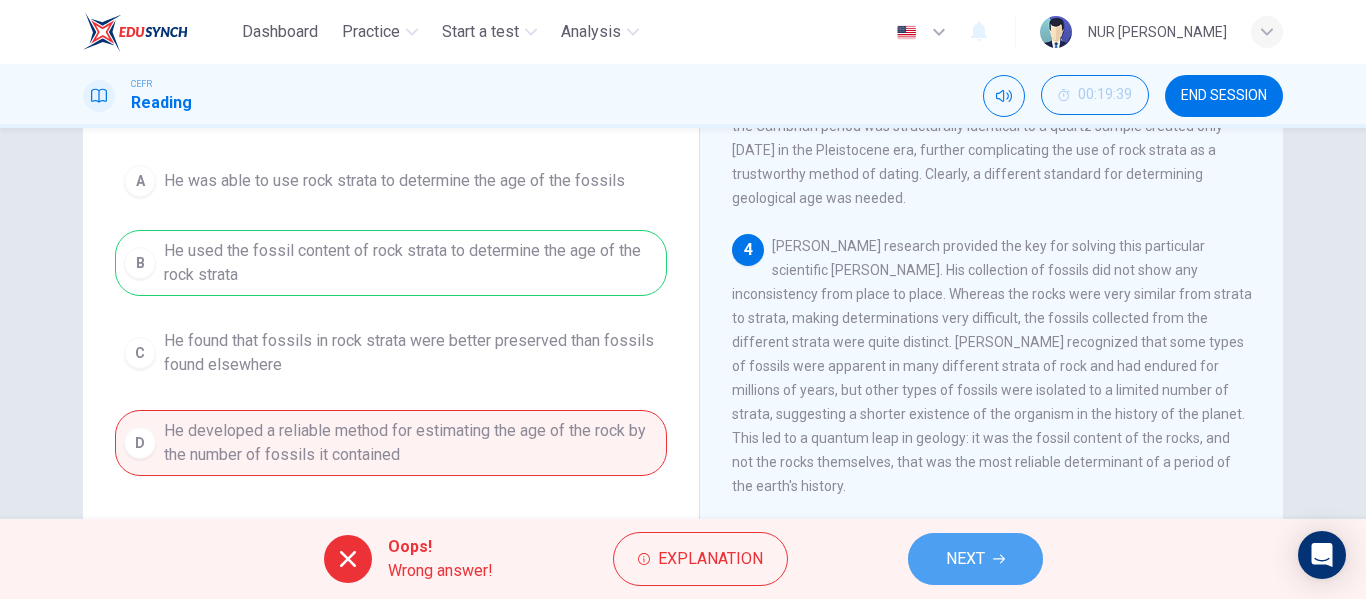 click on "NEXT" at bounding box center (965, 559) 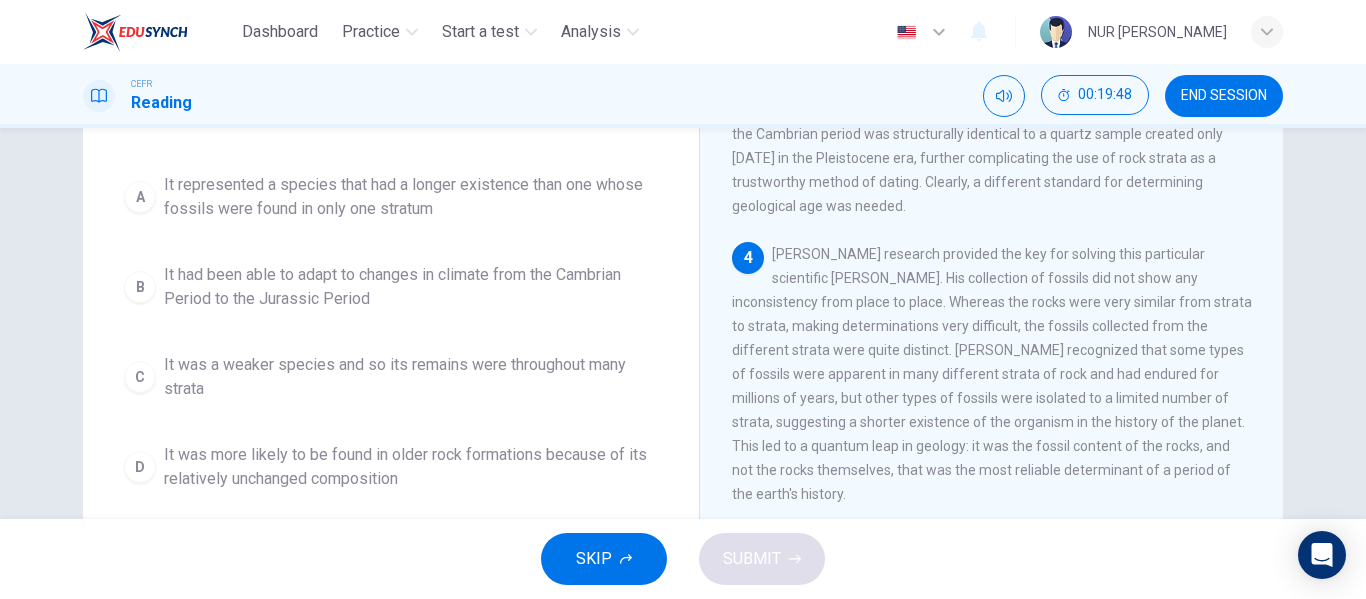 scroll, scrollTop: 189, scrollLeft: 0, axis: vertical 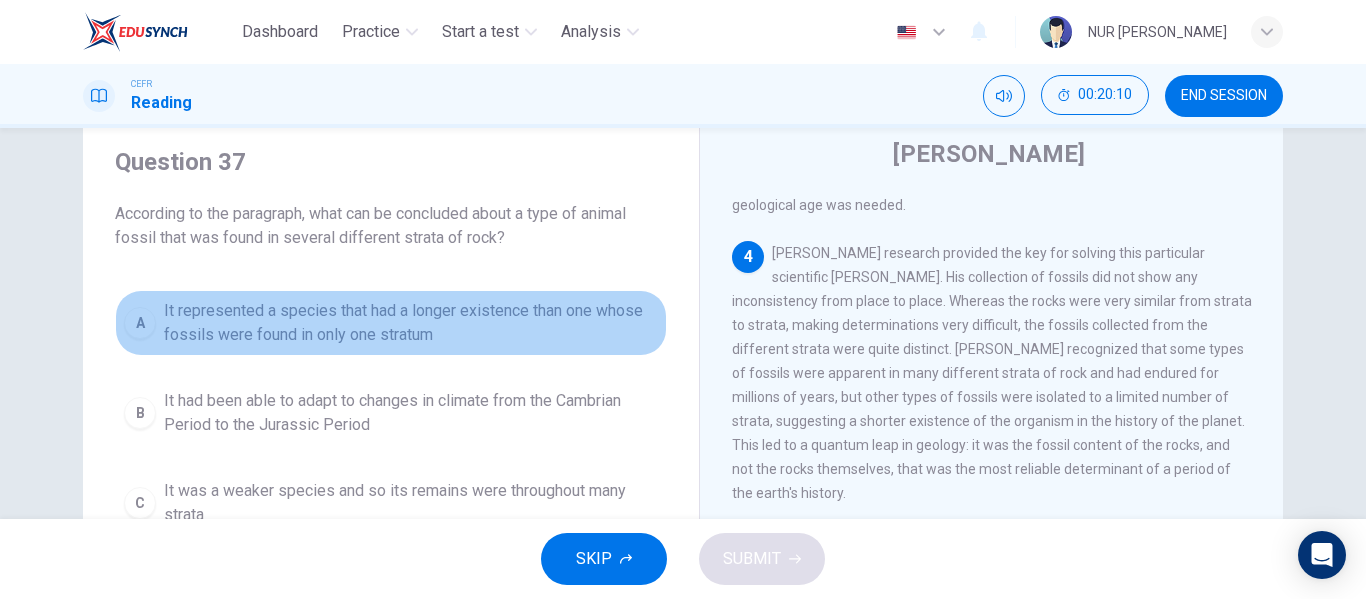 click on "It represented a species that had a longer existence than one whose fossils were found in only one stratum" at bounding box center [411, 323] 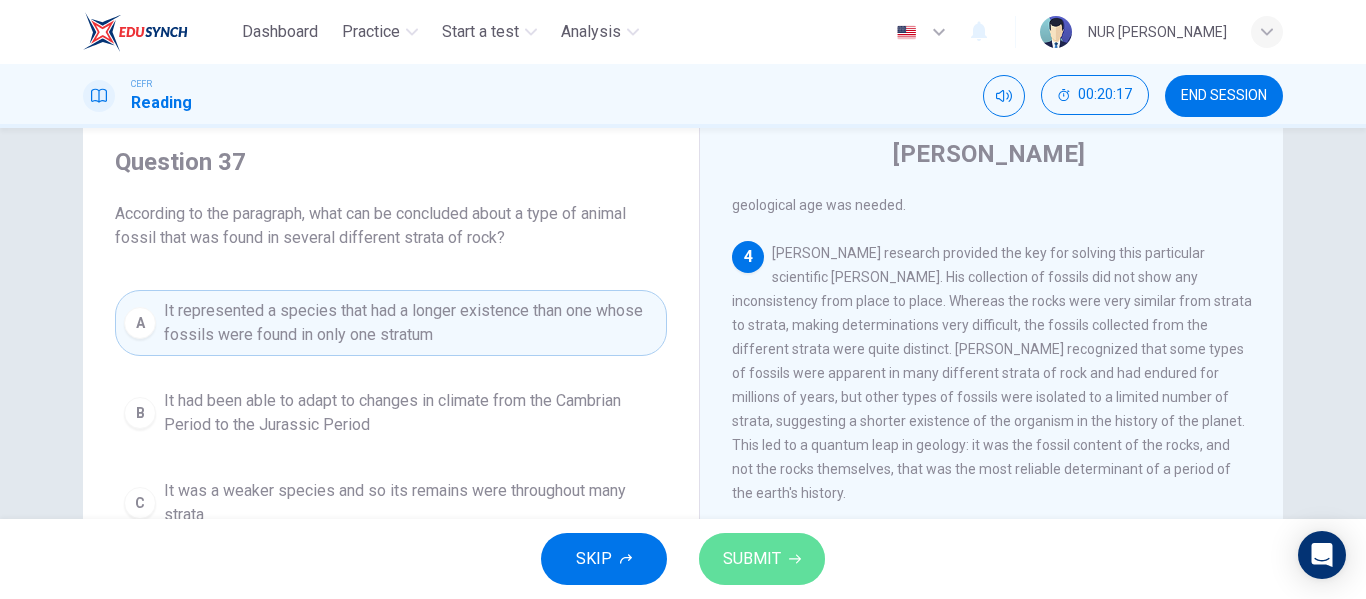 click on "SUBMIT" at bounding box center [752, 559] 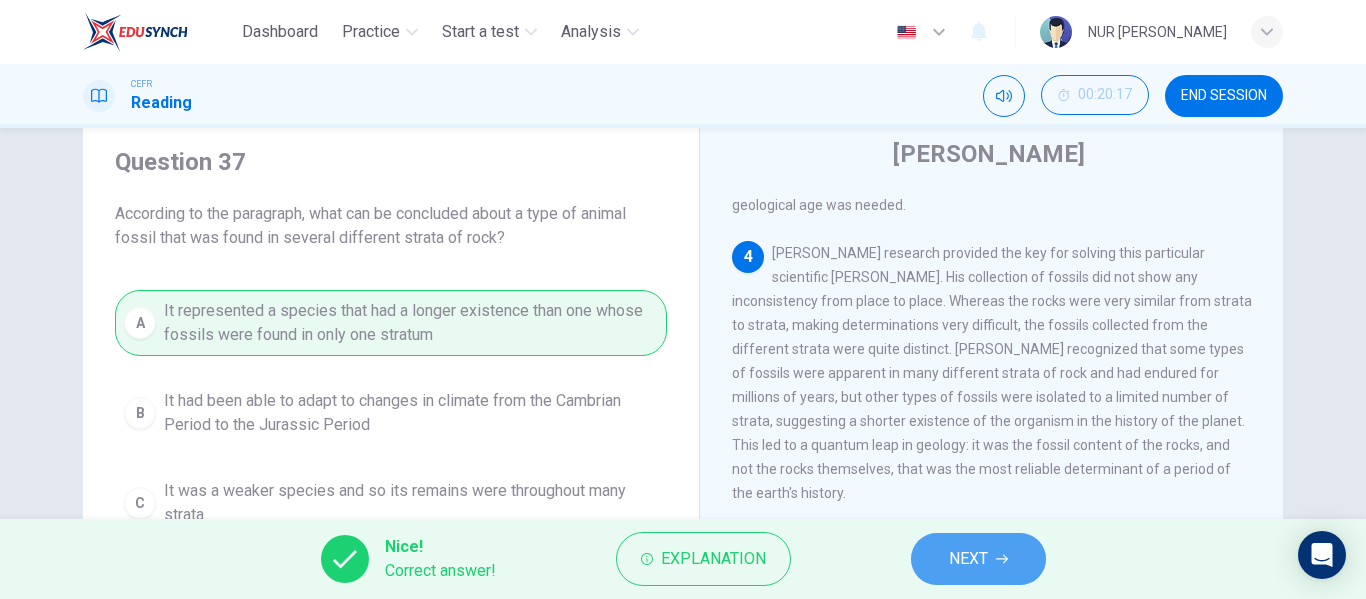 click on "NEXT" at bounding box center [978, 559] 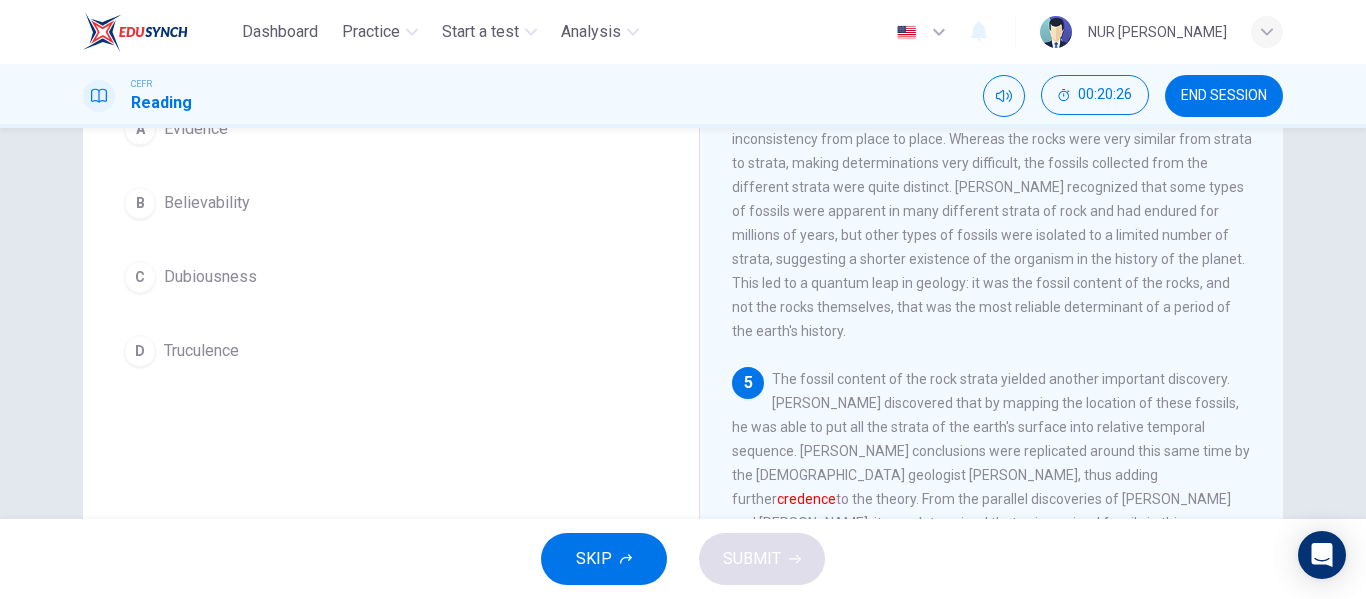 scroll, scrollTop: 225, scrollLeft: 0, axis: vertical 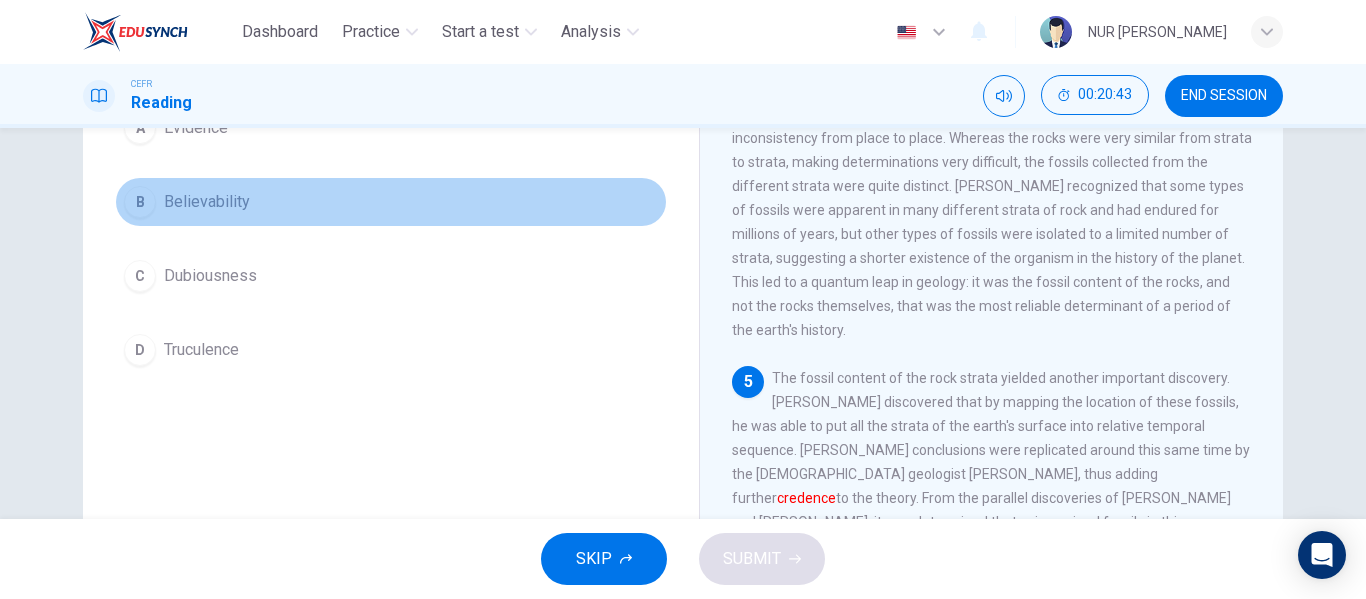 click on "Believability" at bounding box center (207, 202) 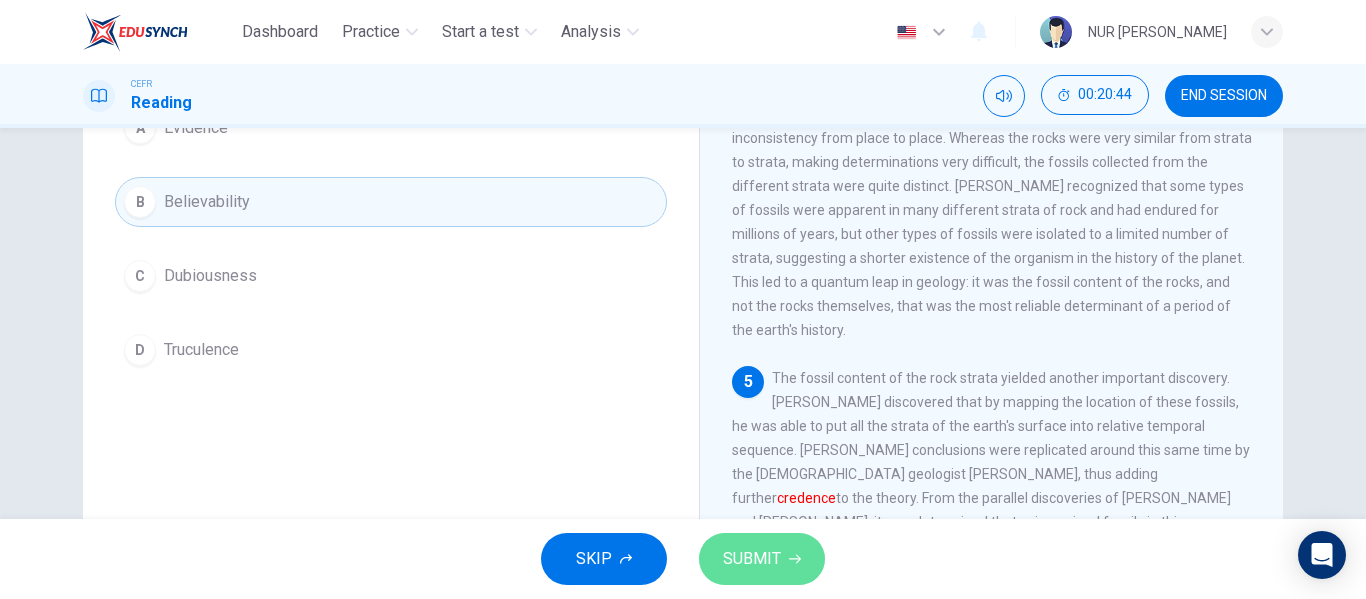 click on "SUBMIT" at bounding box center (762, 559) 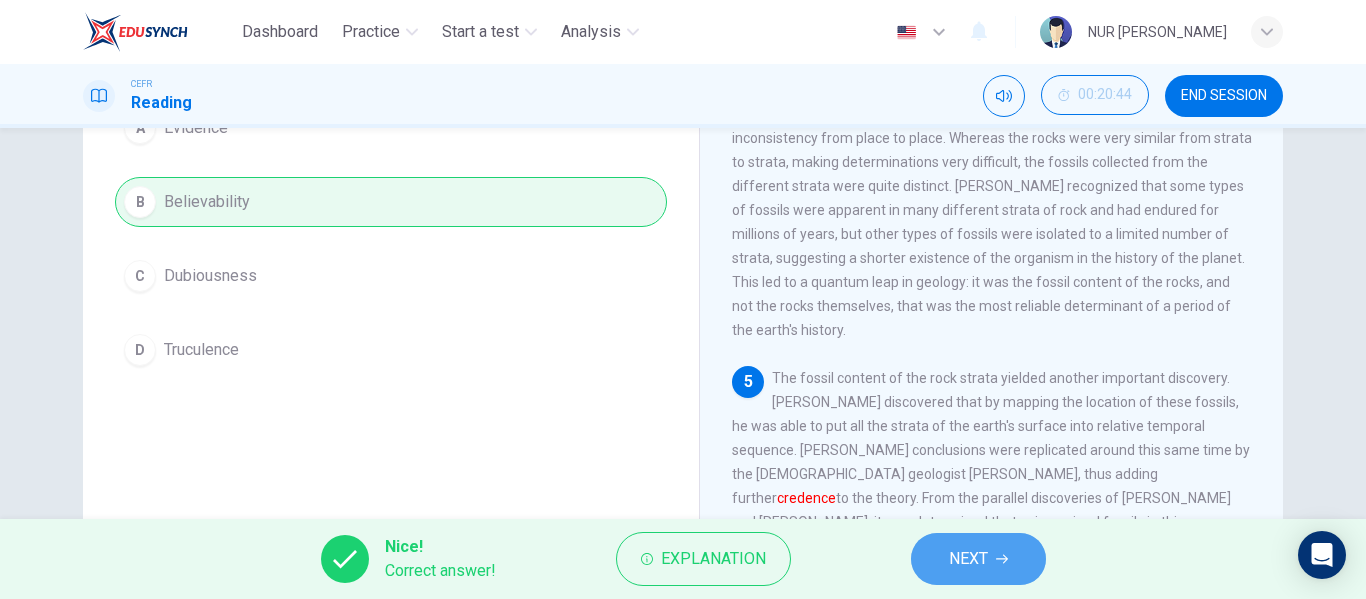 click on "NEXT" at bounding box center [968, 559] 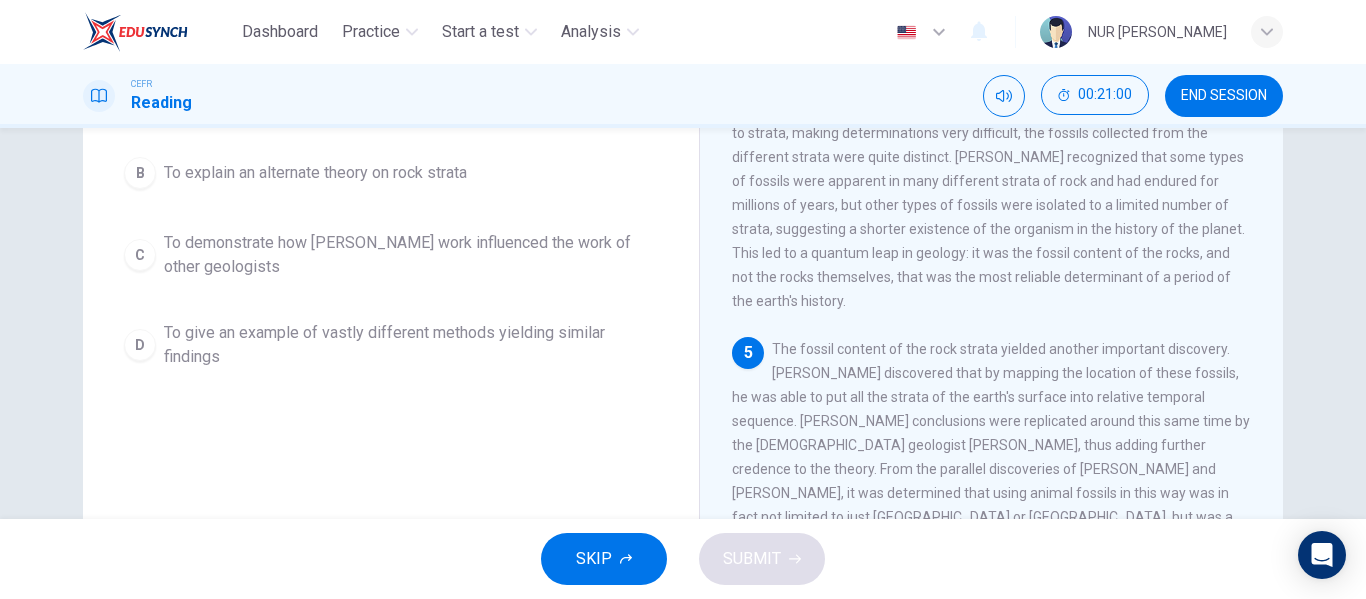 scroll, scrollTop: 256, scrollLeft: 0, axis: vertical 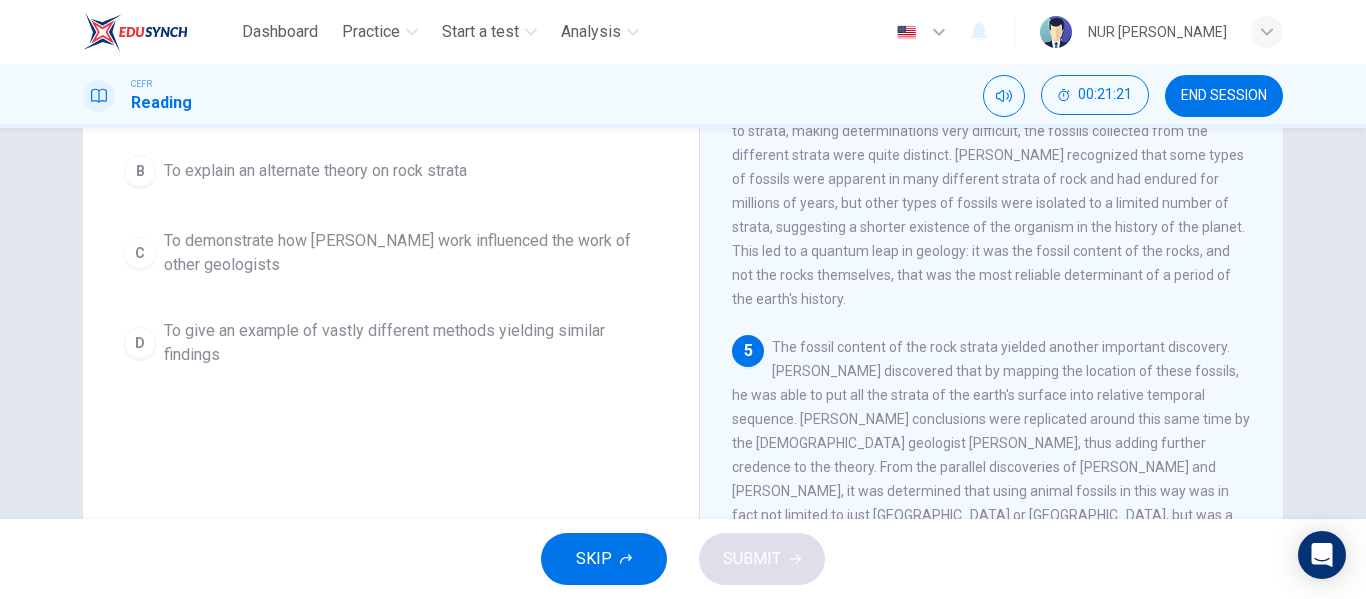 click on "To demonstrate how [PERSON_NAME] work influenced the work of other geologists" at bounding box center [411, 253] 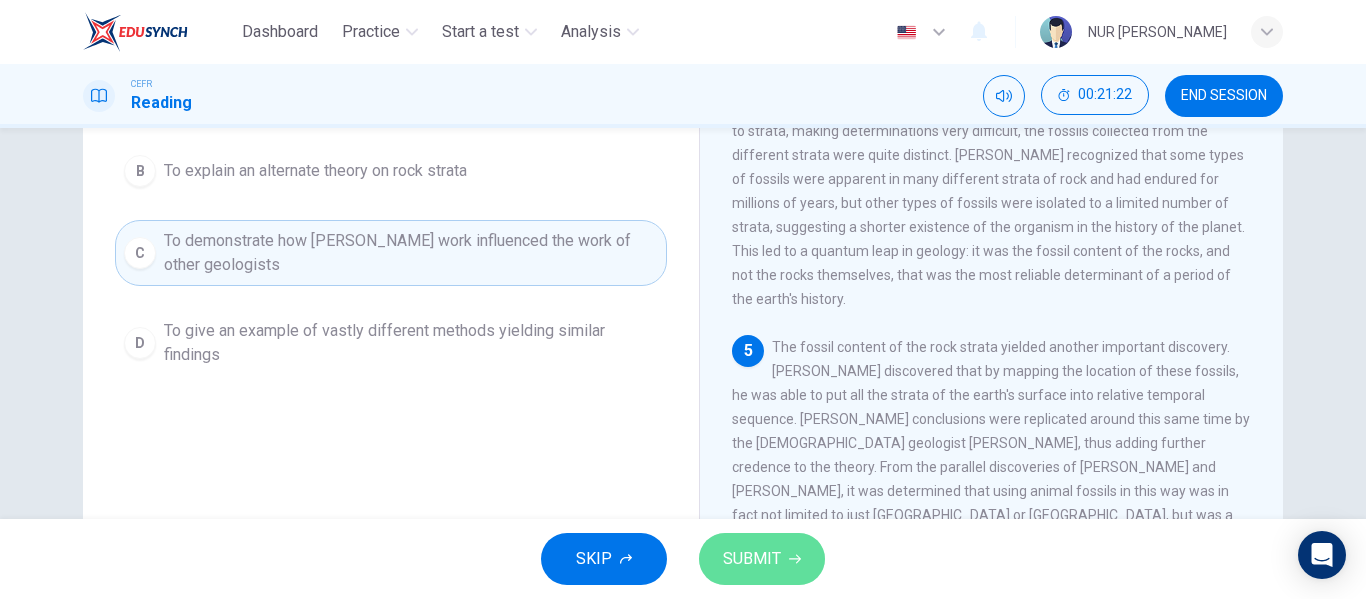 click on "SUBMIT" at bounding box center [762, 559] 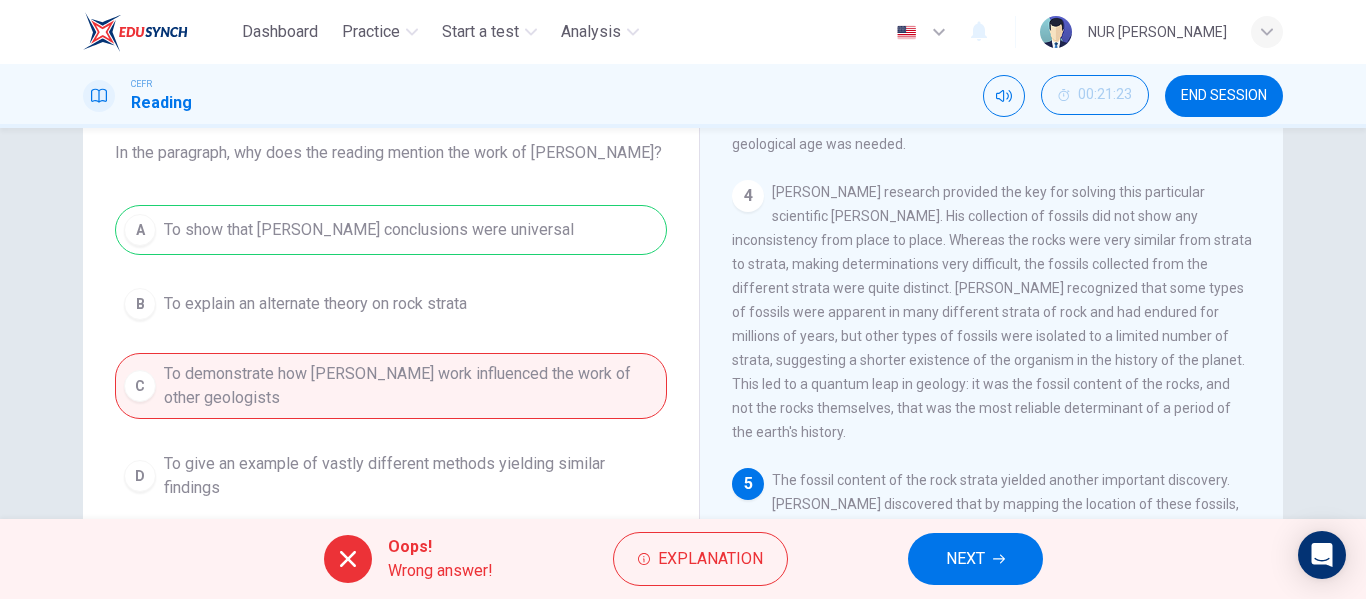 scroll, scrollTop: 122, scrollLeft: 0, axis: vertical 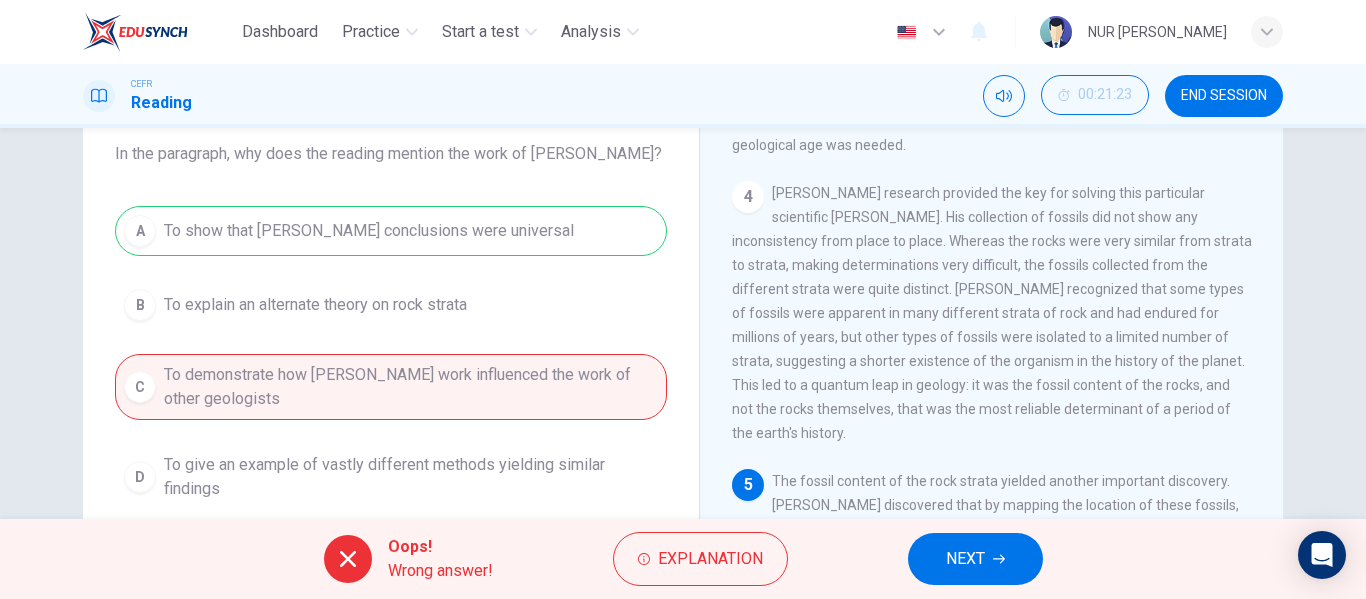 click on "NEXT" at bounding box center [965, 559] 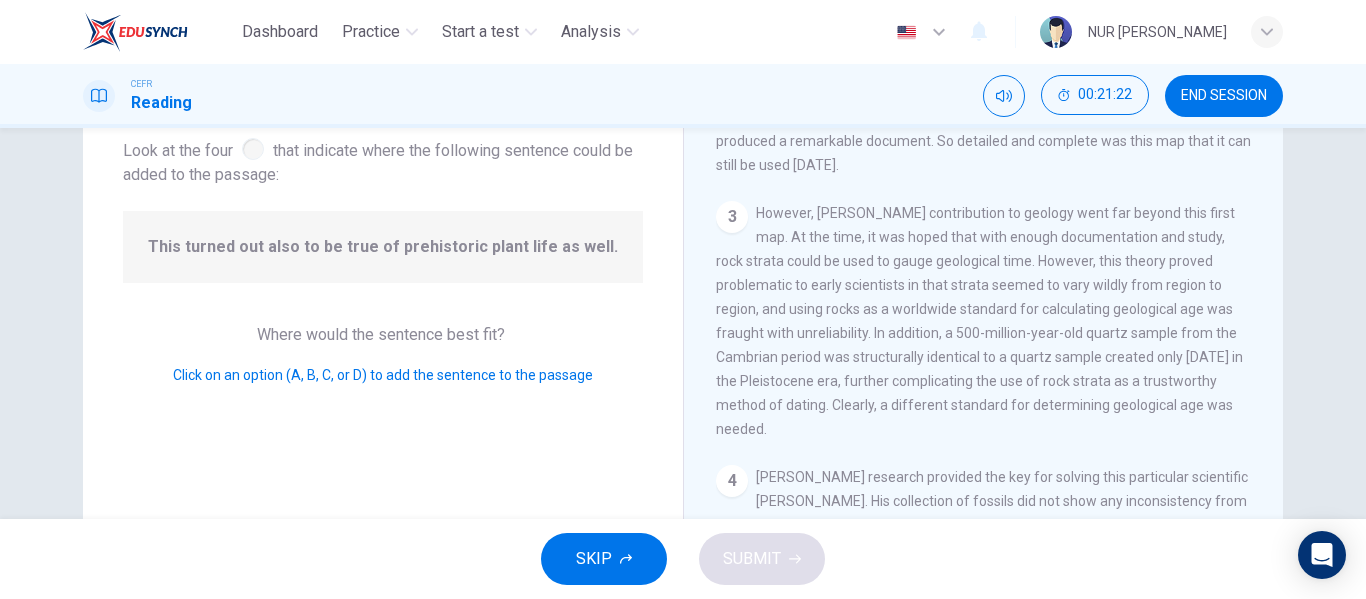 scroll, scrollTop: 916, scrollLeft: 0, axis: vertical 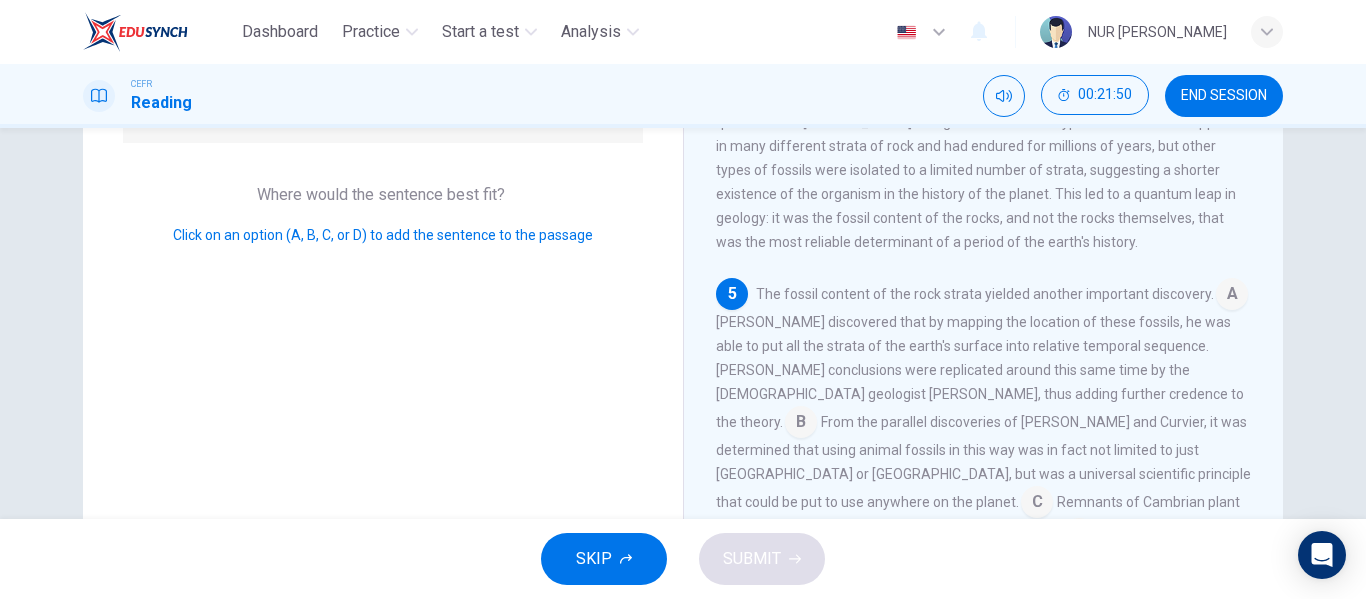 click at bounding box center (1037, 504) 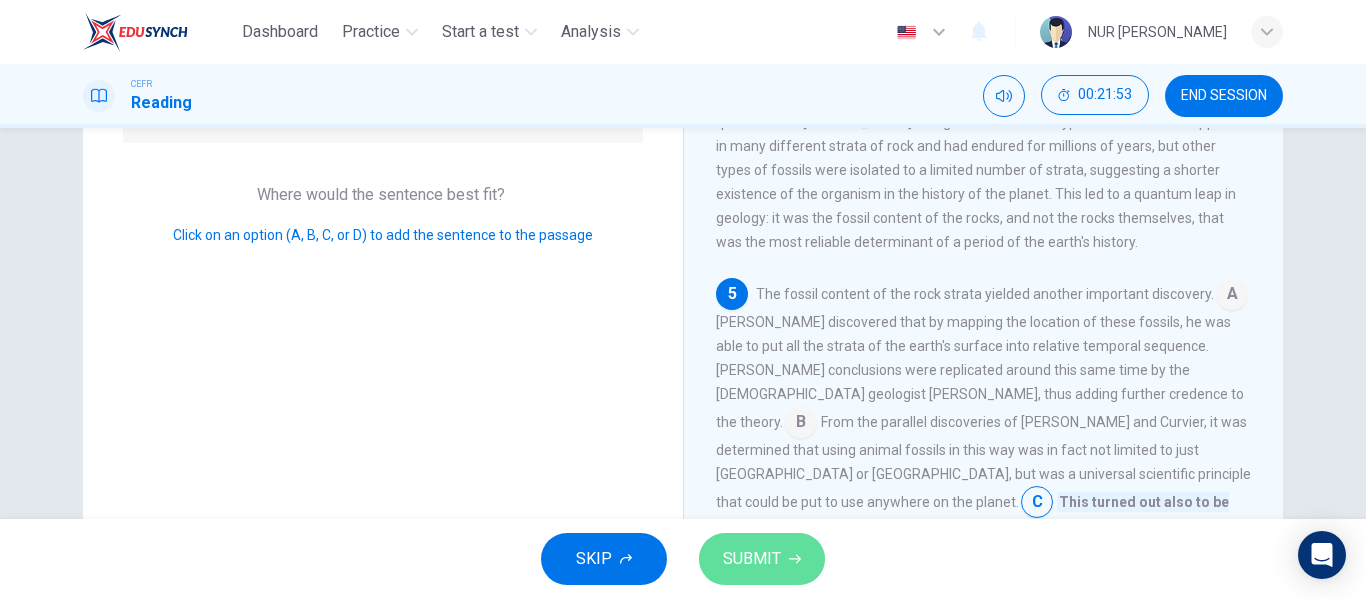 click on "SUBMIT" at bounding box center [752, 559] 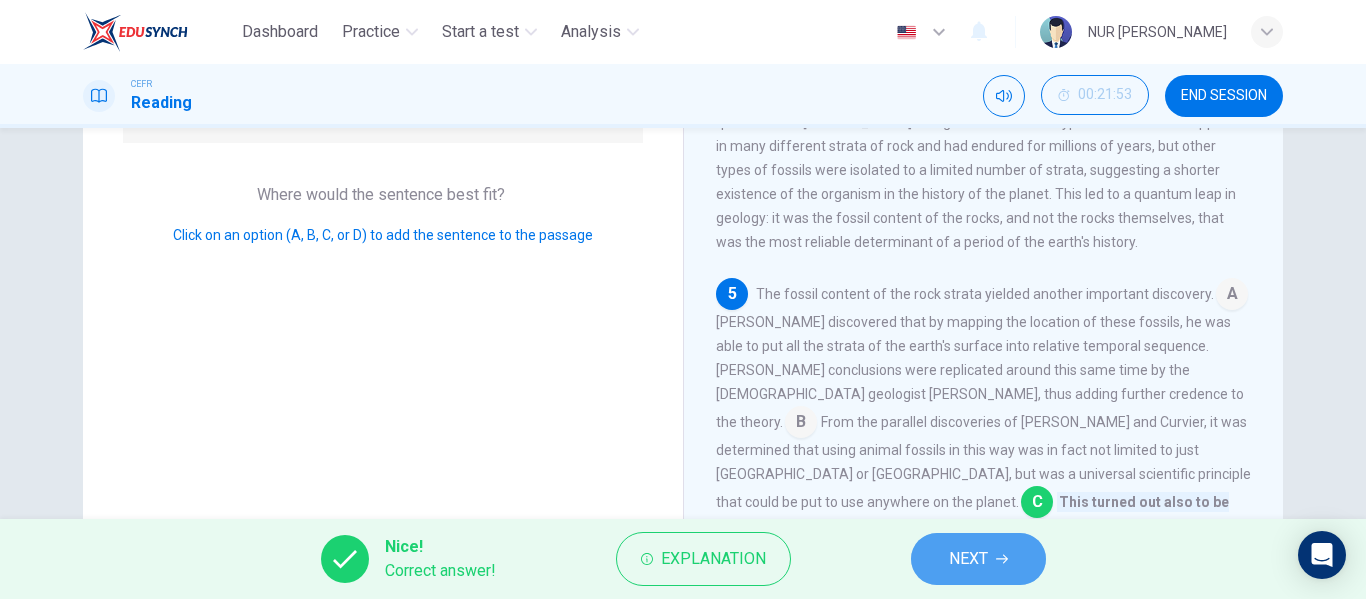 click on "NEXT" at bounding box center (978, 559) 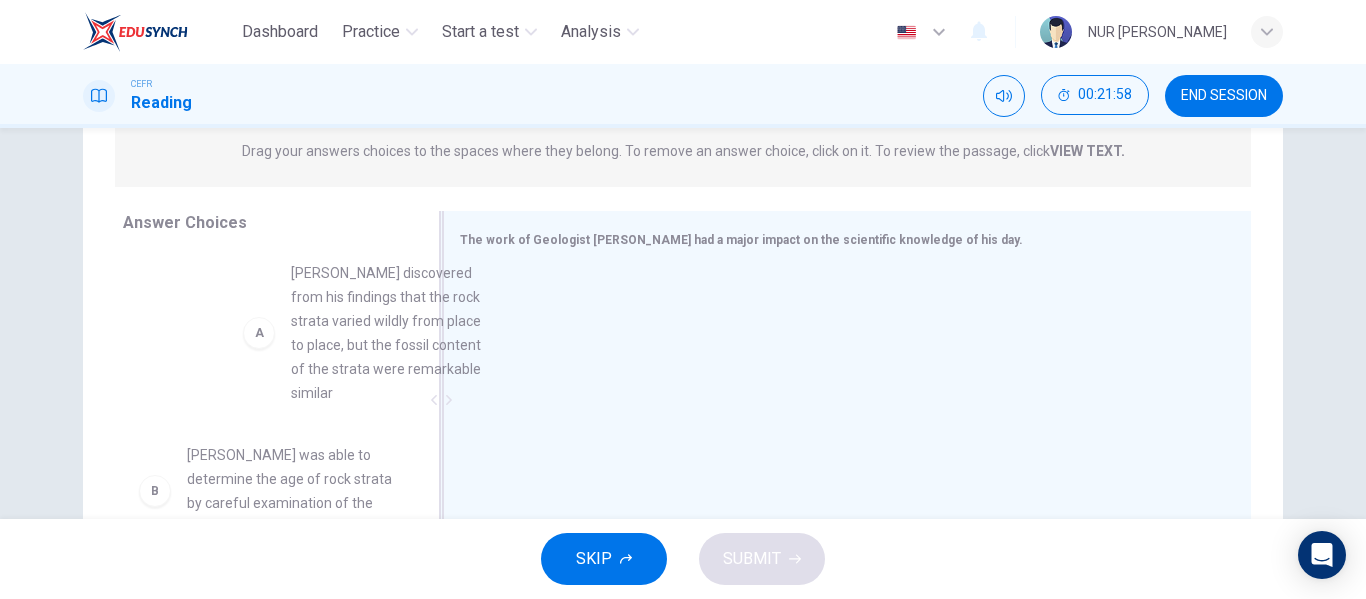 drag, startPoint x: 299, startPoint y: 382, endPoint x: 515, endPoint y: 372, distance: 216.23135 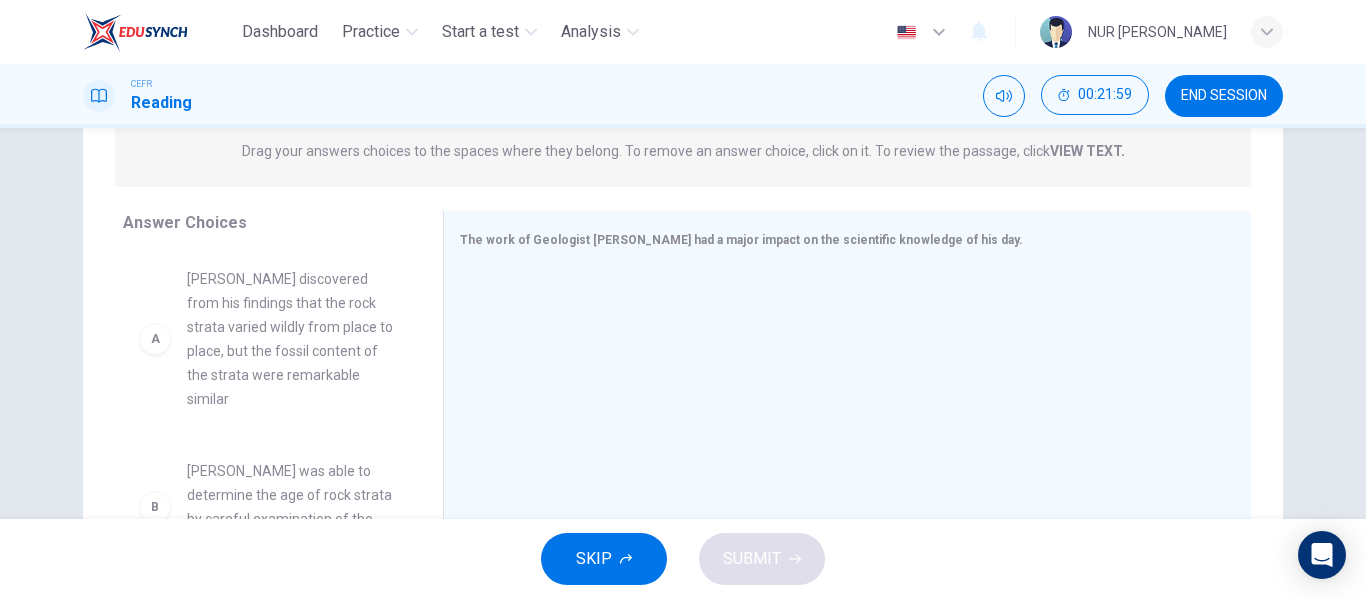 drag, startPoint x: 378, startPoint y: 372, endPoint x: 360, endPoint y: 371, distance: 18.027756 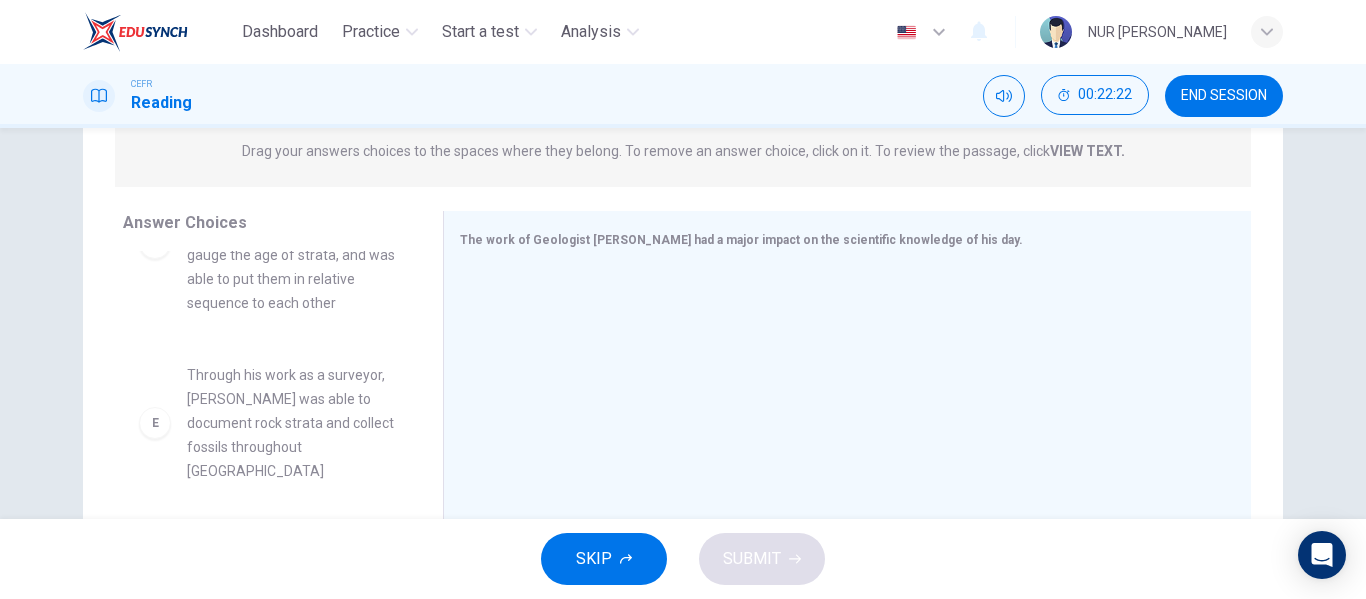 scroll, scrollTop: 684, scrollLeft: 0, axis: vertical 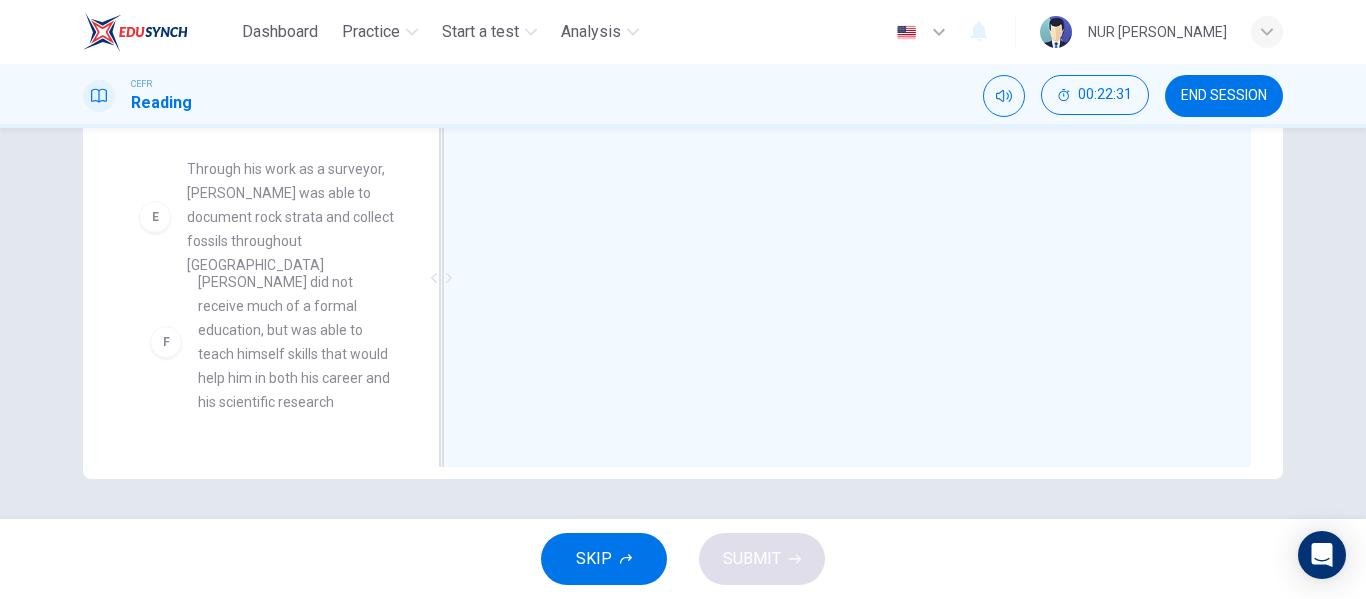 drag, startPoint x: 356, startPoint y: 386, endPoint x: 502, endPoint y: 349, distance: 150.6154 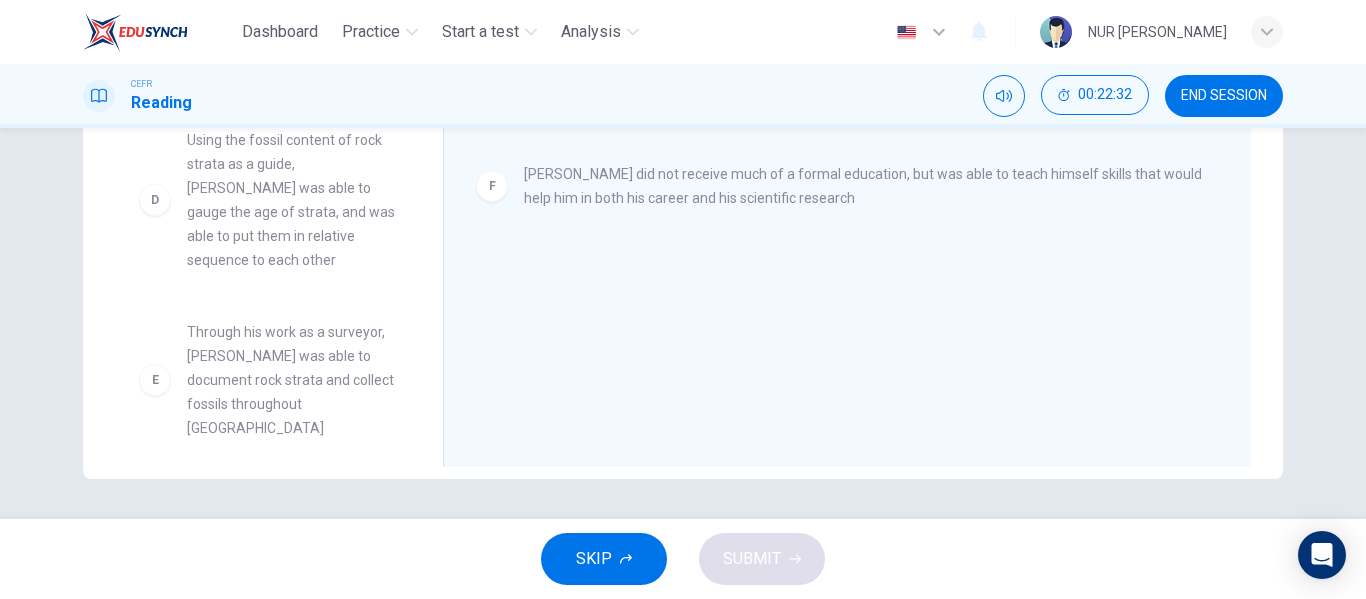 scroll, scrollTop: 492, scrollLeft: 0, axis: vertical 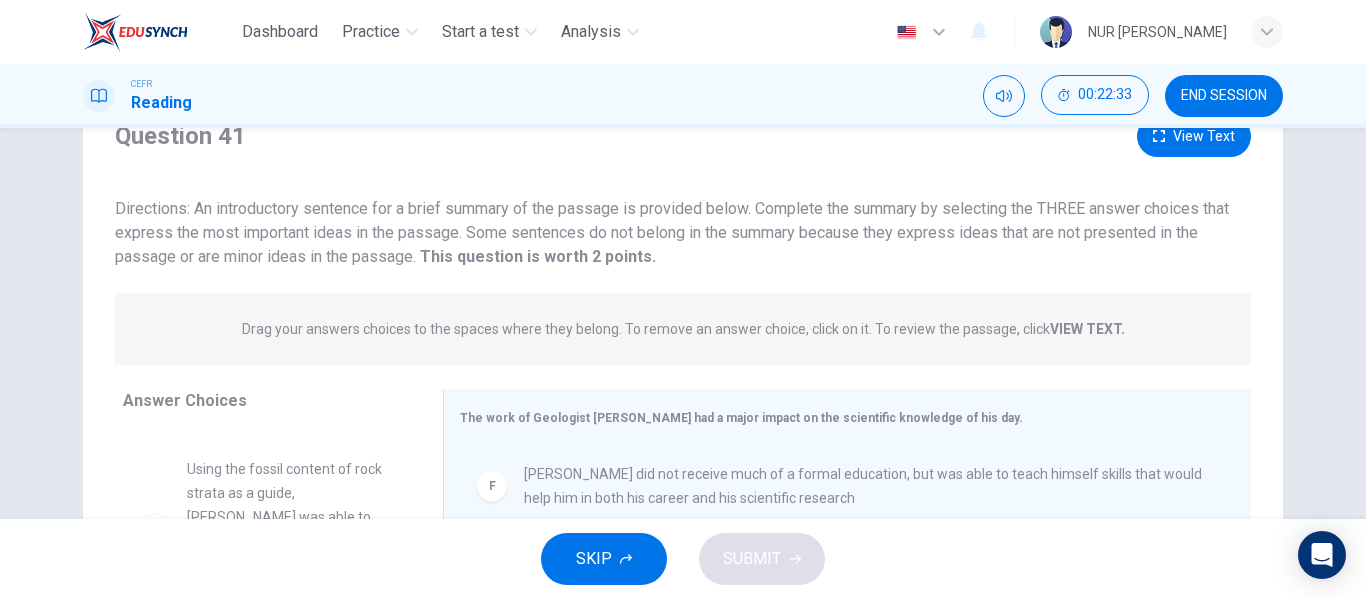 click 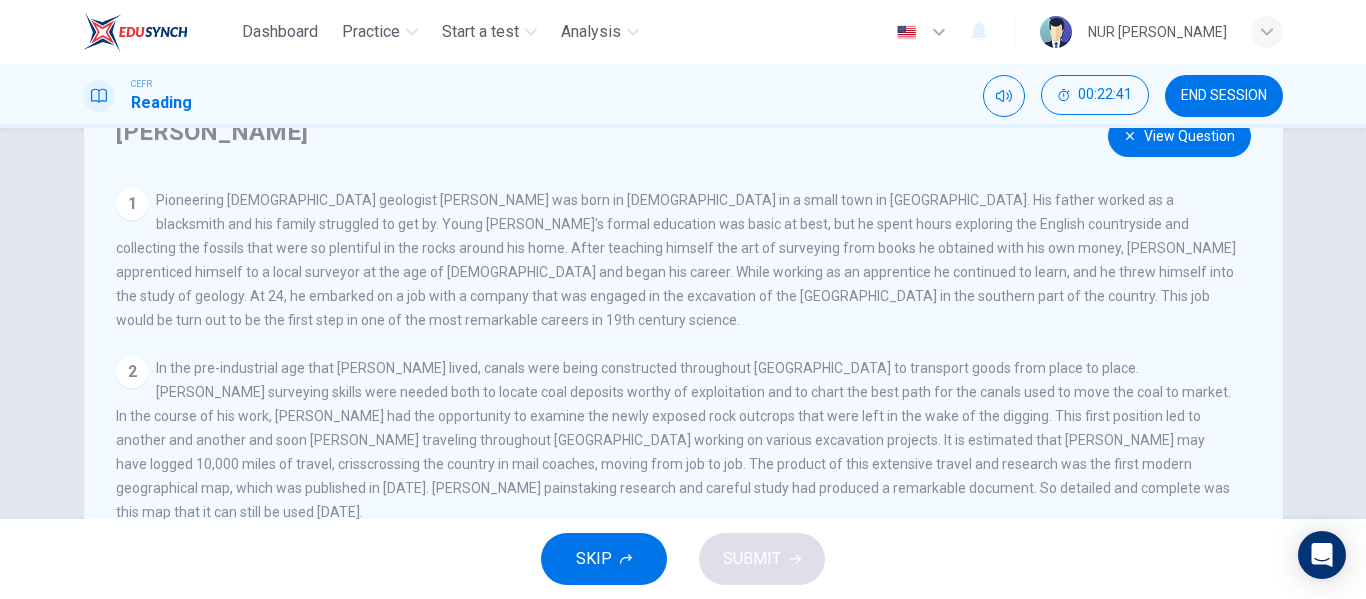 click on "View Question" at bounding box center [1179, 136] 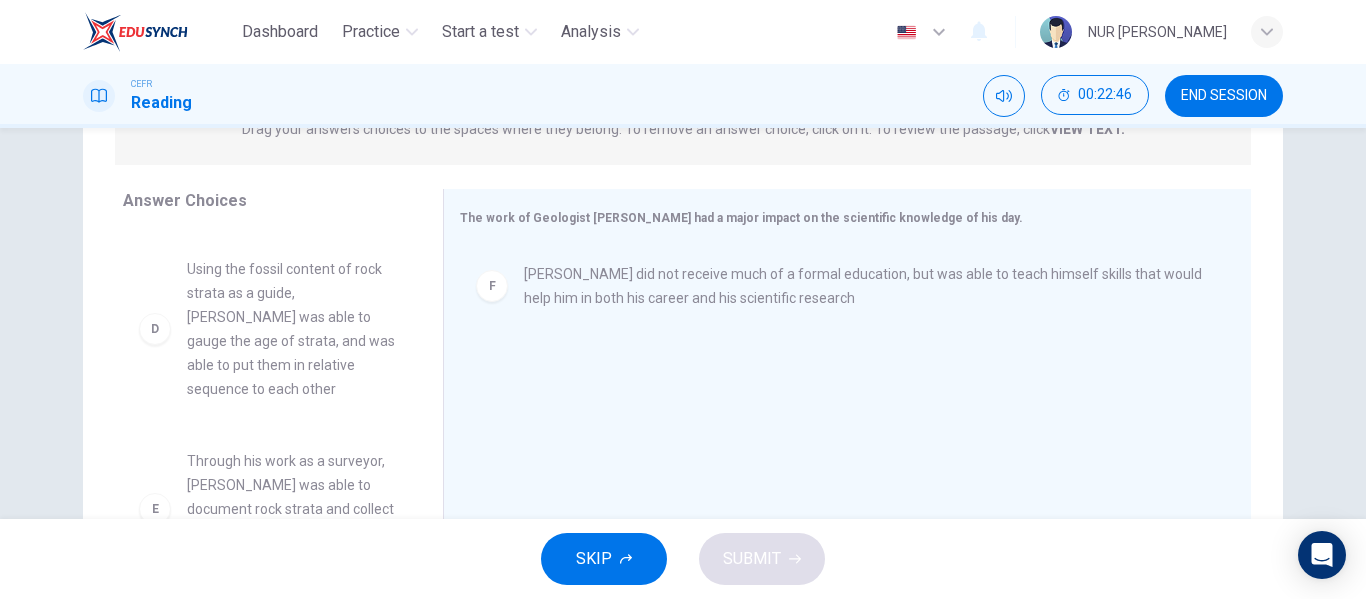 scroll, scrollTop: 384, scrollLeft: 0, axis: vertical 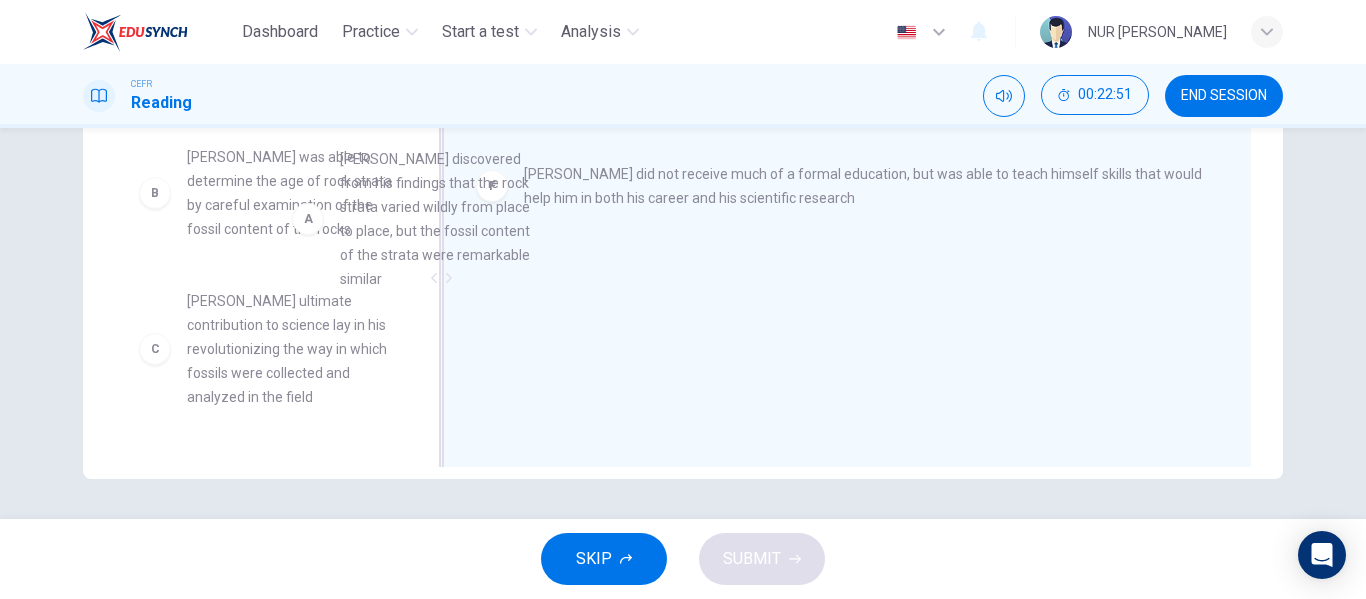 drag, startPoint x: 313, startPoint y: 236, endPoint x: 510, endPoint y: 241, distance: 197.06345 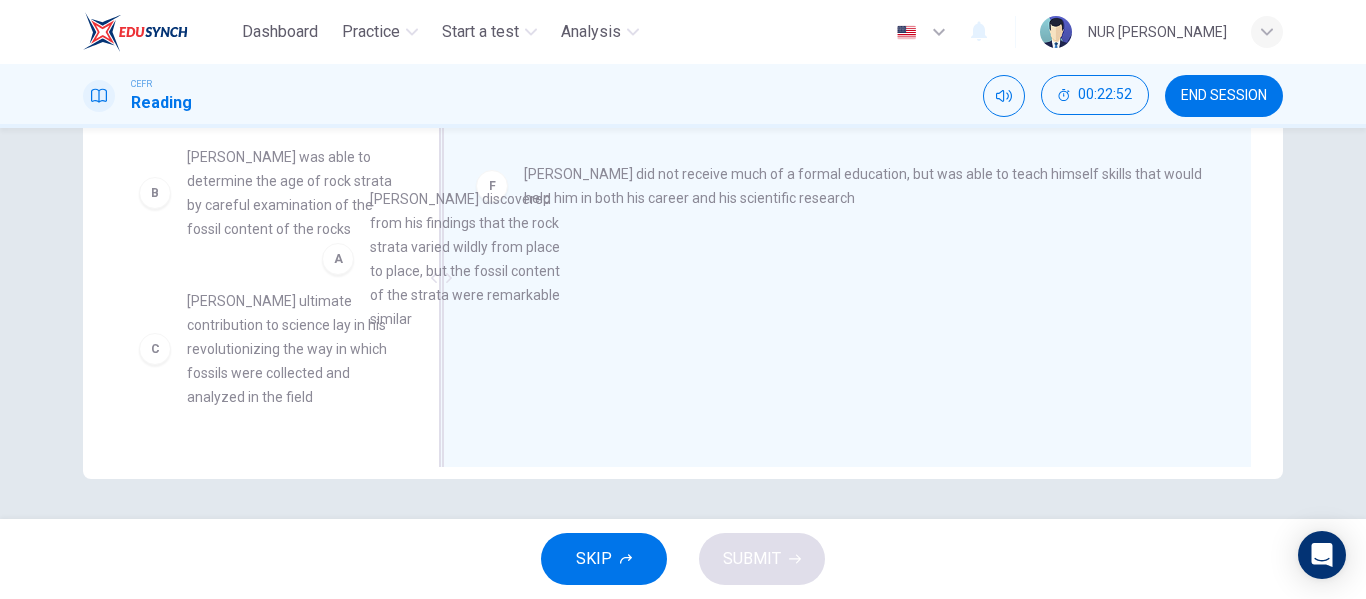 drag, startPoint x: 464, startPoint y: 308, endPoint x: 612, endPoint y: 292, distance: 148.86235 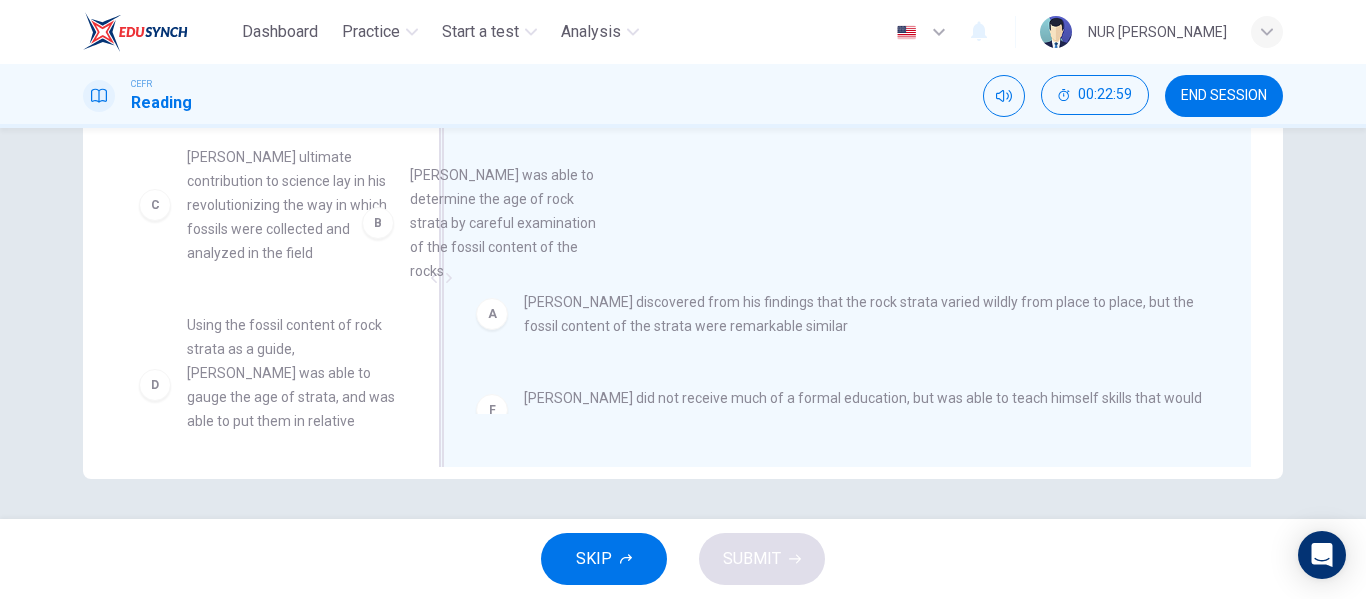 drag, startPoint x: 284, startPoint y: 233, endPoint x: 526, endPoint y: 251, distance: 242.6685 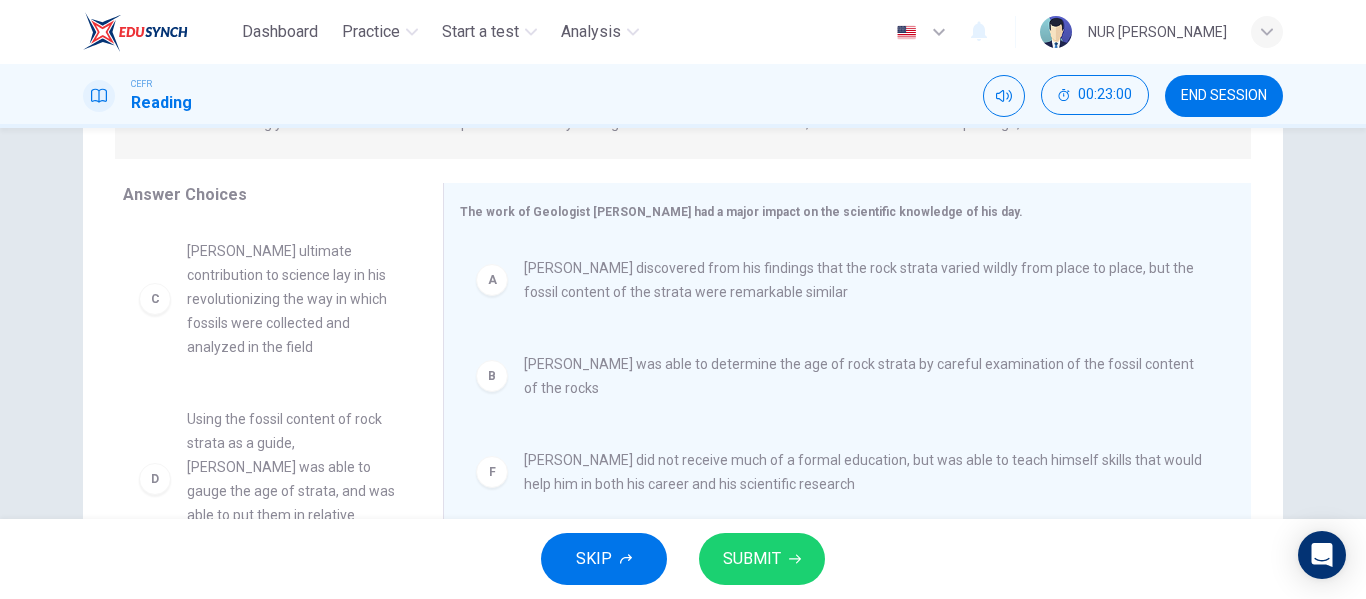 scroll, scrollTop: 384, scrollLeft: 0, axis: vertical 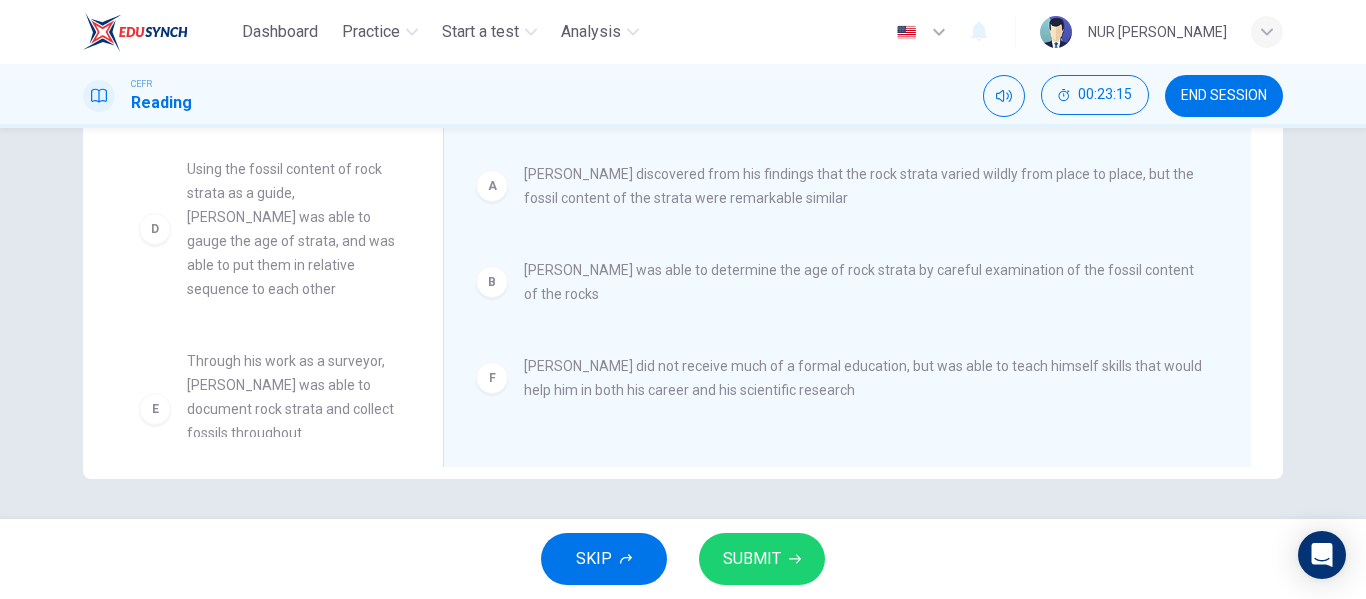 click on "SUBMIT" at bounding box center [762, 559] 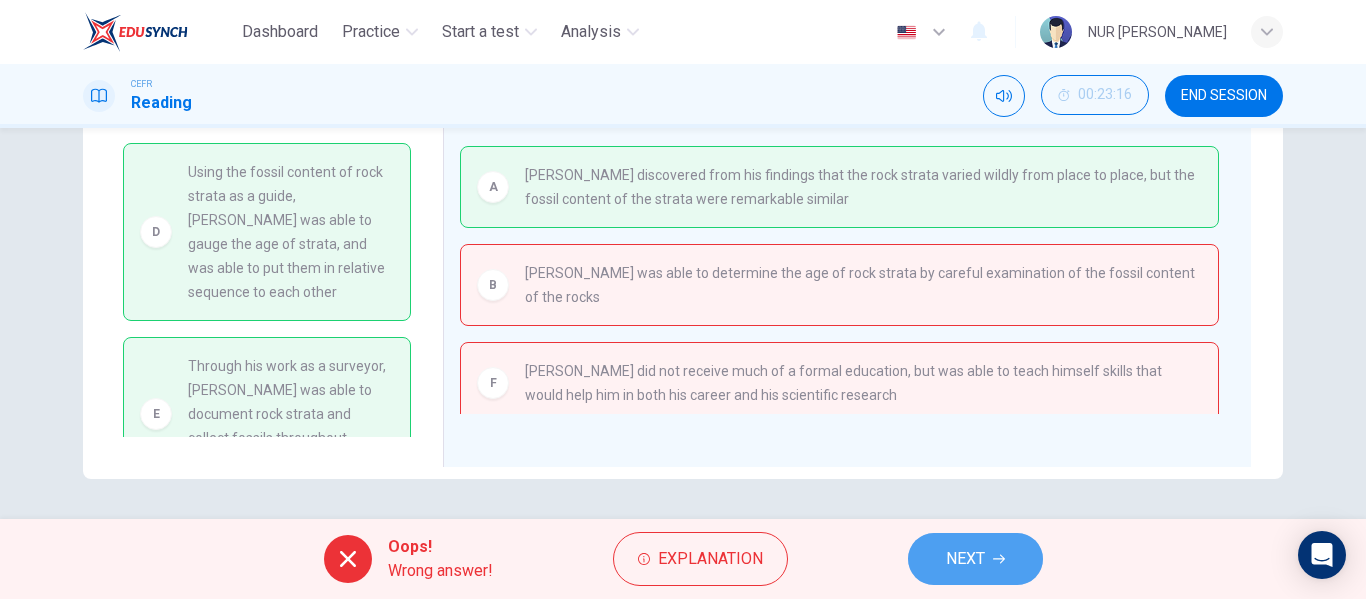 click on "NEXT" at bounding box center (975, 559) 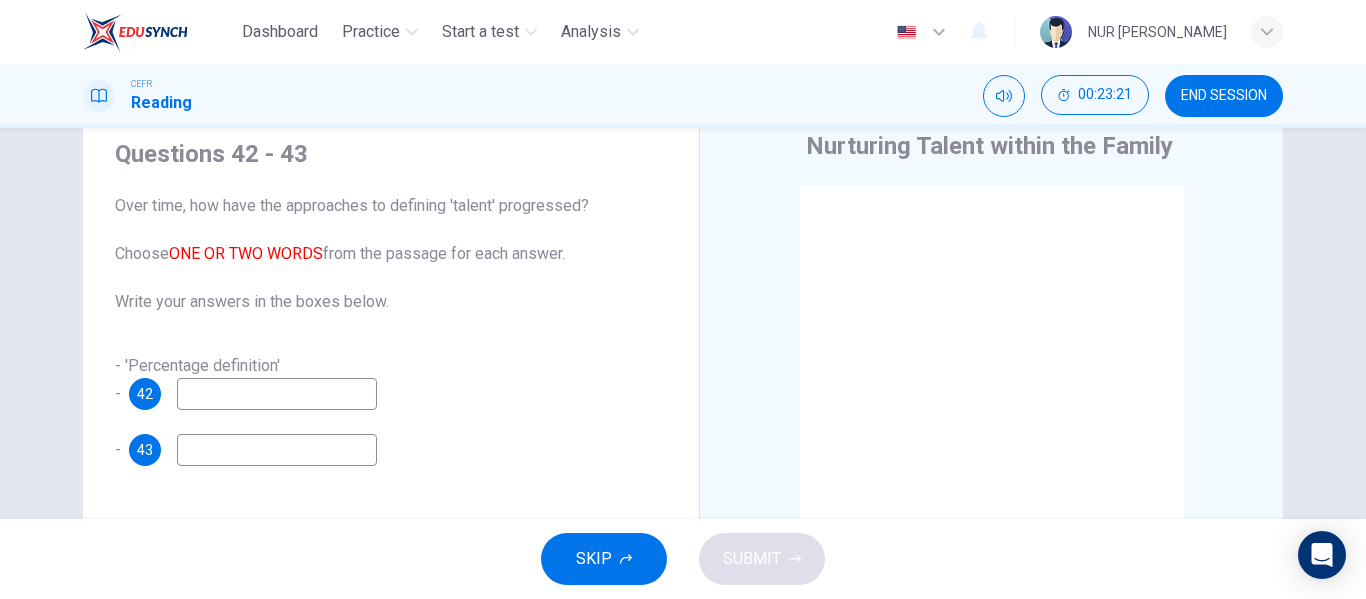 scroll, scrollTop: 384, scrollLeft: 0, axis: vertical 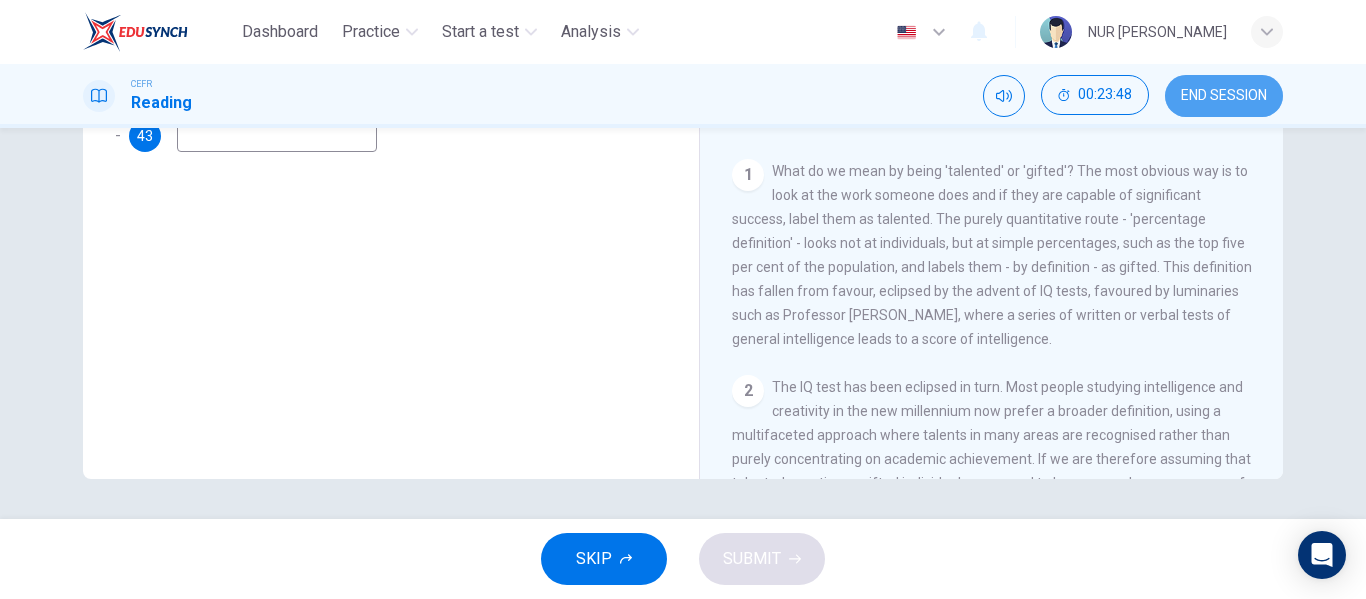 click on "END SESSION" at bounding box center [1224, 96] 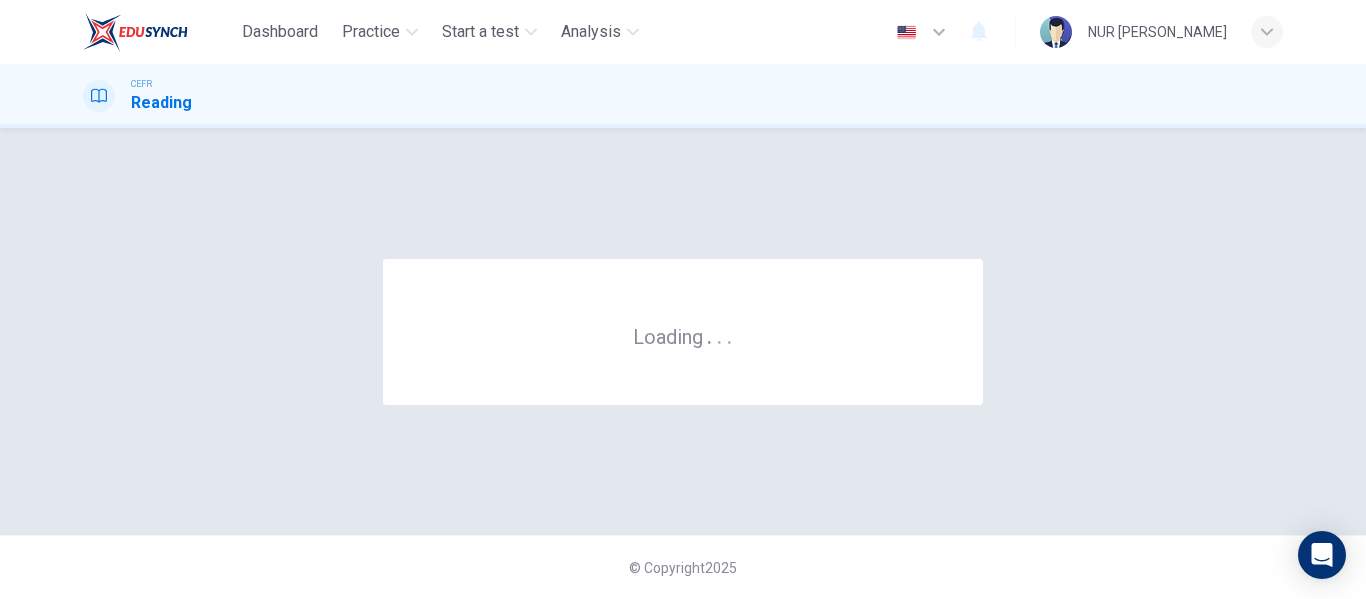 scroll, scrollTop: 0, scrollLeft: 0, axis: both 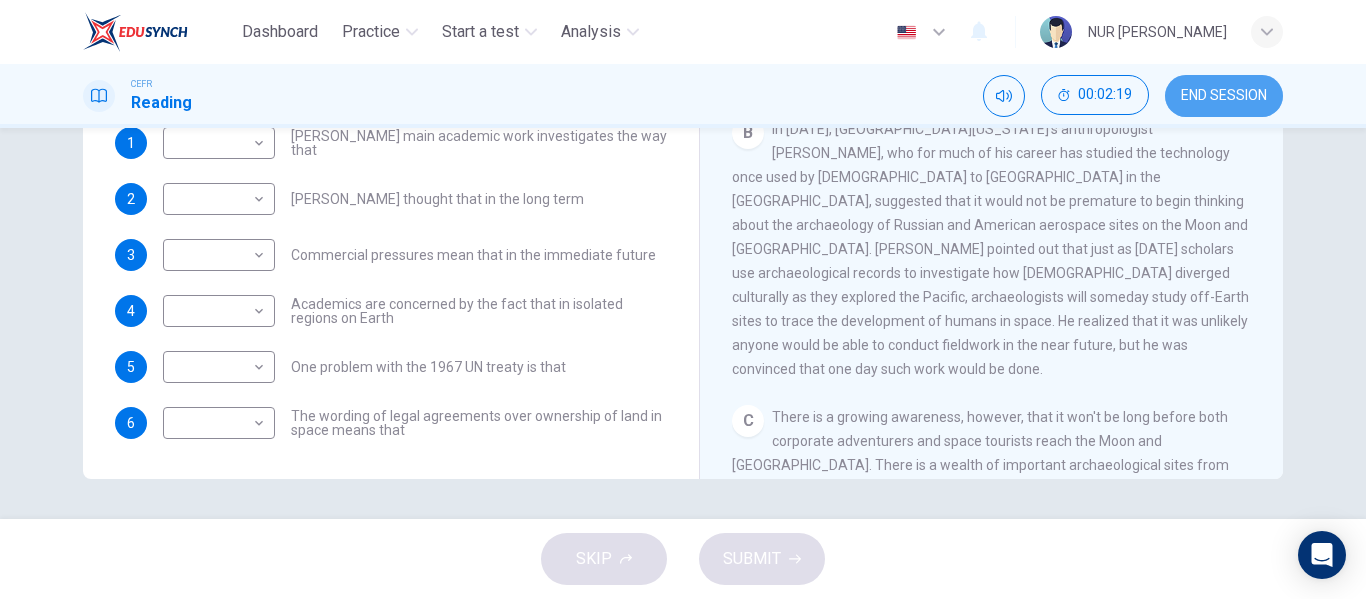 click on "END SESSION" at bounding box center [1224, 96] 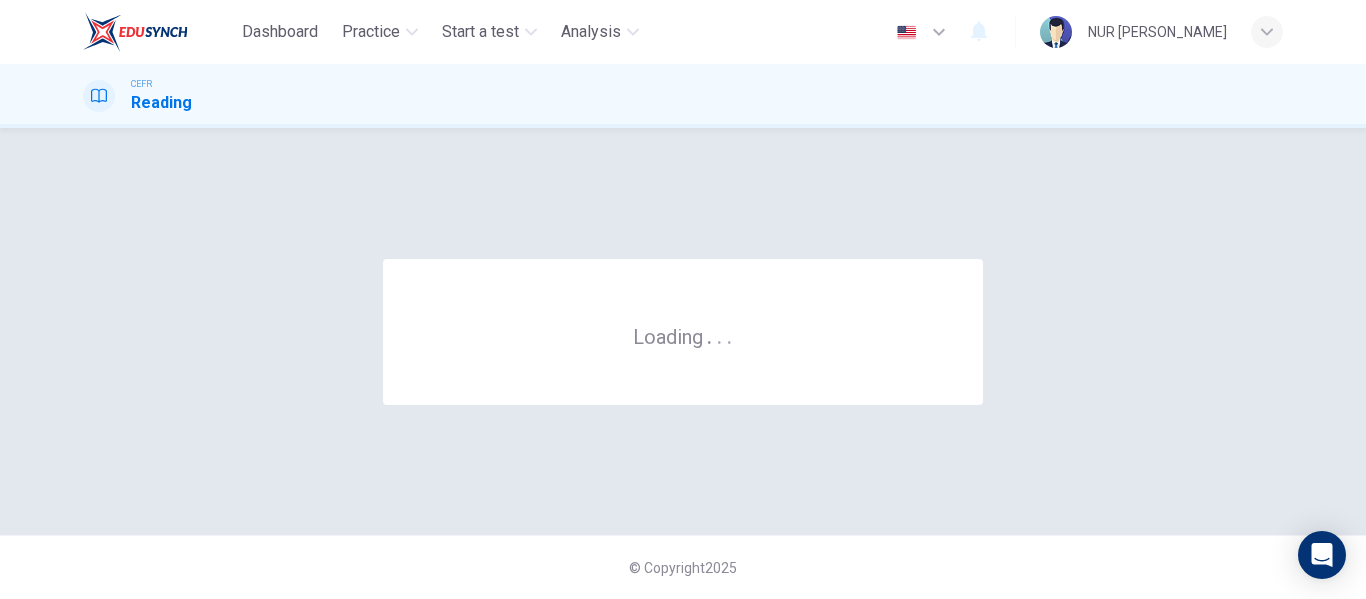 scroll, scrollTop: 0, scrollLeft: 0, axis: both 